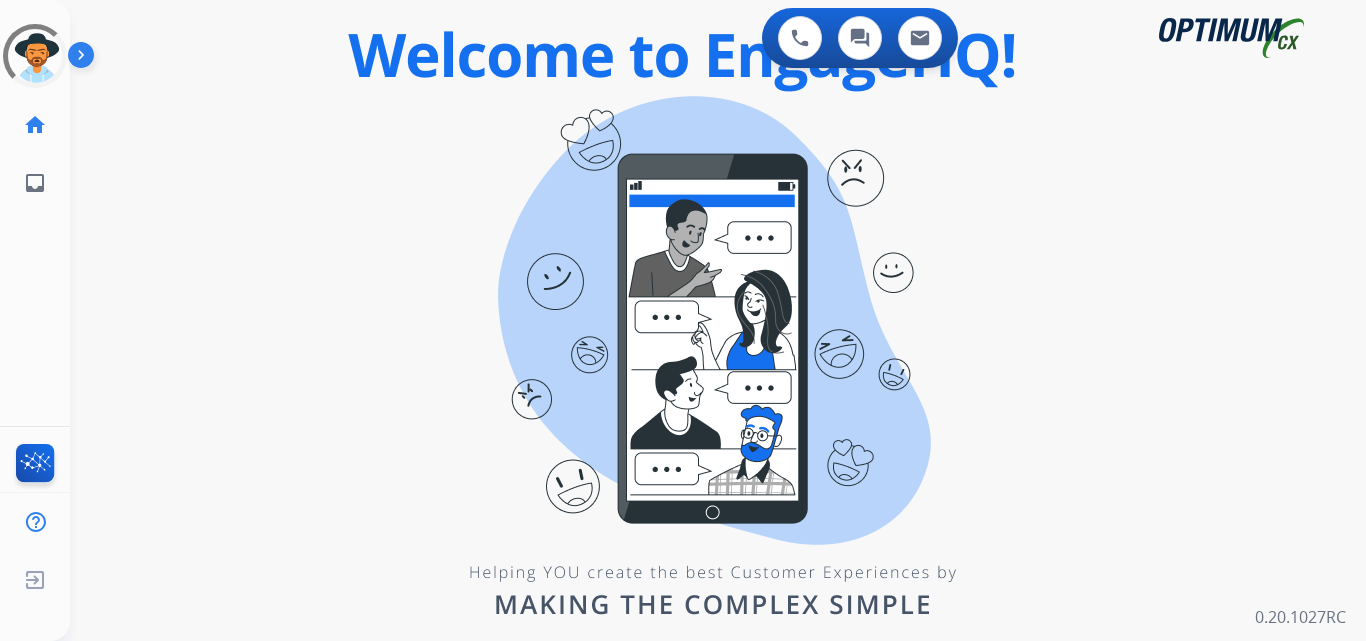 scroll, scrollTop: 0, scrollLeft: 0, axis: both 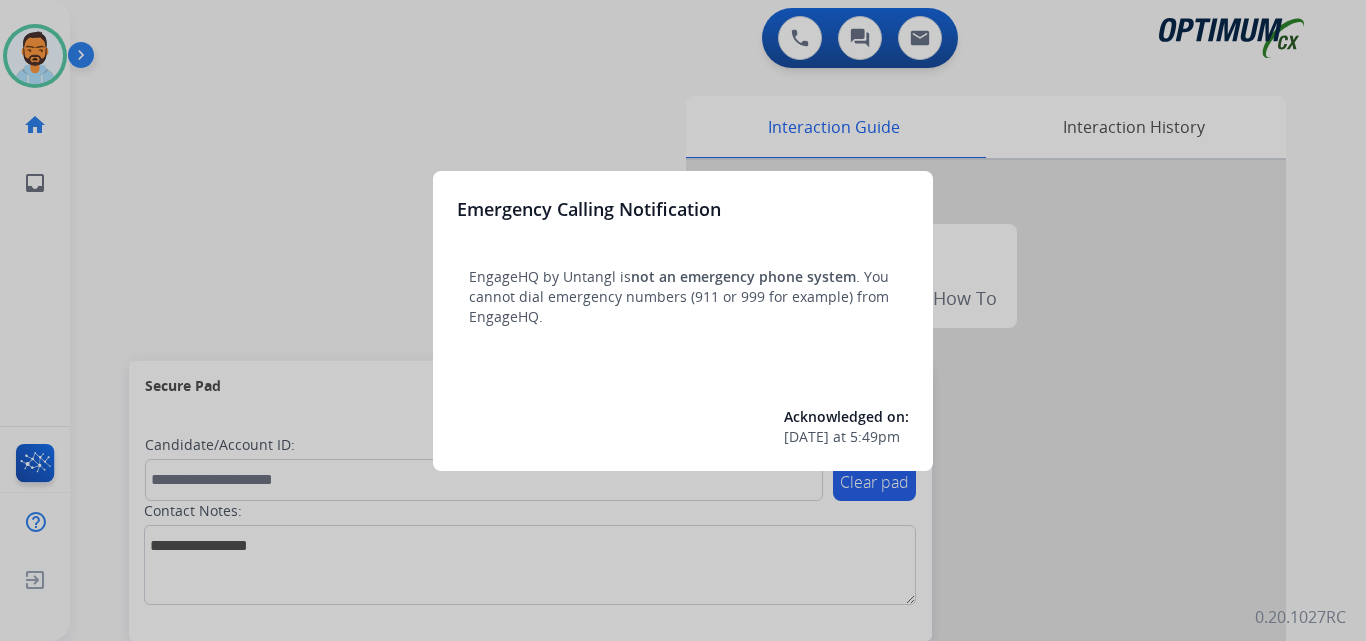 click at bounding box center (683, 320) 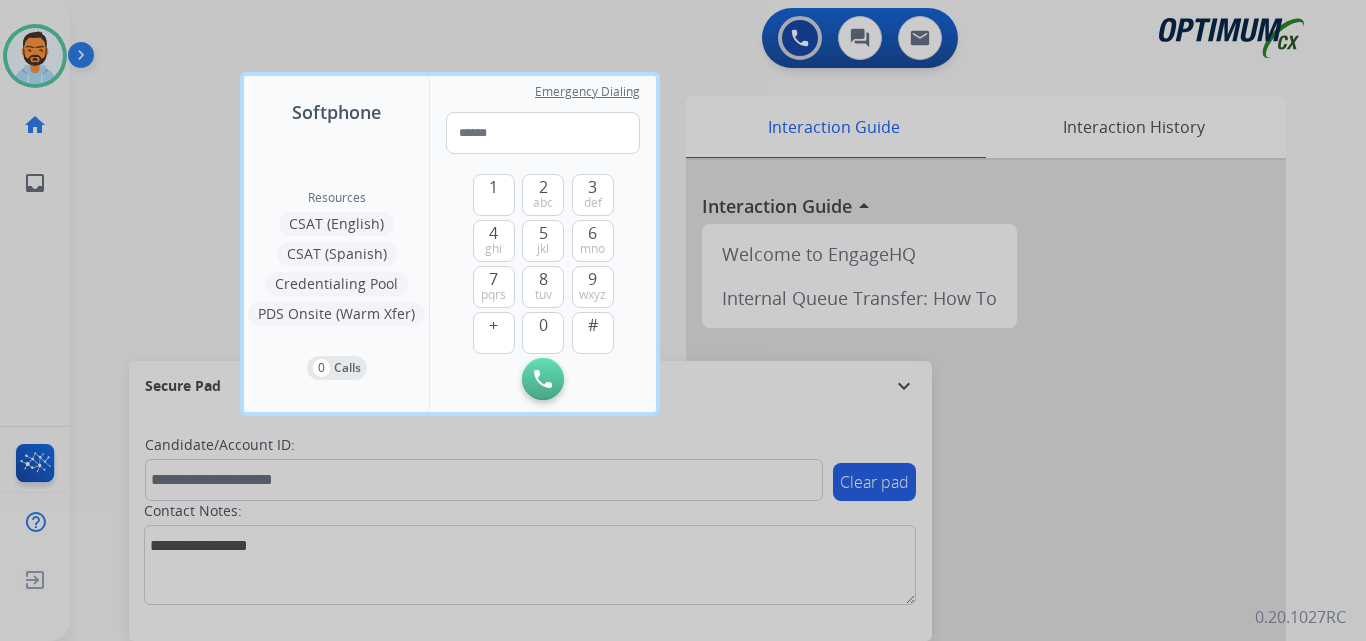 click at bounding box center (683, 320) 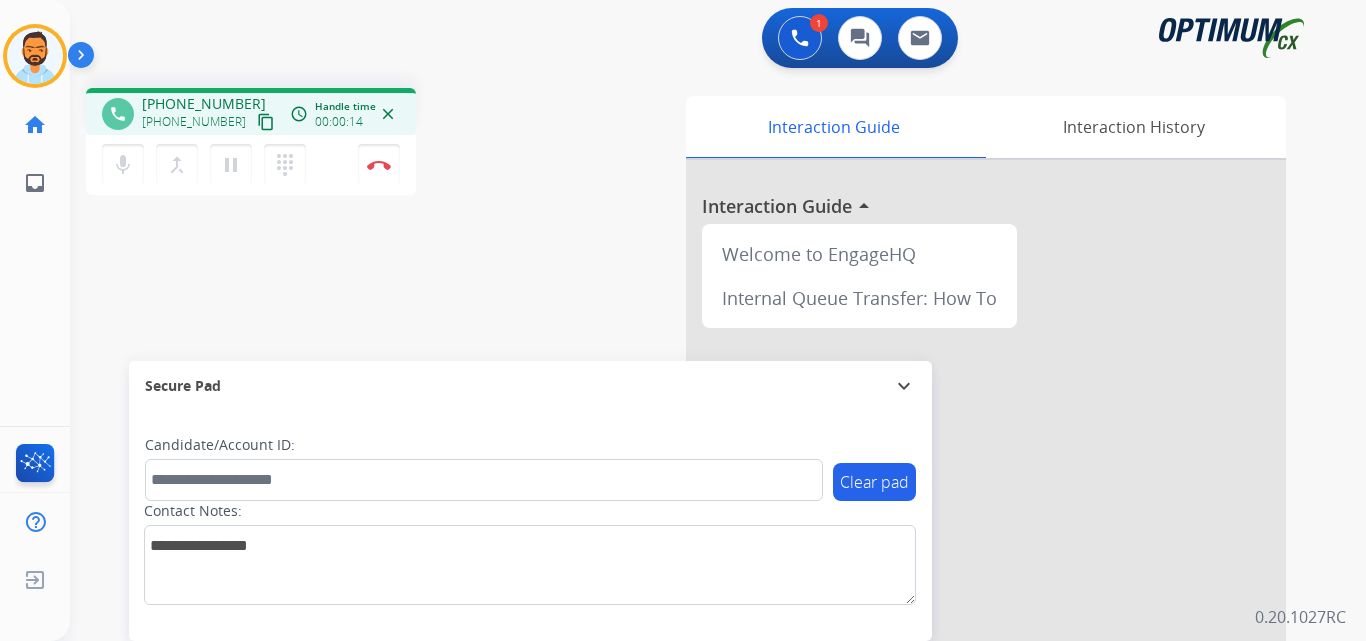 click on "content_copy" at bounding box center [266, 122] 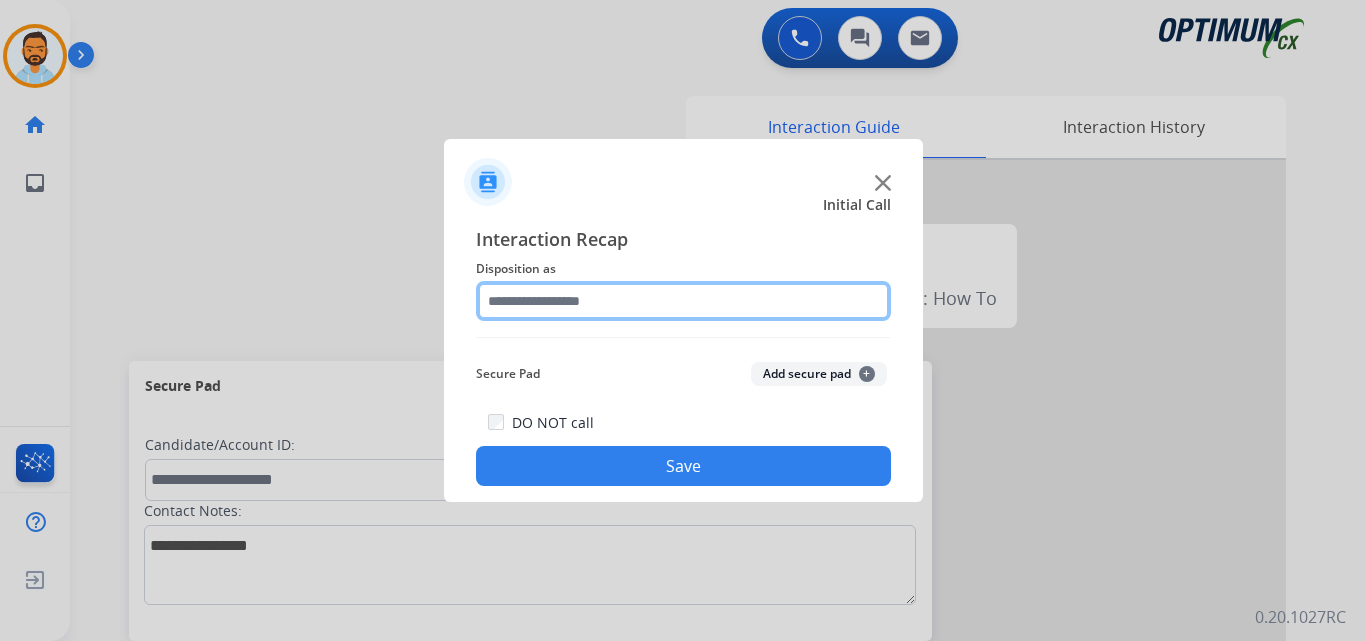 click 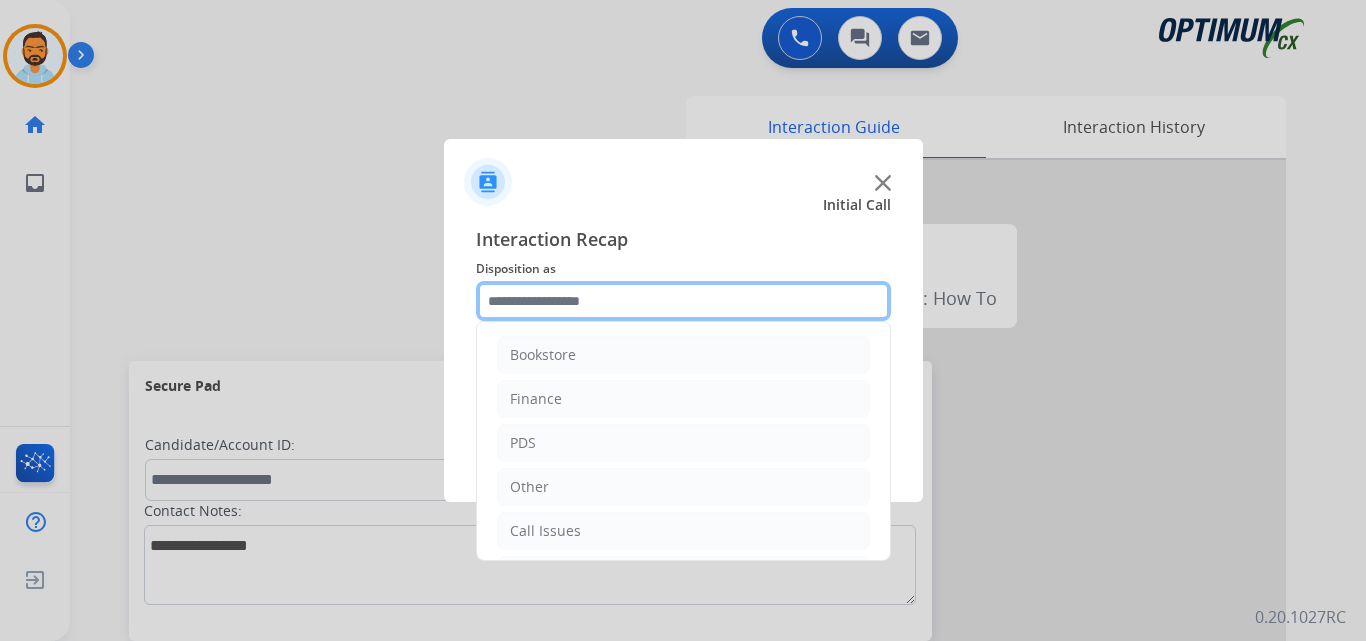 scroll, scrollTop: 136, scrollLeft: 0, axis: vertical 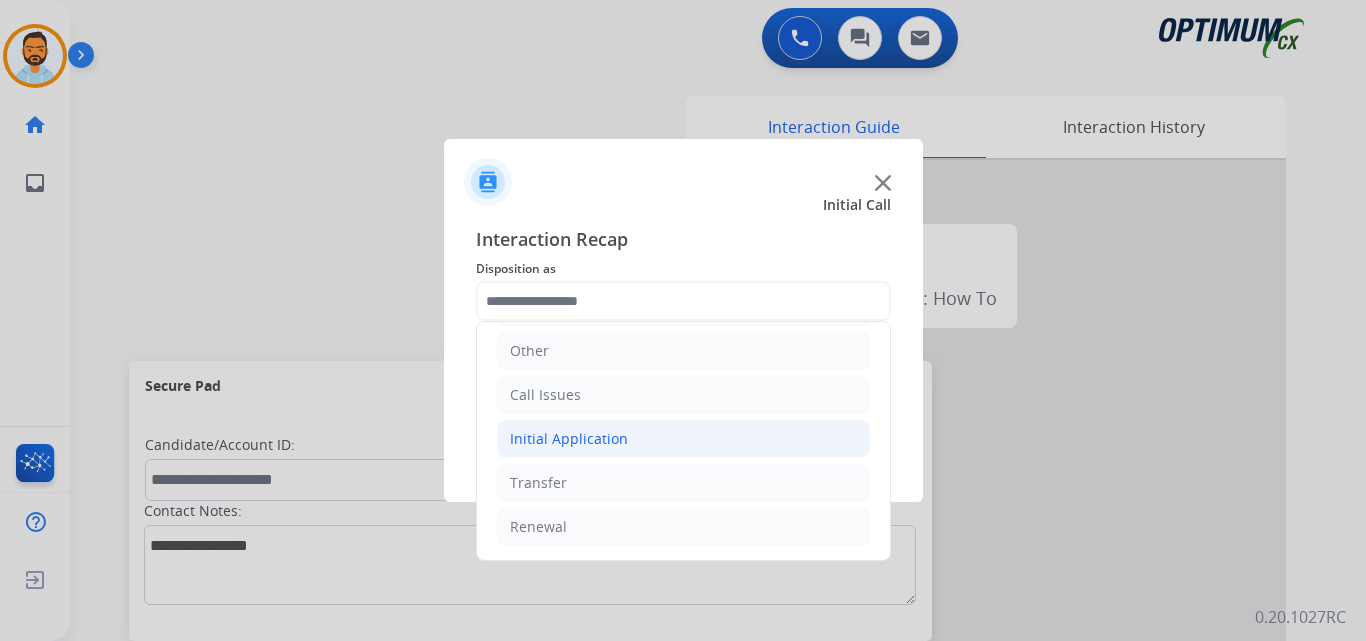 click on "Initial Application" 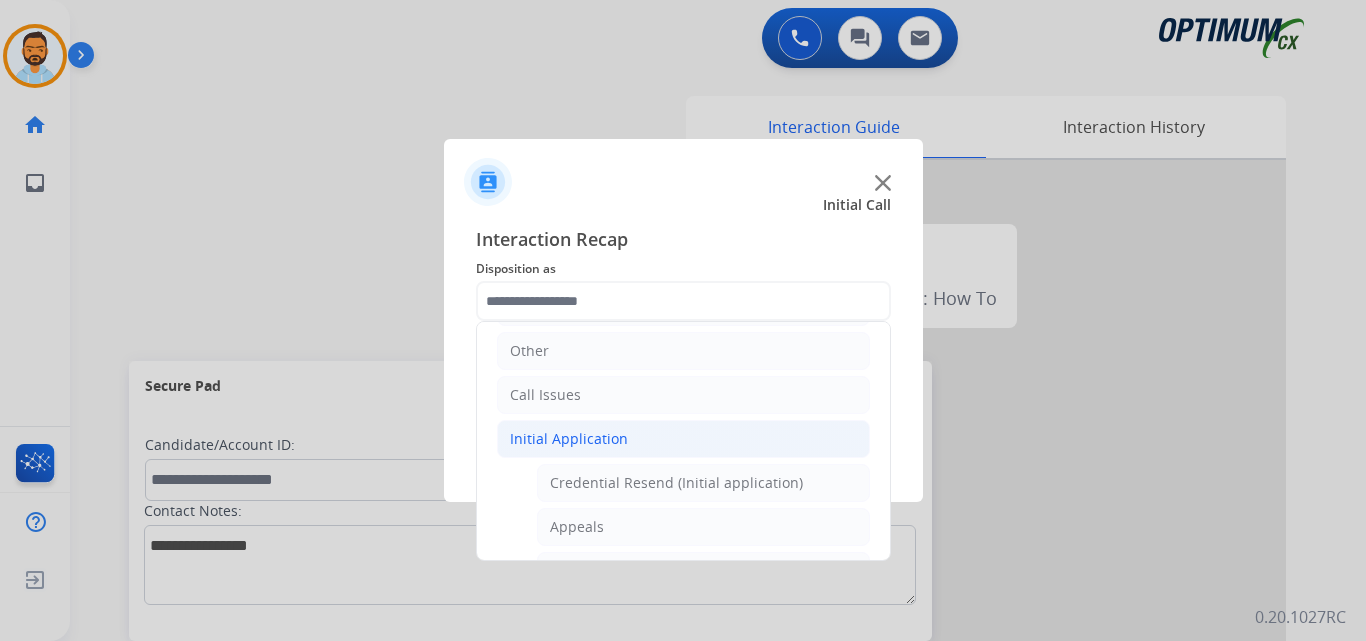 click on "Initial Application" 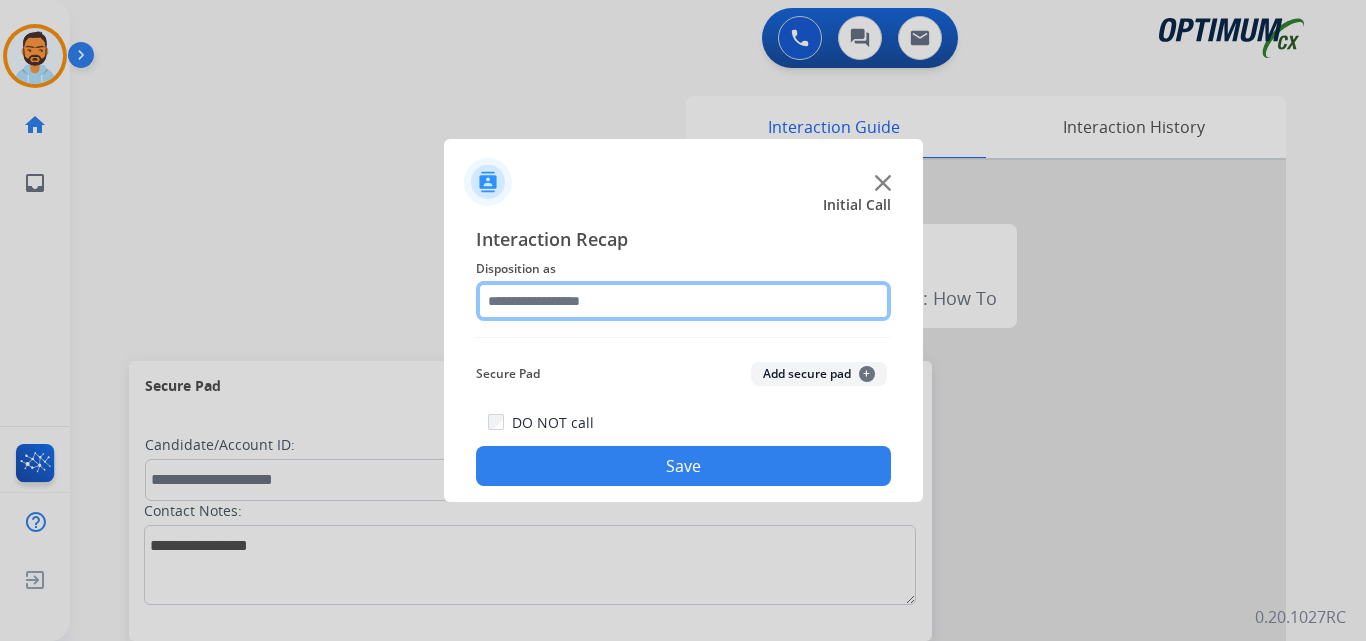 click 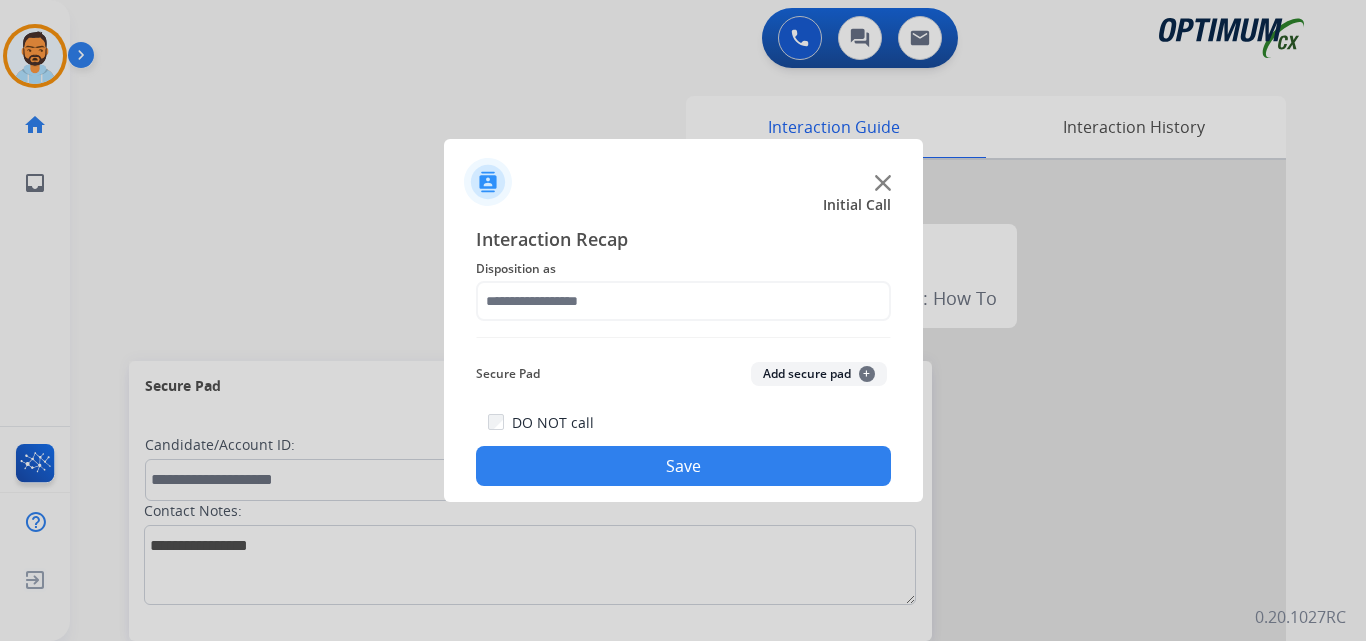 click 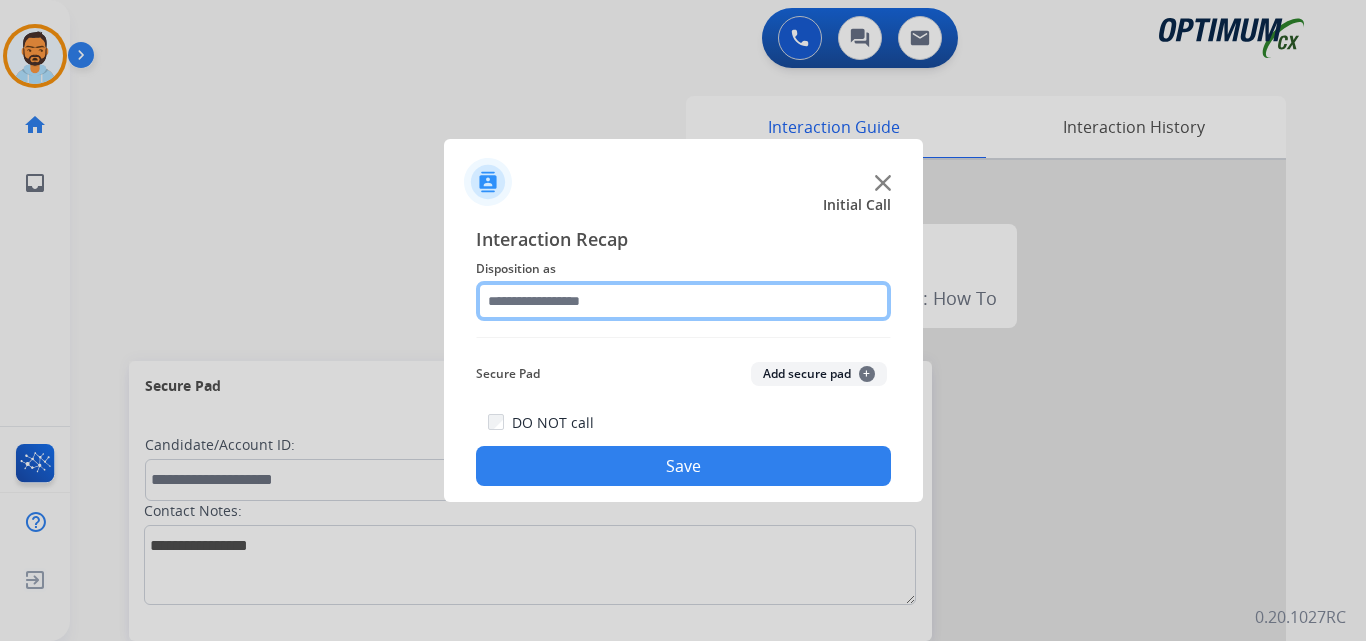 click 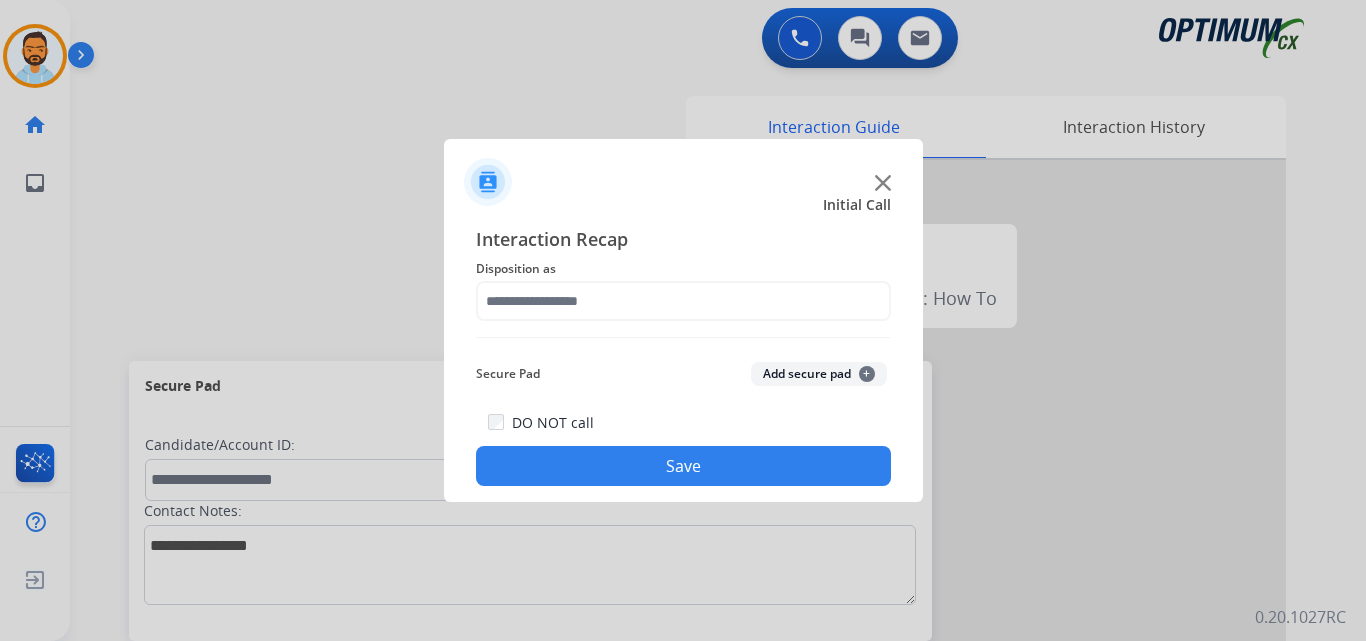 click on "Interaction Recap" 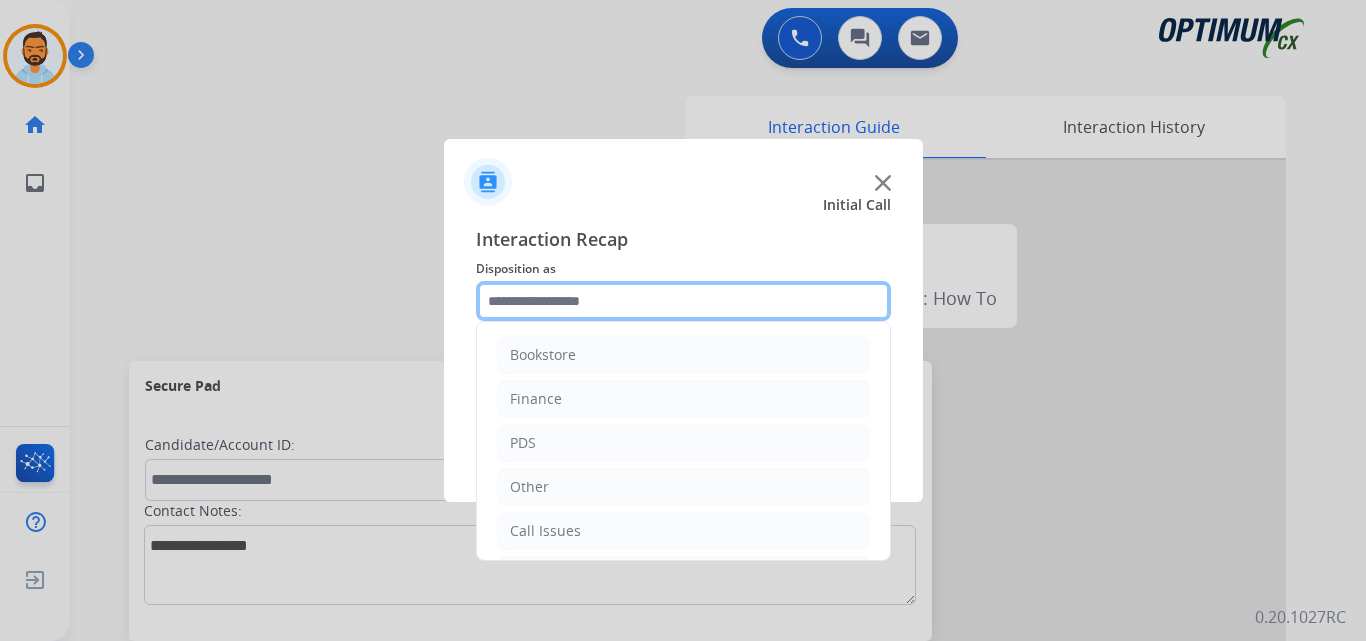 click 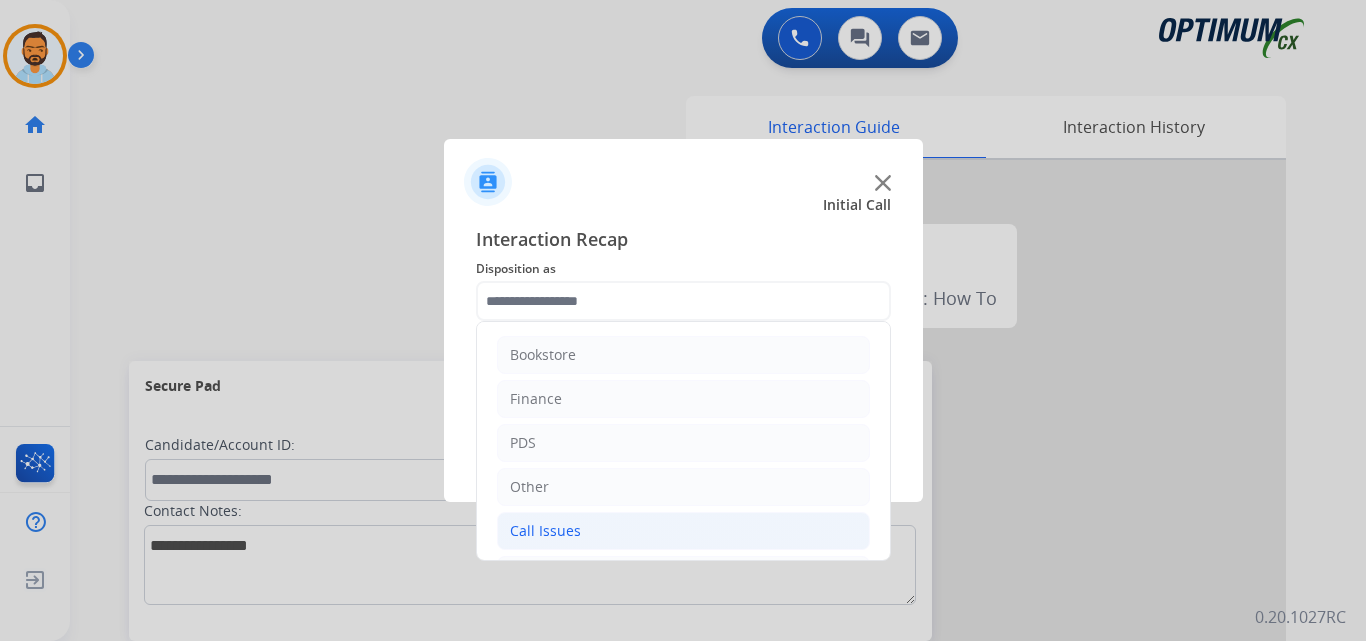 click on "Call Issues" 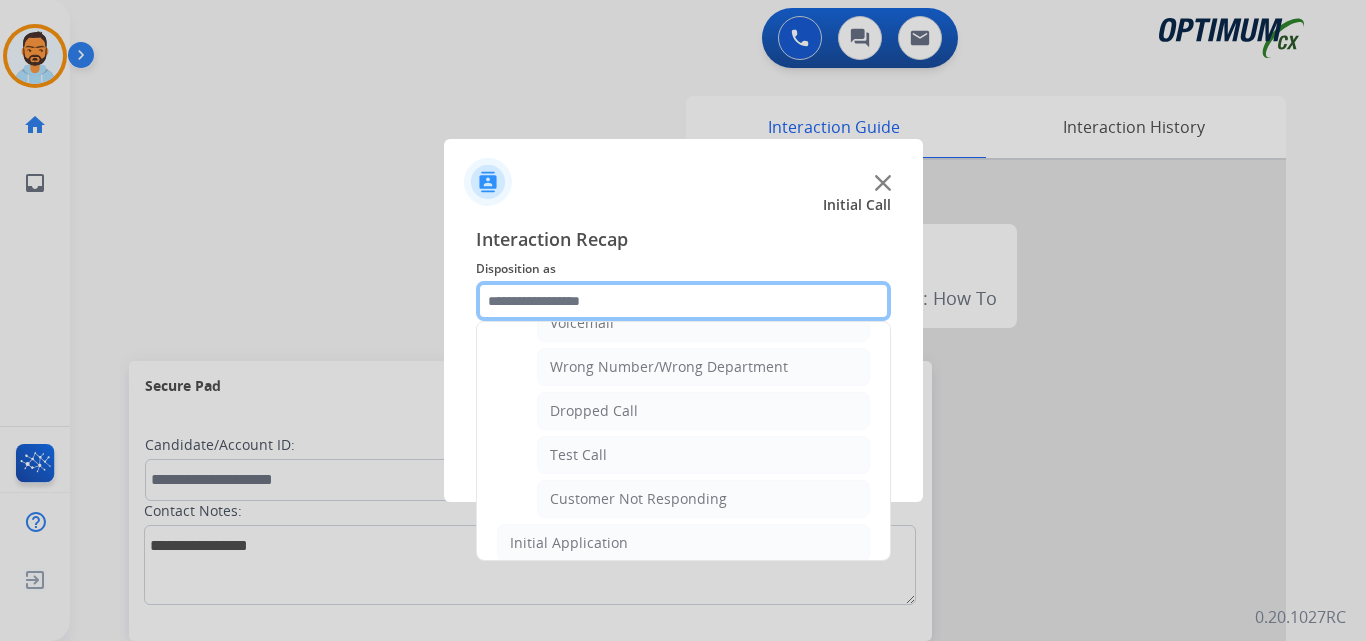 scroll, scrollTop: 241, scrollLeft: 0, axis: vertical 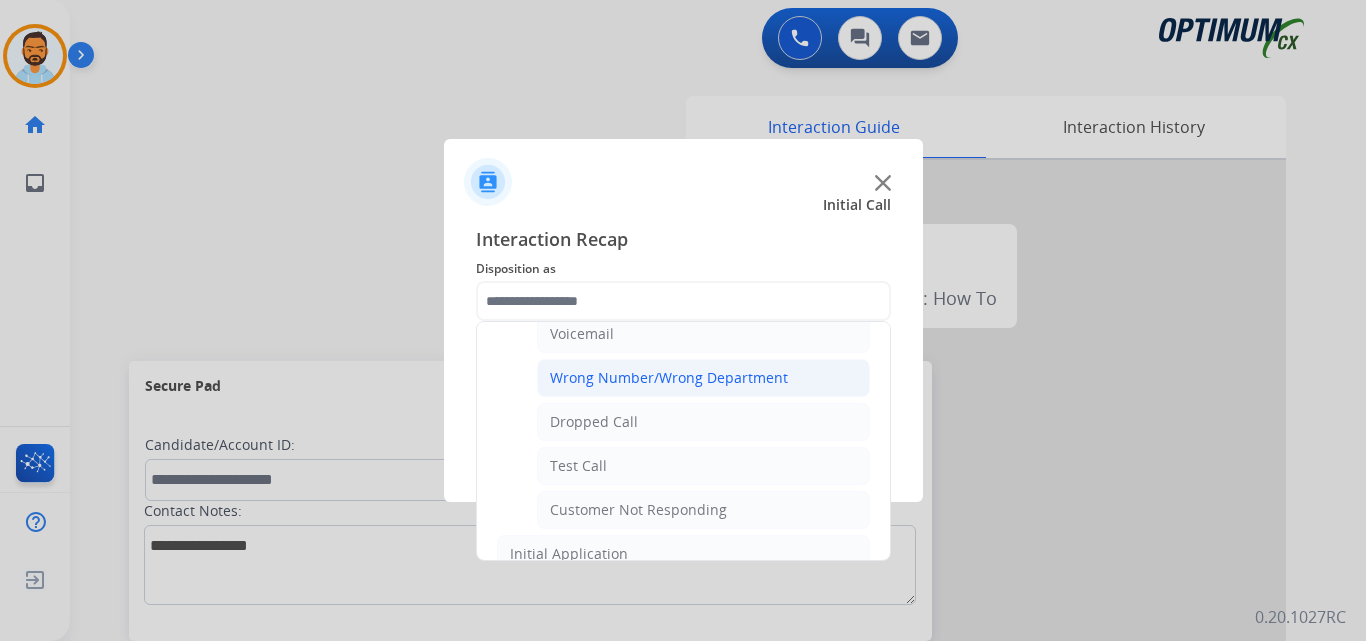 click on "Wrong Number/Wrong Department" 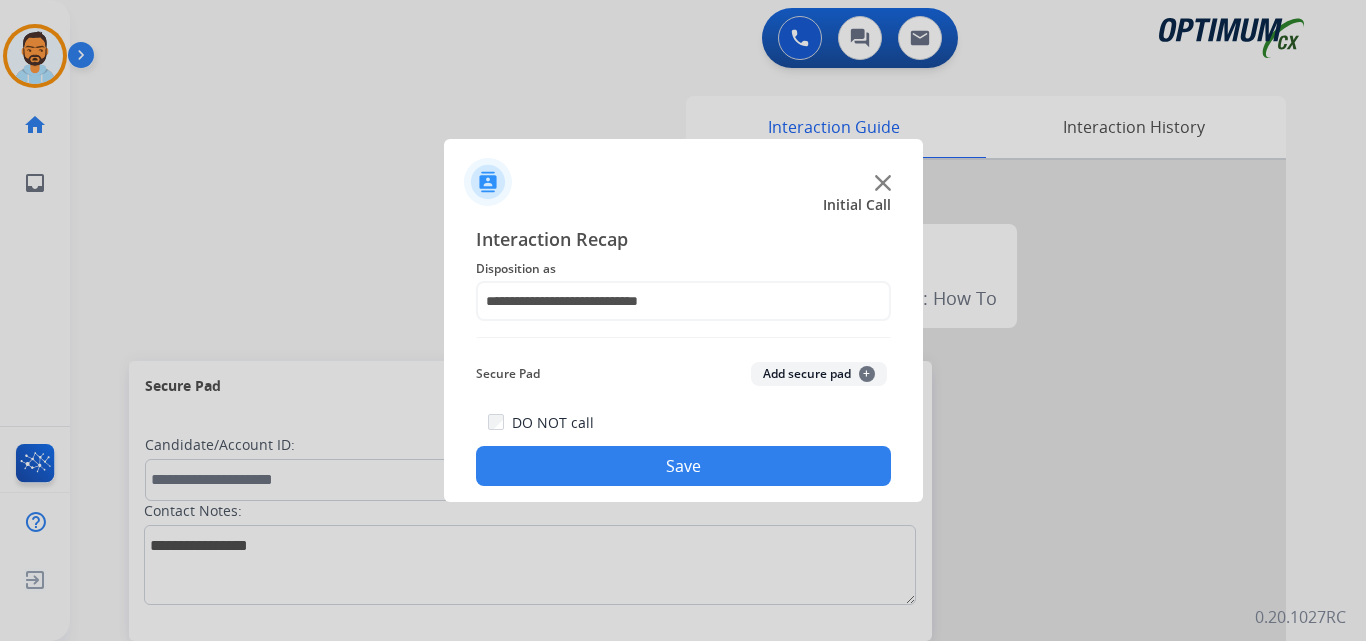 click on "Save" 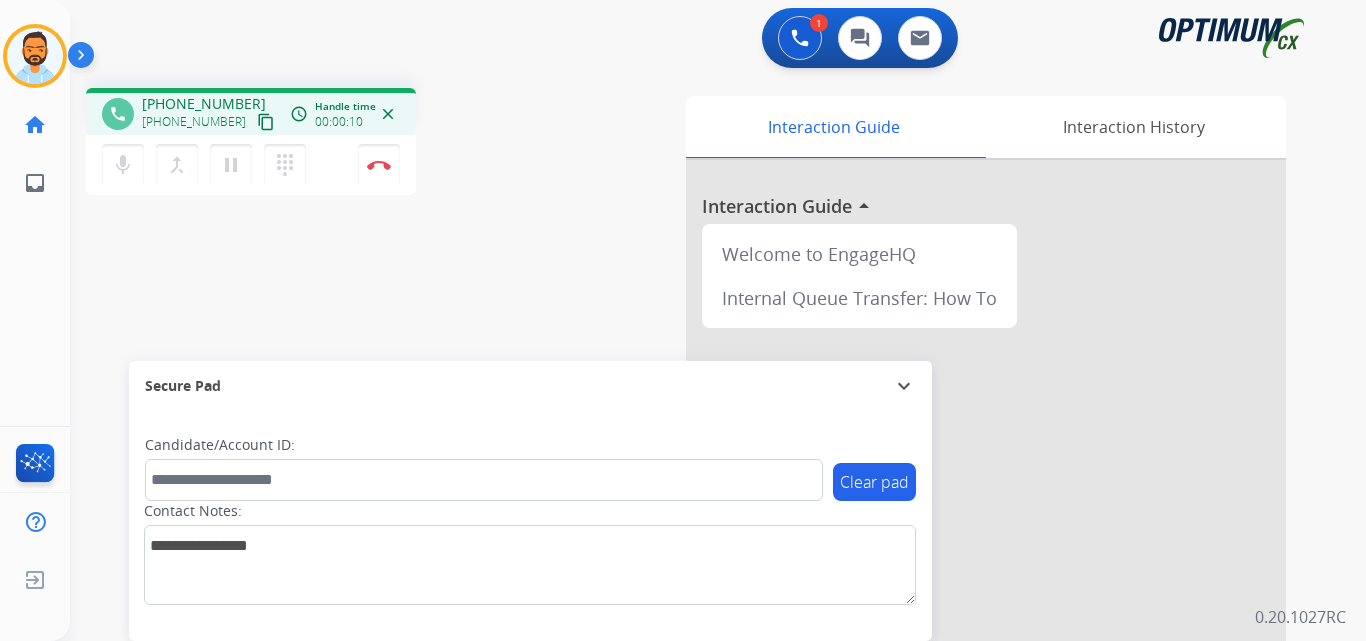 click on "content_copy" at bounding box center [266, 122] 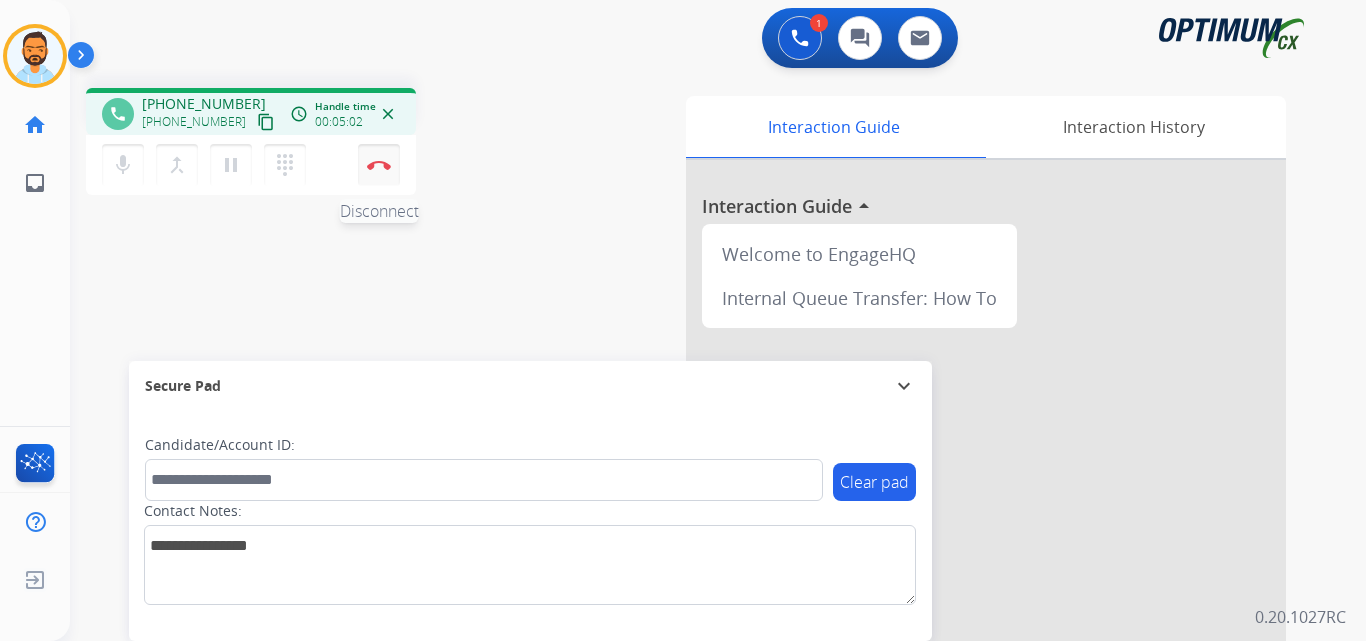 click at bounding box center (379, 165) 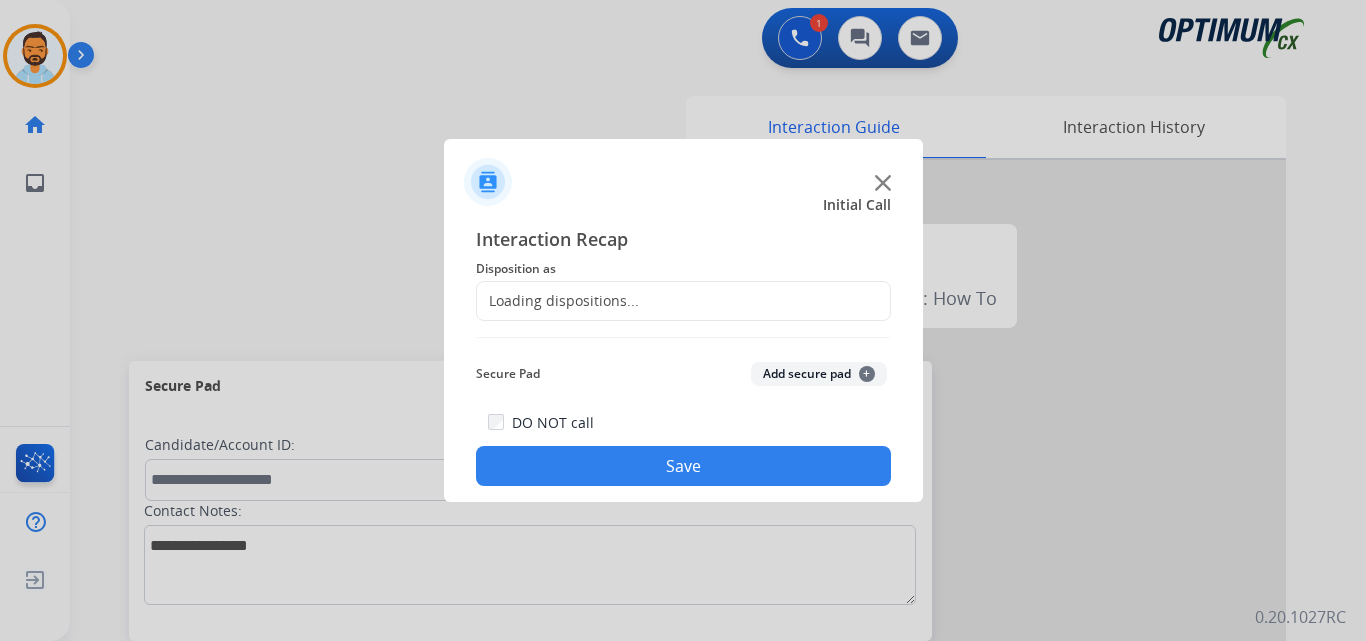 click on "Loading dispositions..." 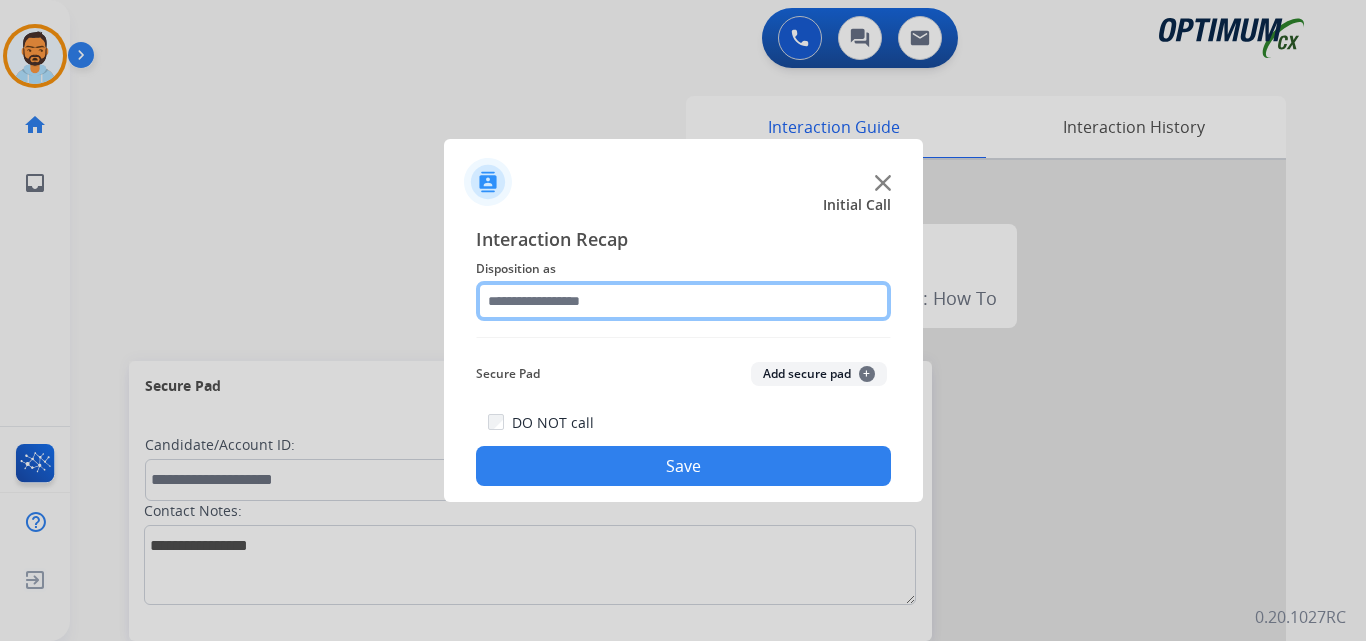 click 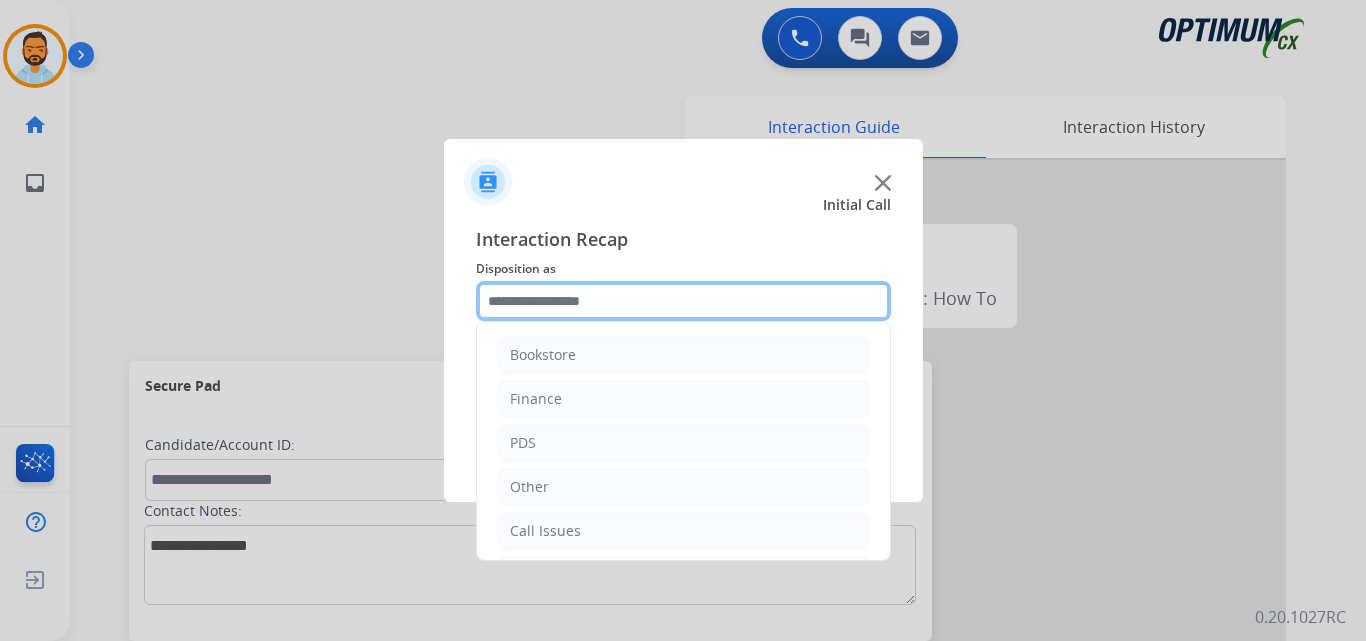 scroll, scrollTop: 136, scrollLeft: 0, axis: vertical 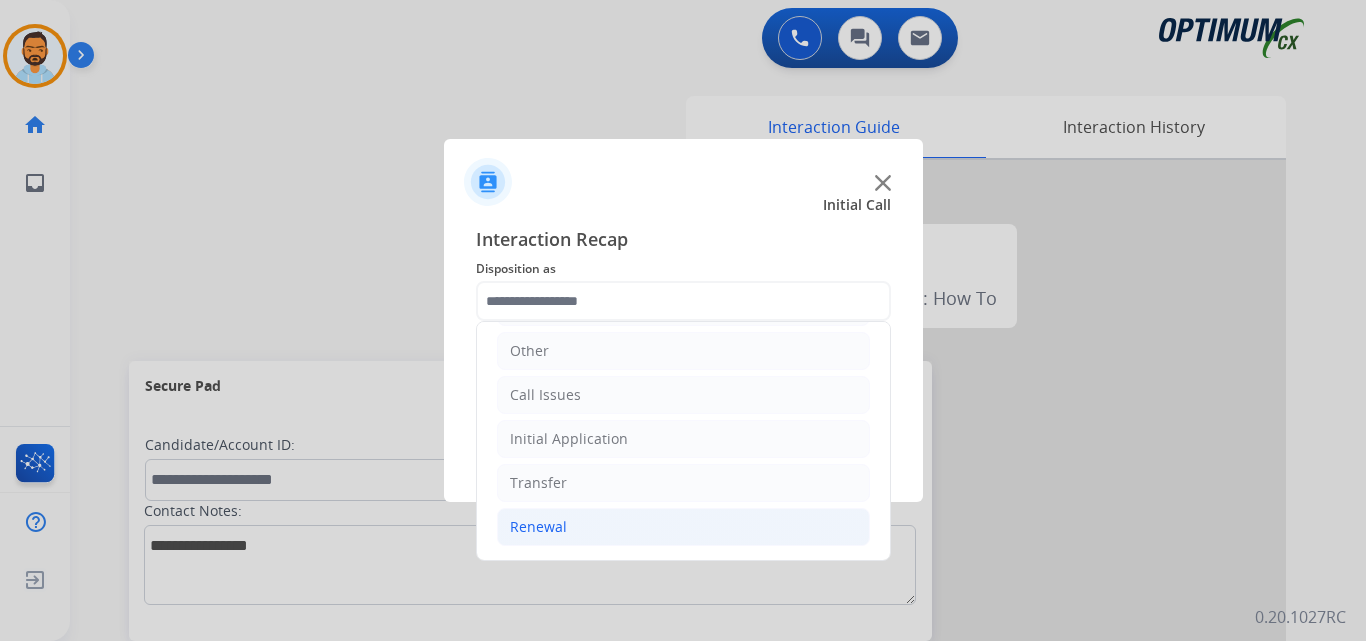 click on "Renewal" 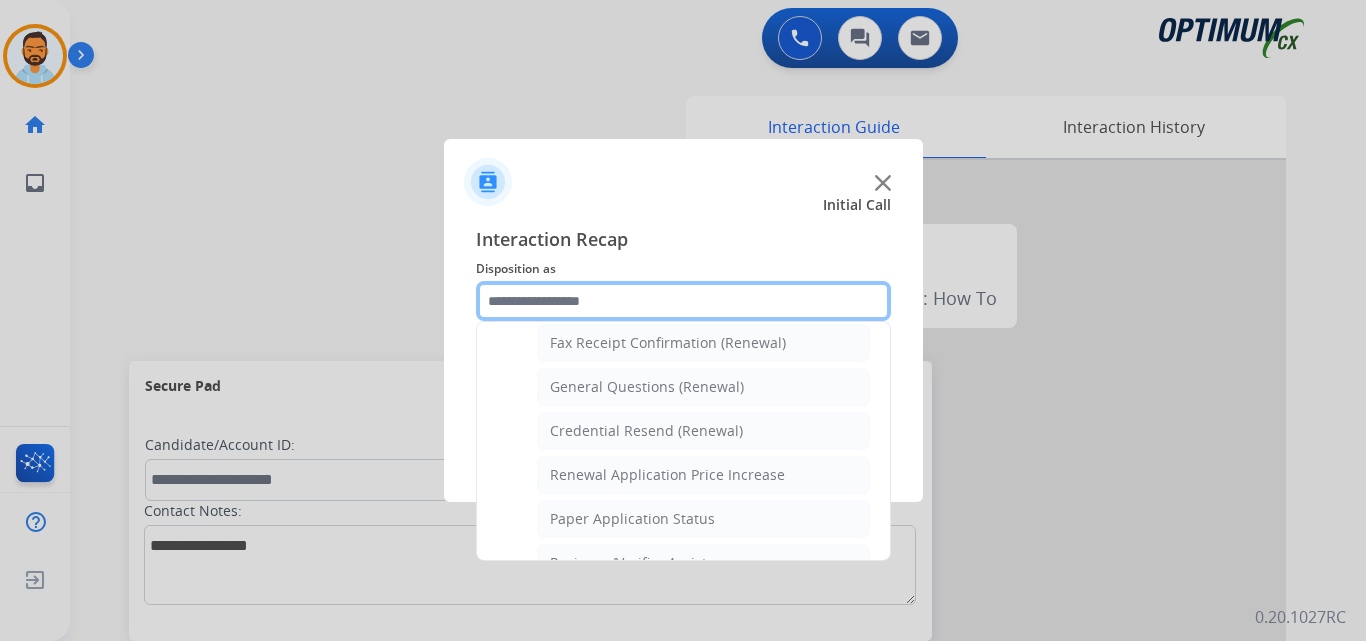 scroll, scrollTop: 550, scrollLeft: 0, axis: vertical 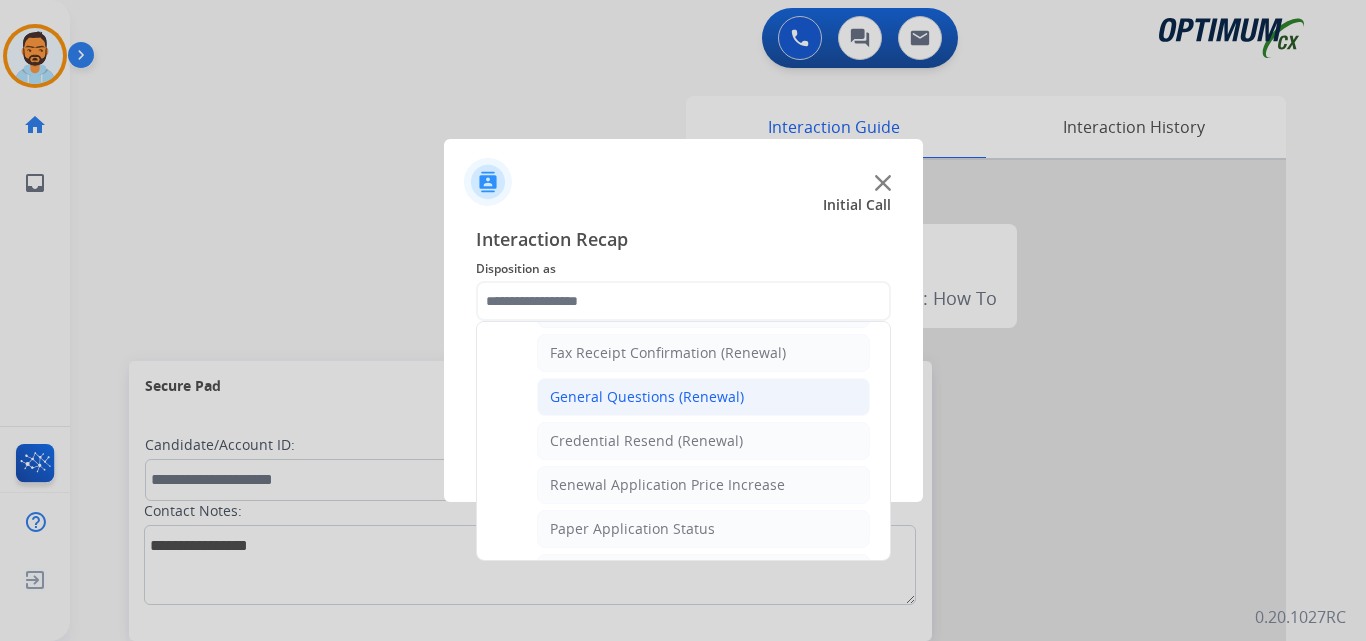 click on "General Questions (Renewal)" 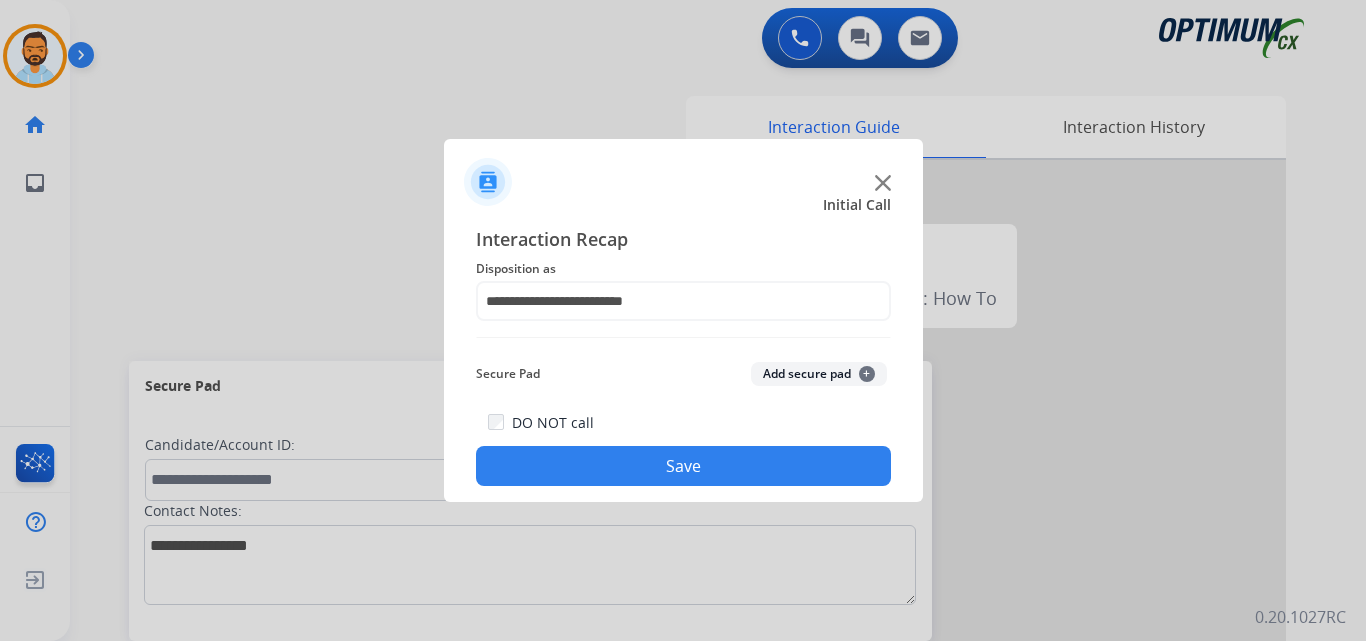 click on "Save" 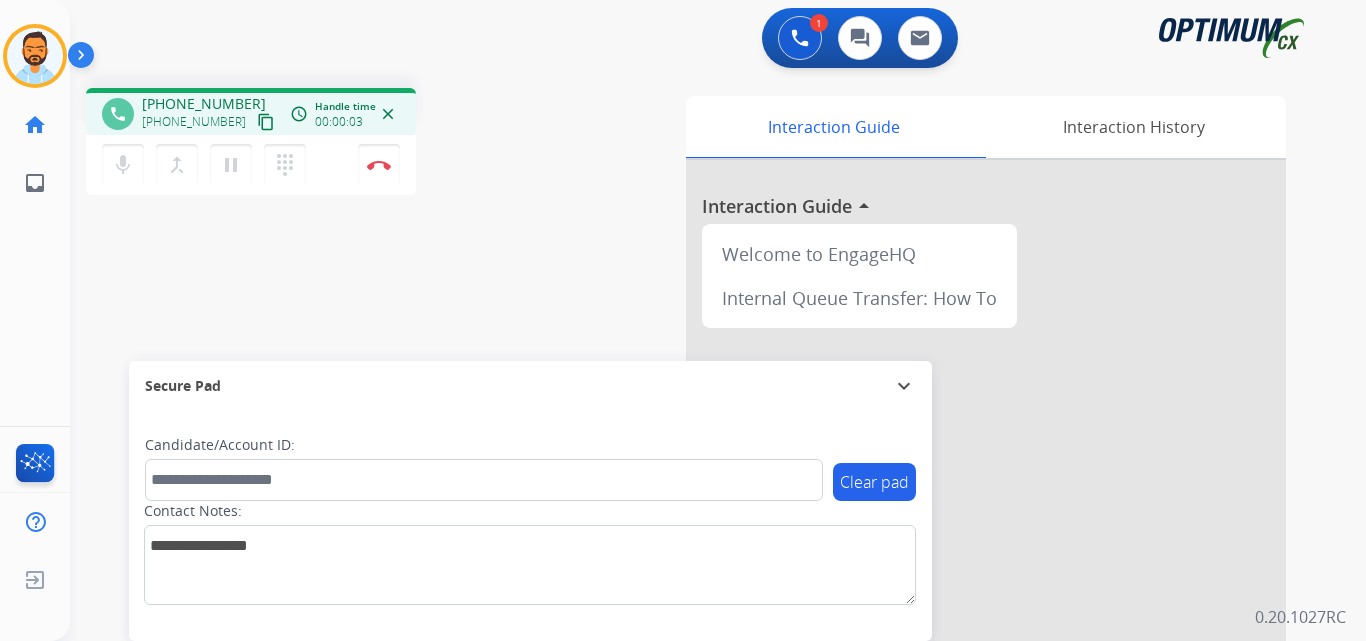 click on "content_copy" at bounding box center [266, 122] 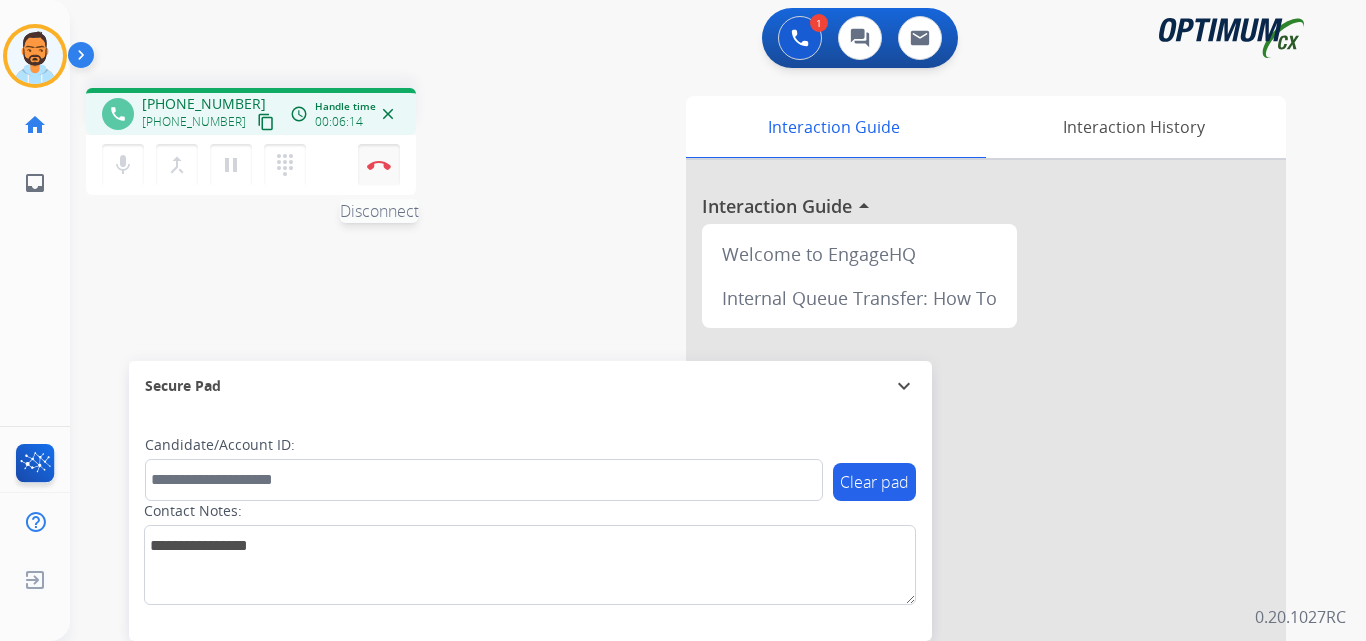 click on "Disconnect" at bounding box center (379, 165) 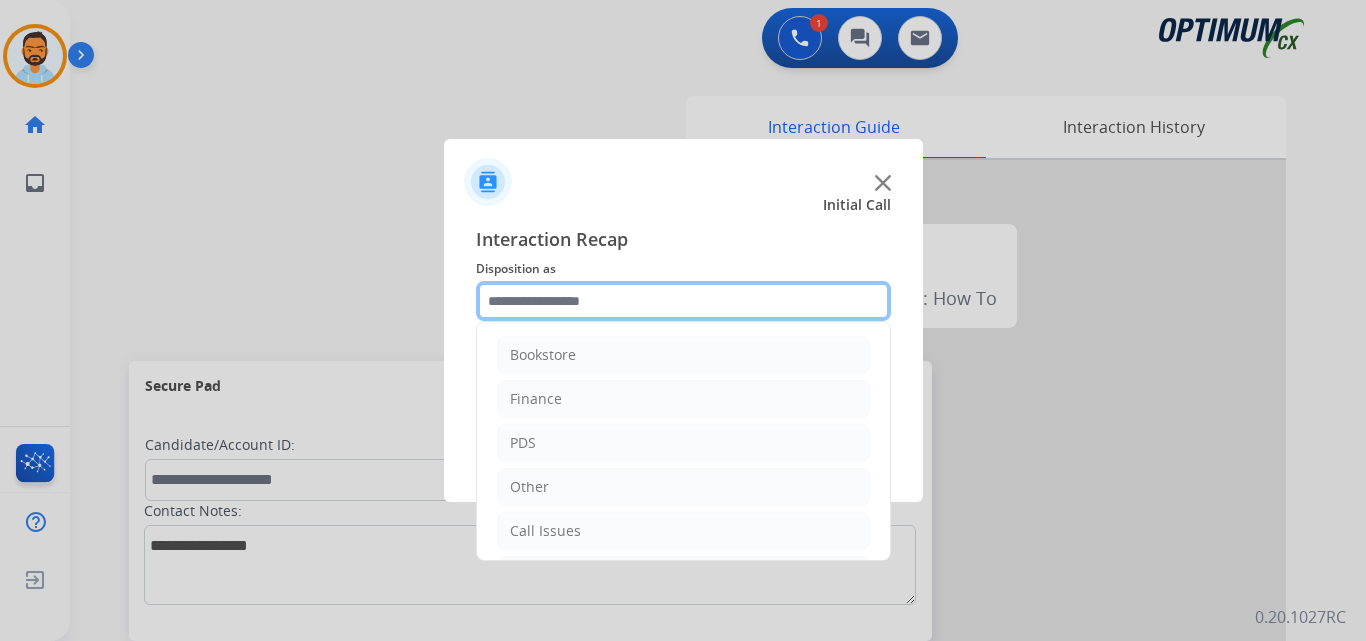 click 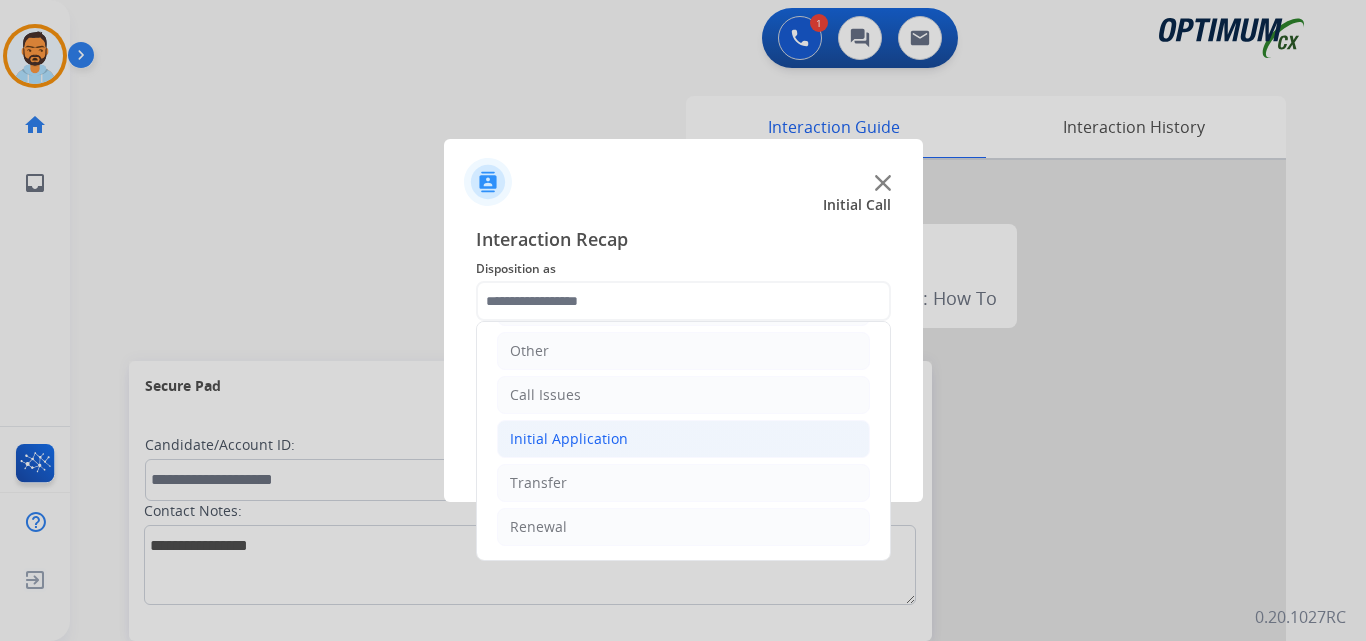 click on "Initial Application" 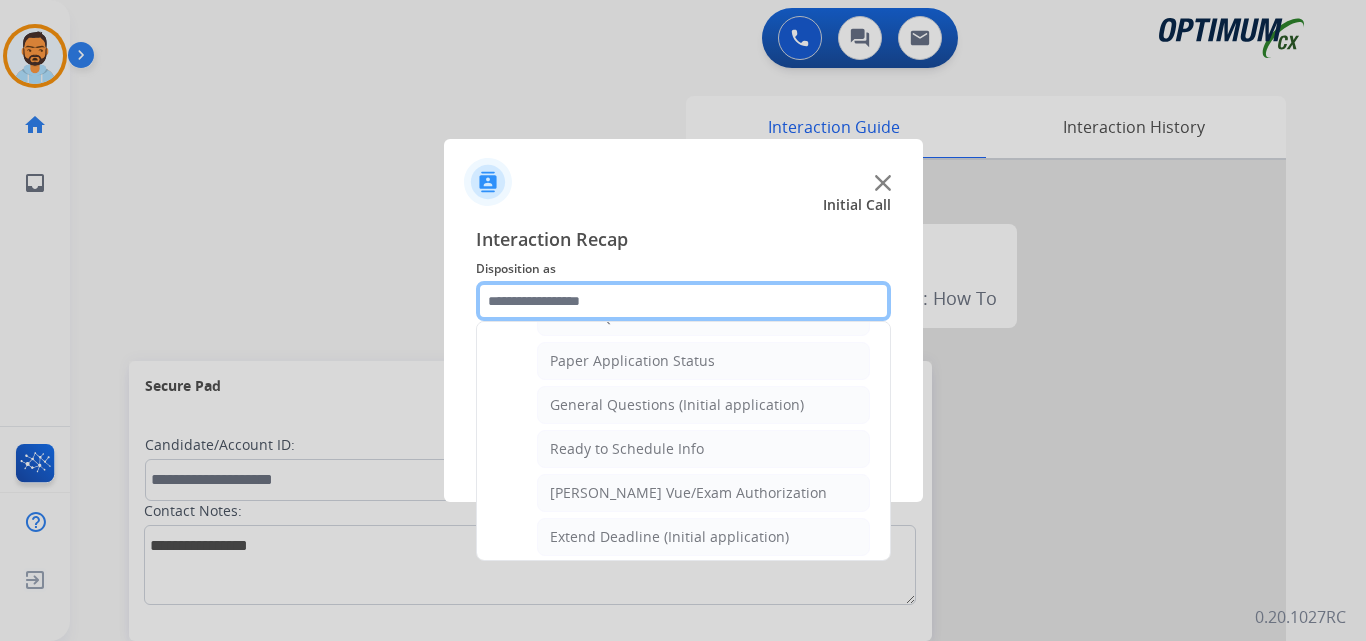 scroll, scrollTop: 1104, scrollLeft: 0, axis: vertical 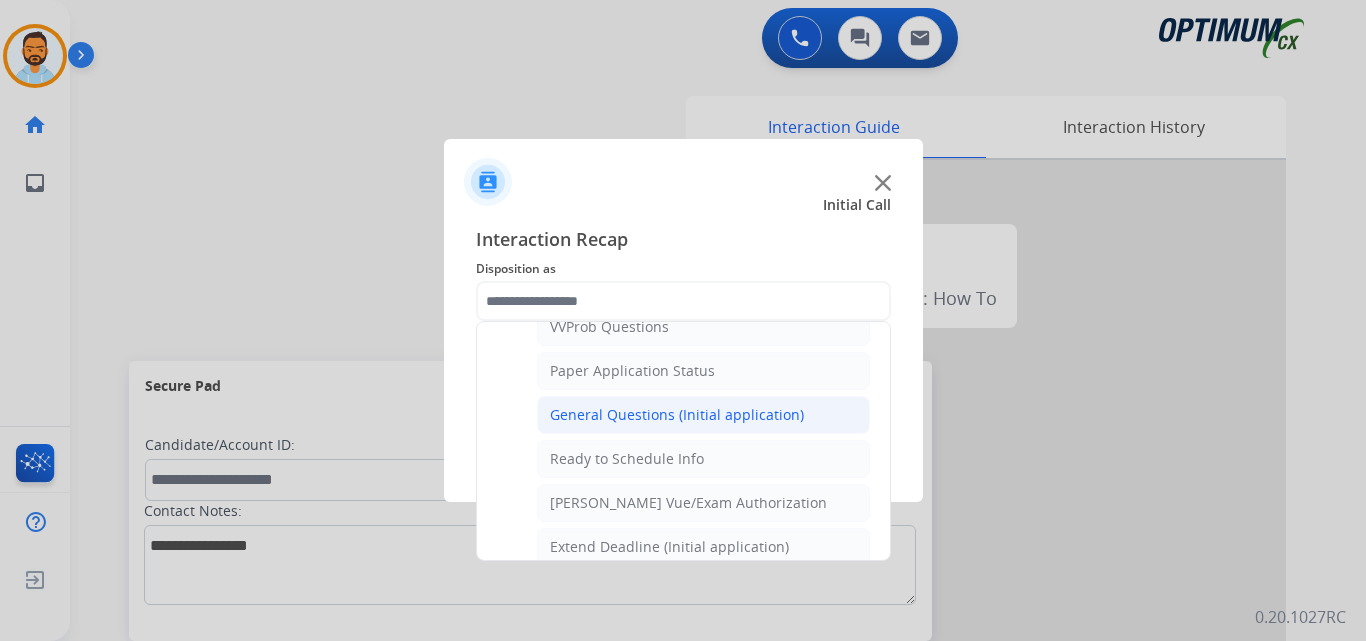 click on "General Questions (Initial application)" 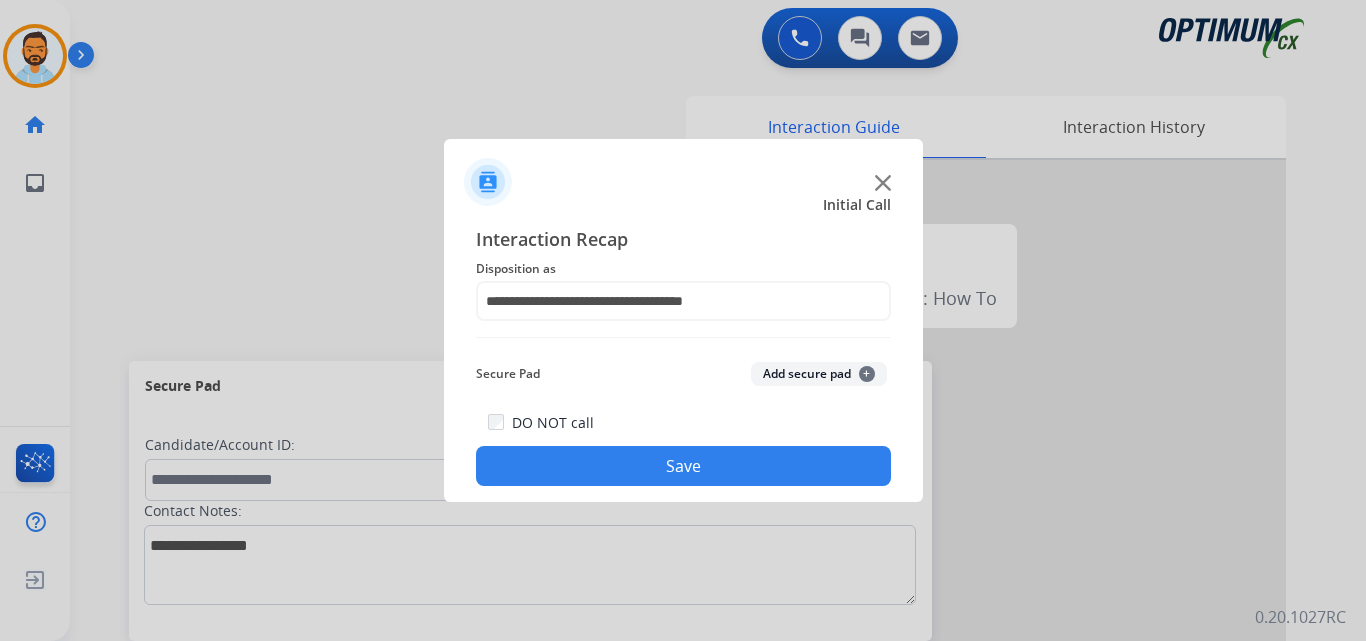 click on "Save" 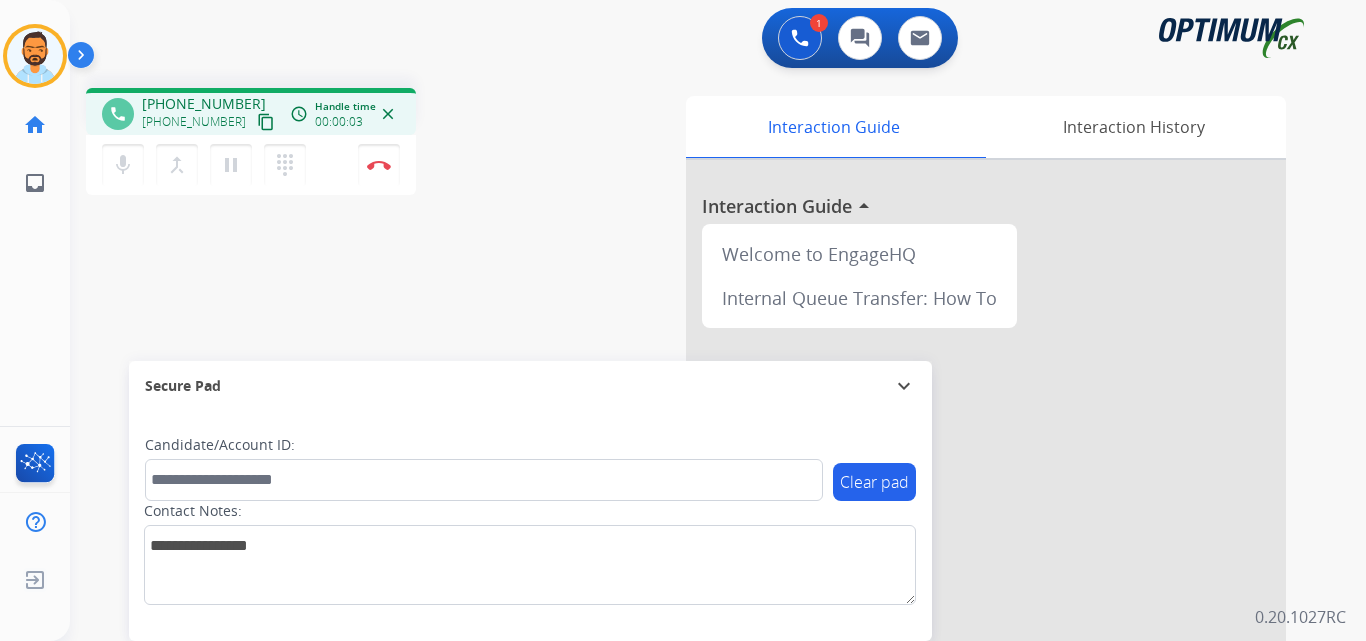 click on "content_copy" at bounding box center (266, 122) 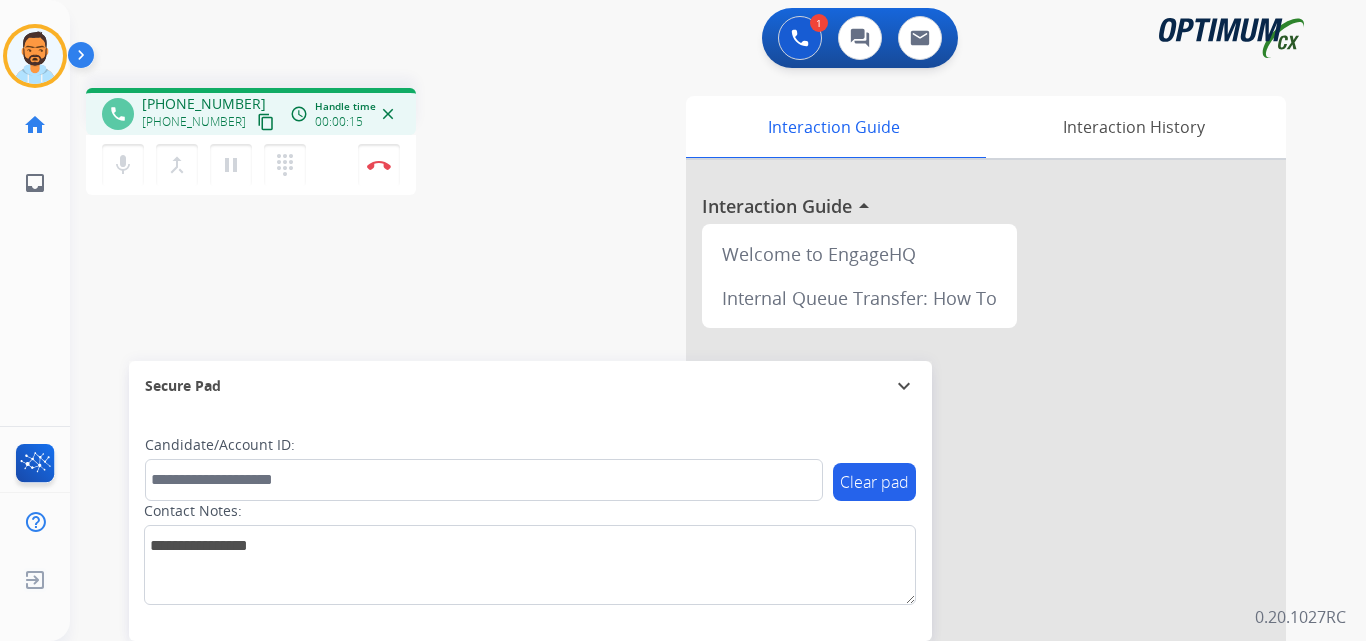 click on "content_copy" at bounding box center [266, 122] 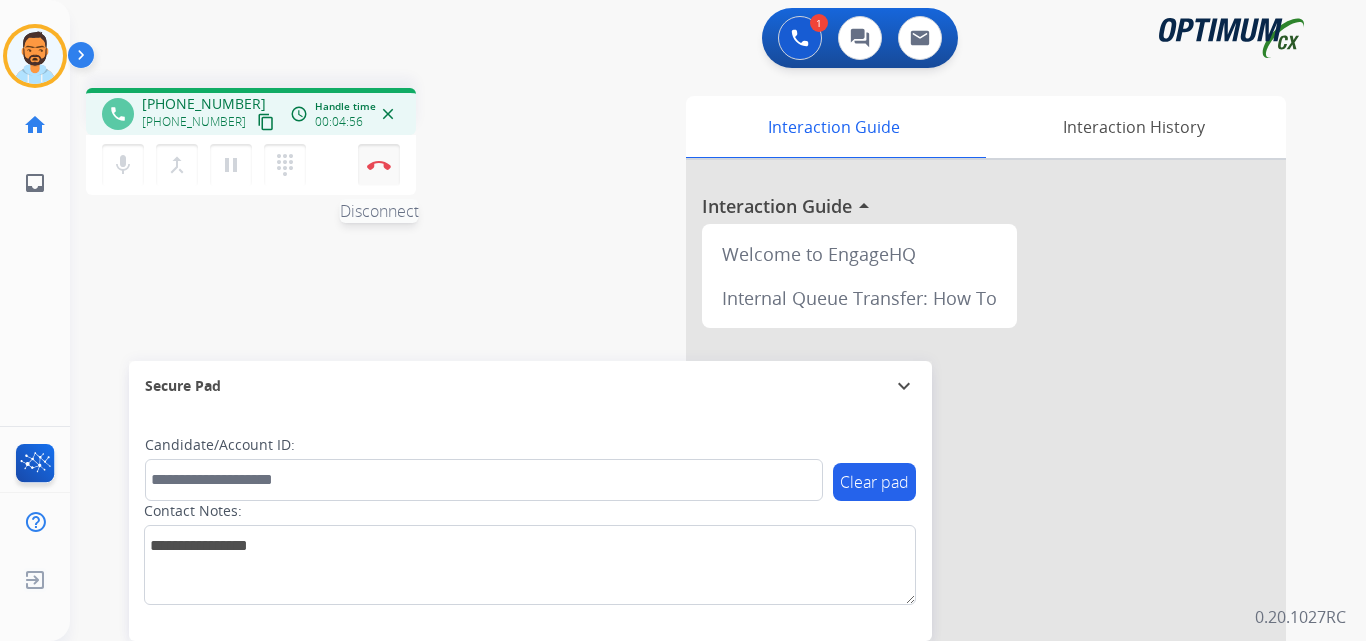 click at bounding box center [379, 165] 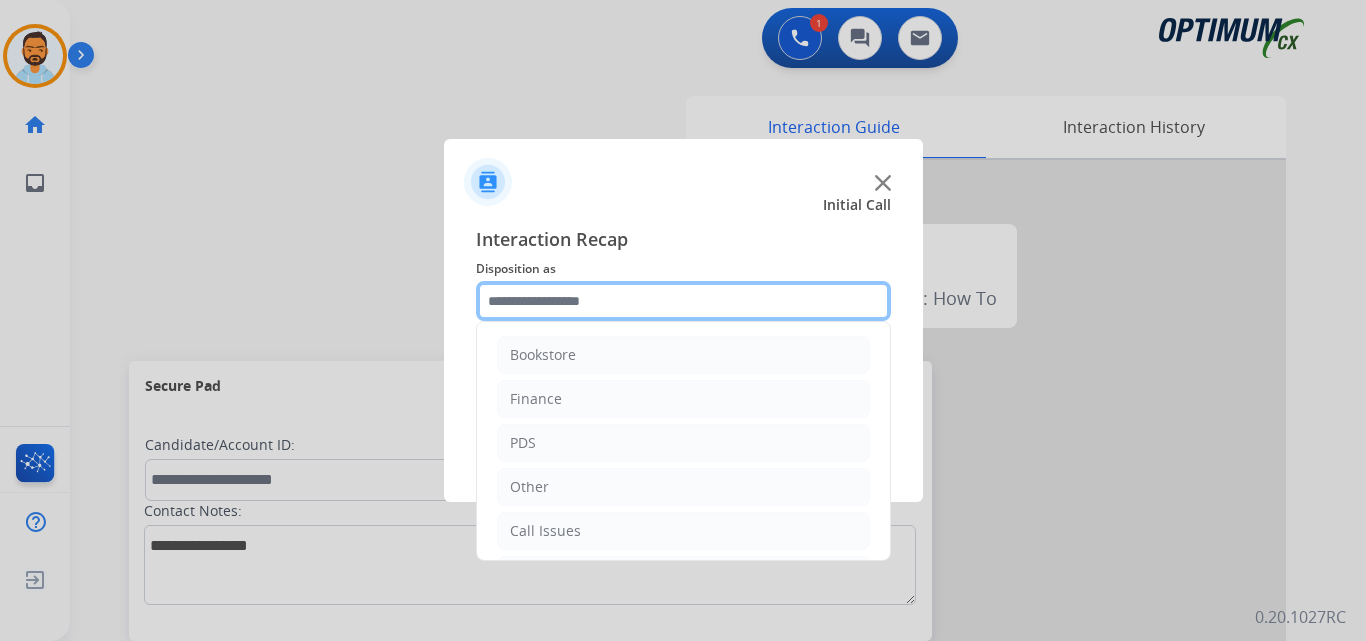 click 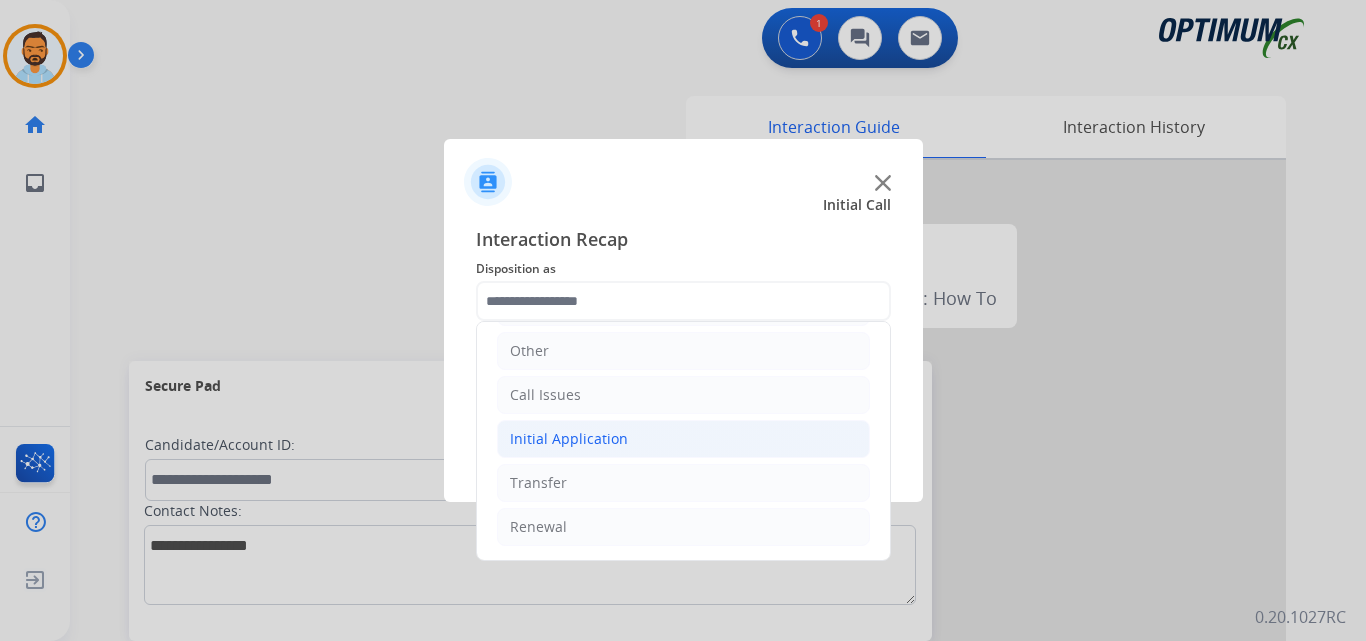 click on "Initial Application" 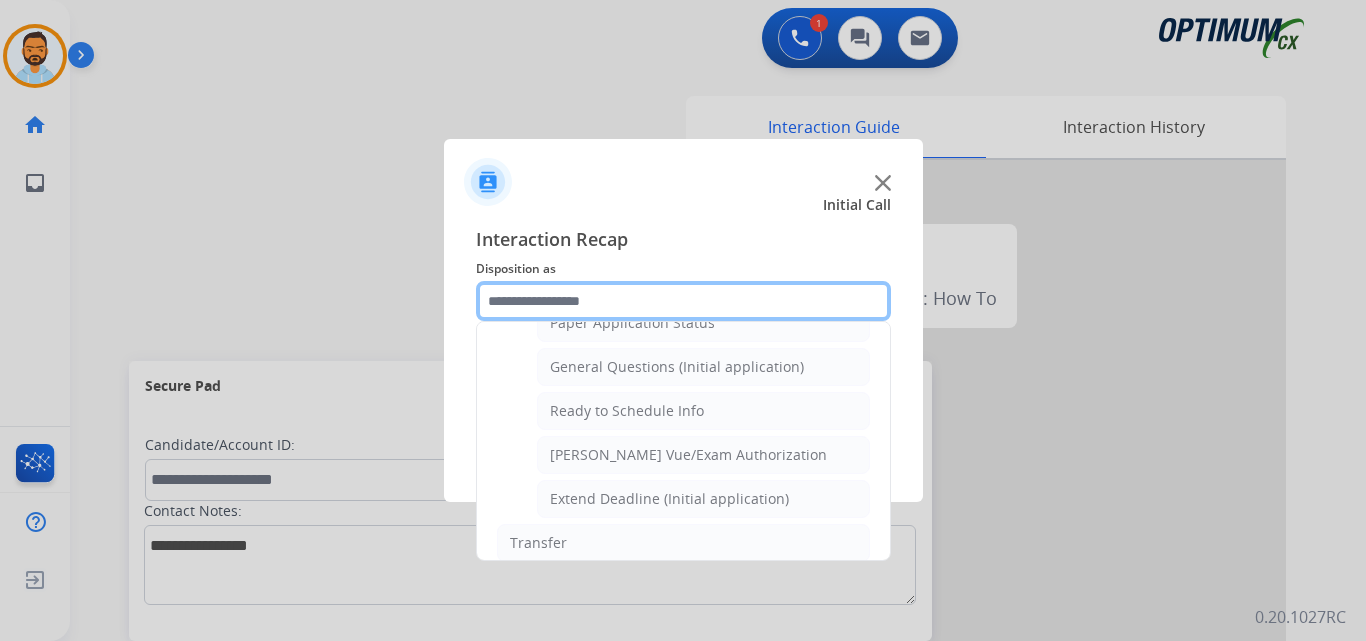 scroll, scrollTop: 1150, scrollLeft: 0, axis: vertical 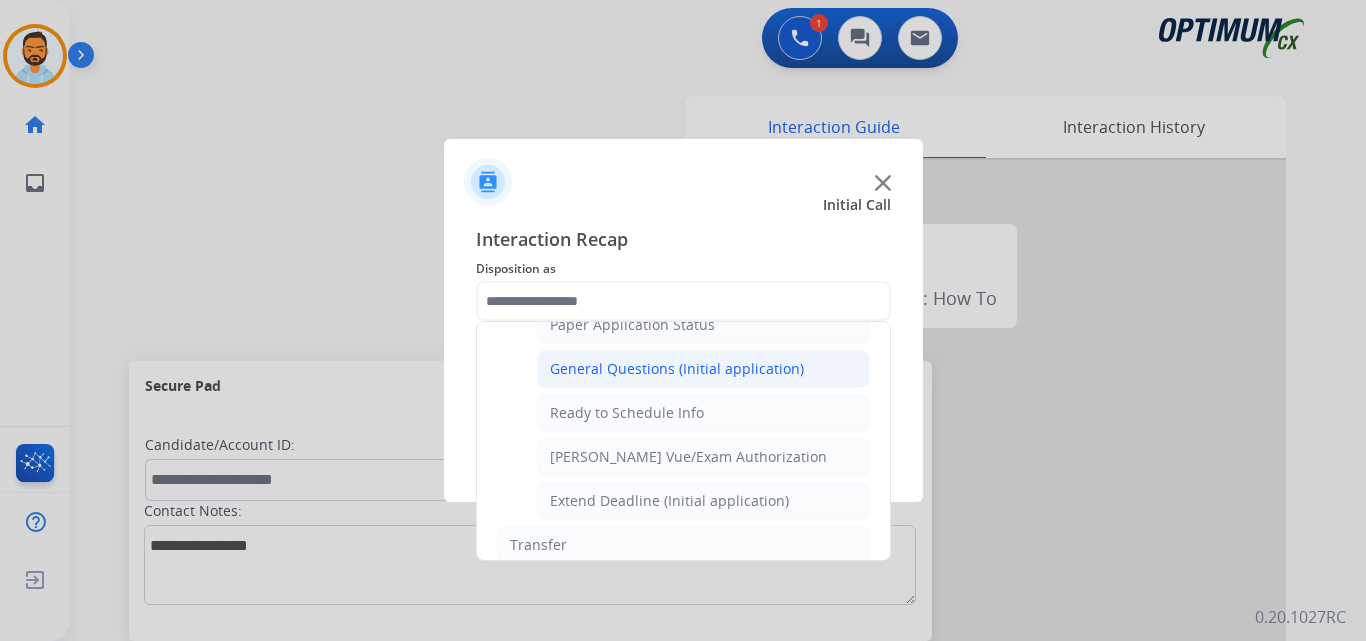 click on "General Questions (Initial application)" 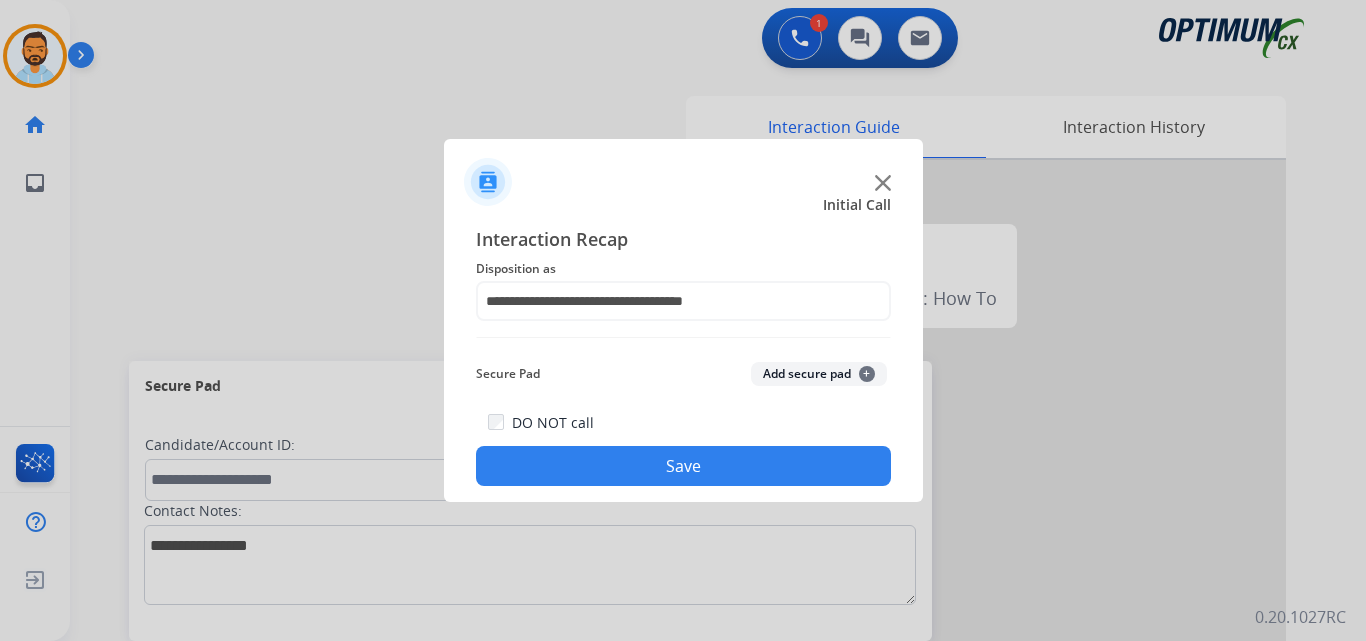 click on "Save" 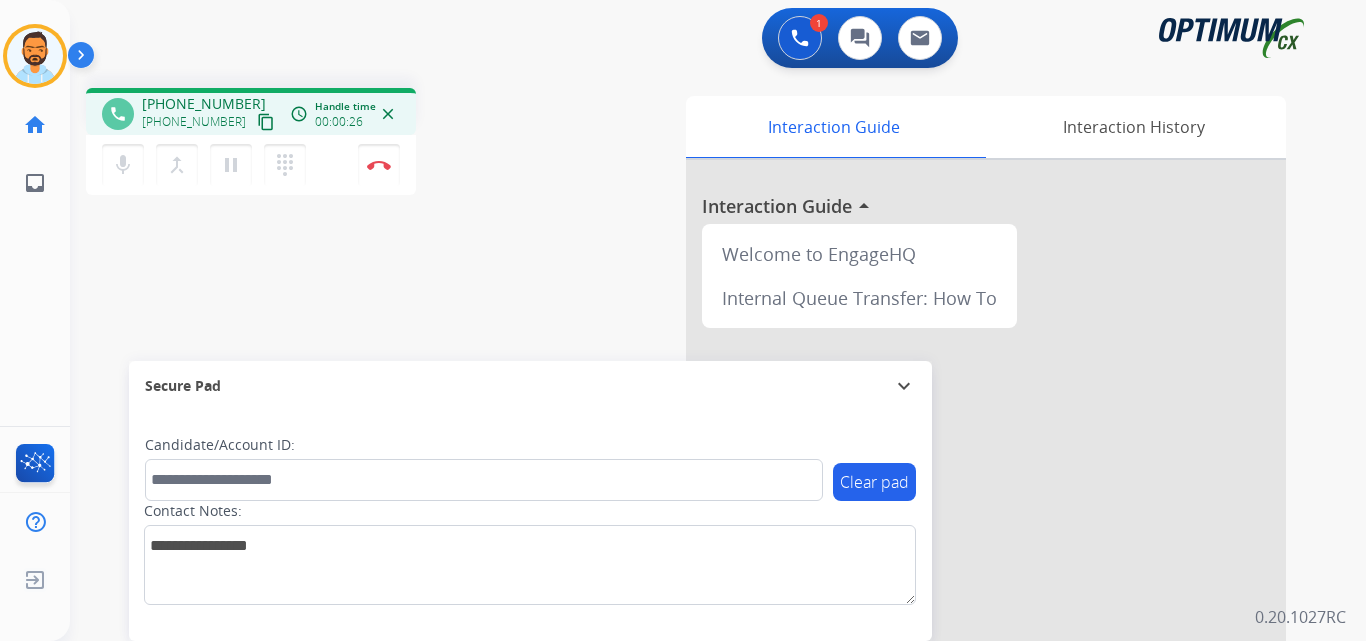 click on "content_copy" at bounding box center [266, 122] 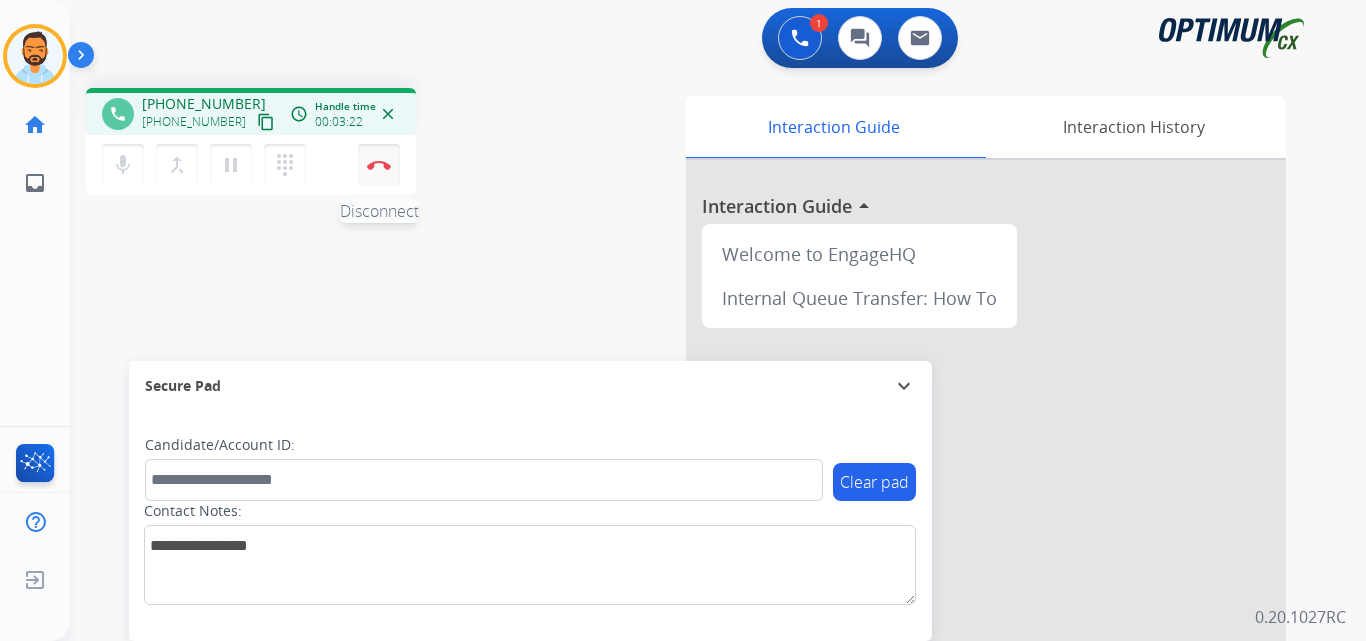 click on "Disconnect" at bounding box center [379, 165] 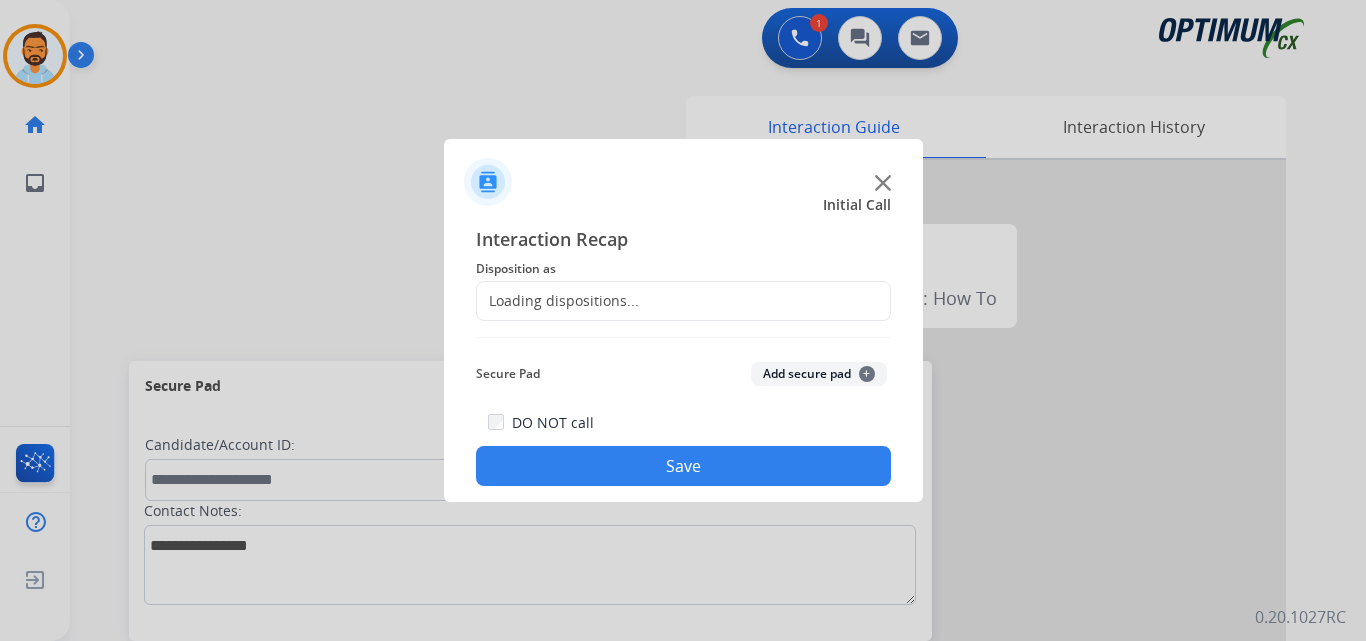 click on "Loading dispositions..." 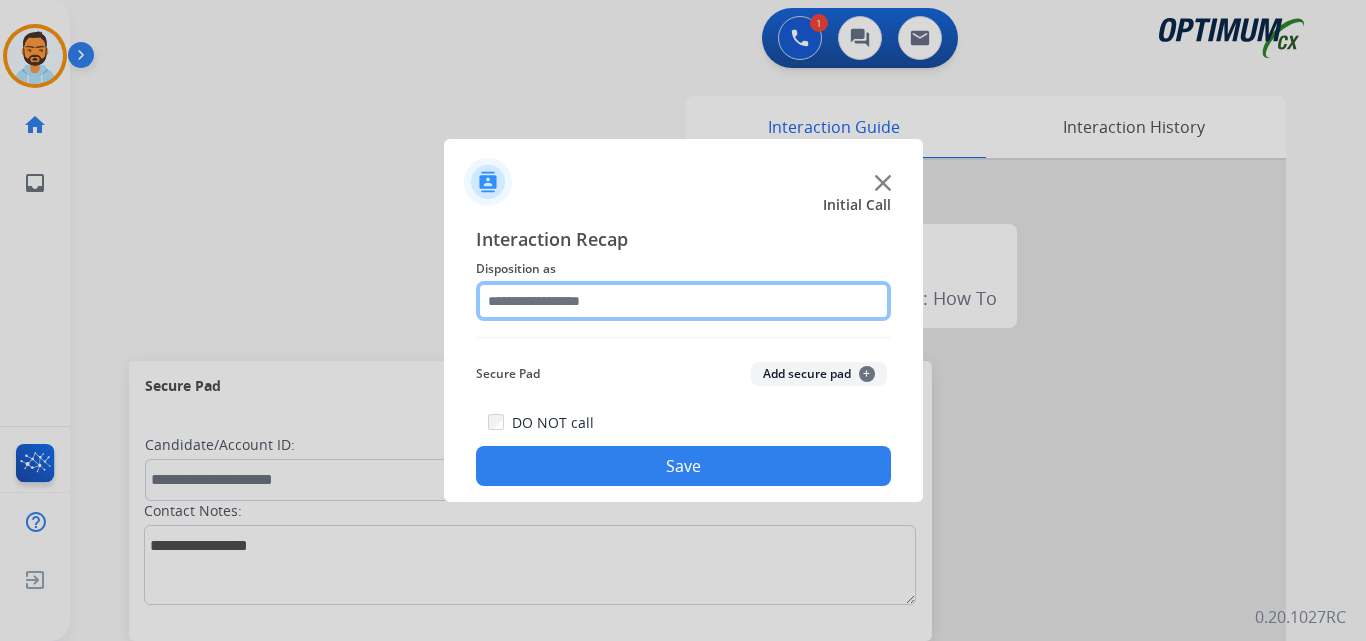 click 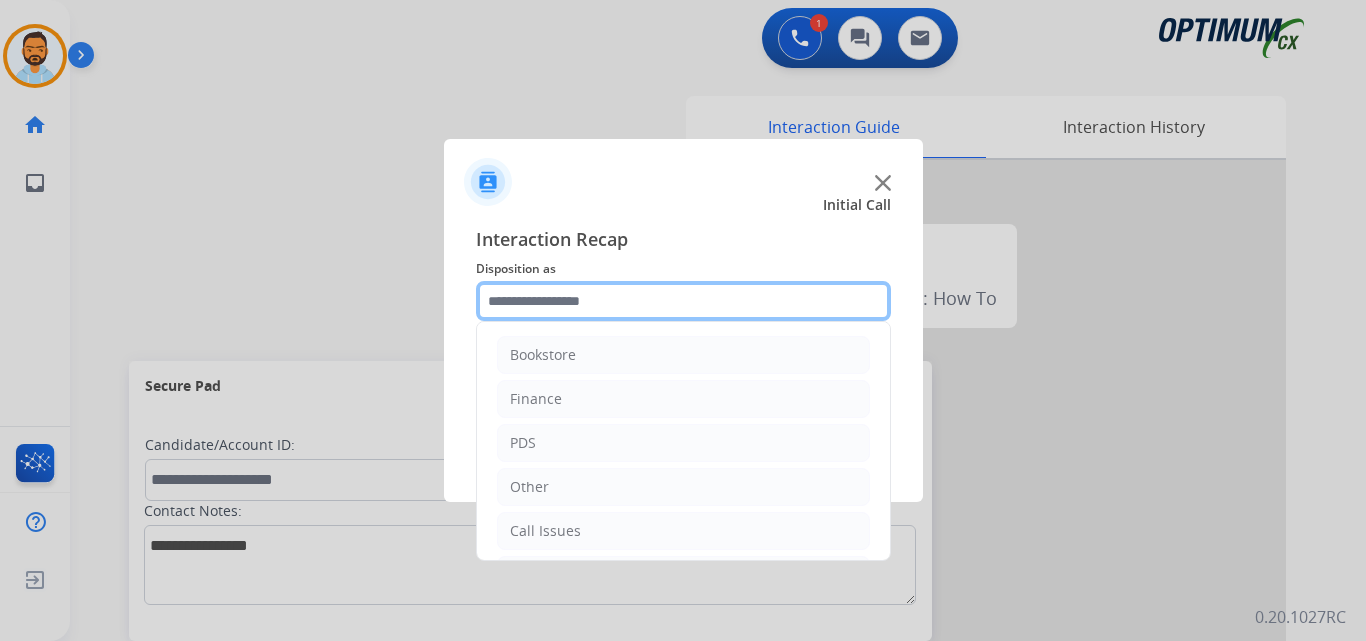 scroll, scrollTop: 136, scrollLeft: 0, axis: vertical 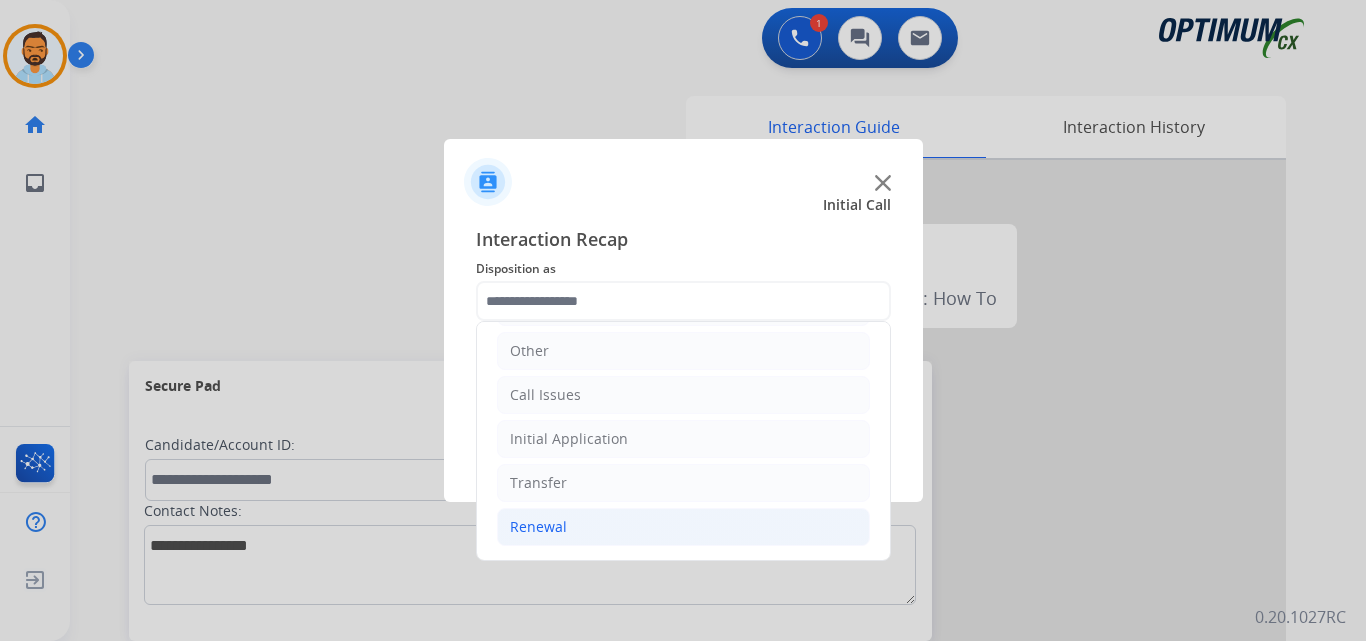 click on "Renewal" 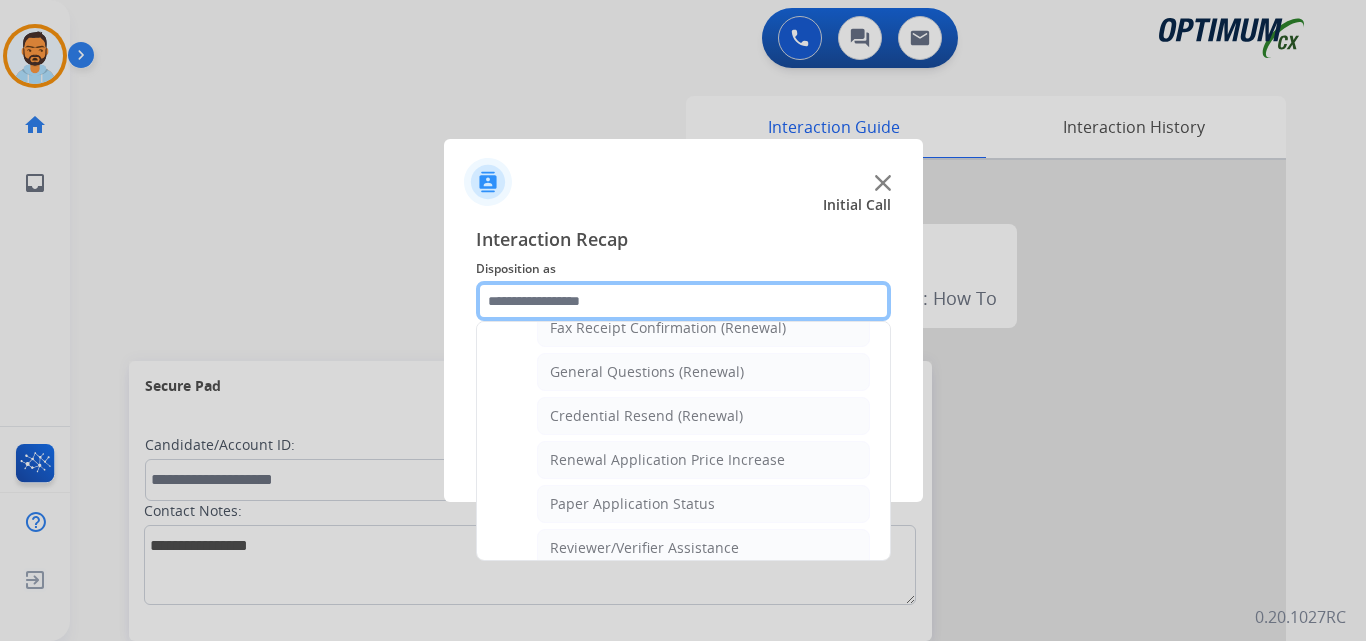 scroll, scrollTop: 772, scrollLeft: 0, axis: vertical 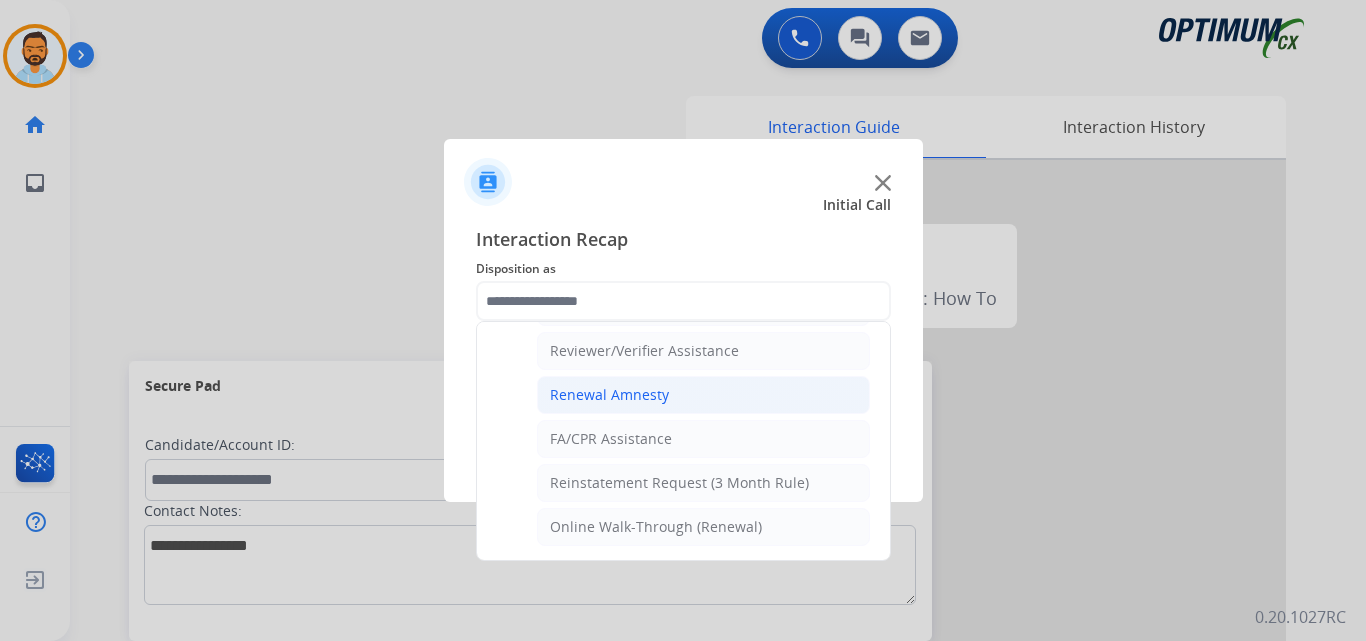click on "Renewal Amnesty" 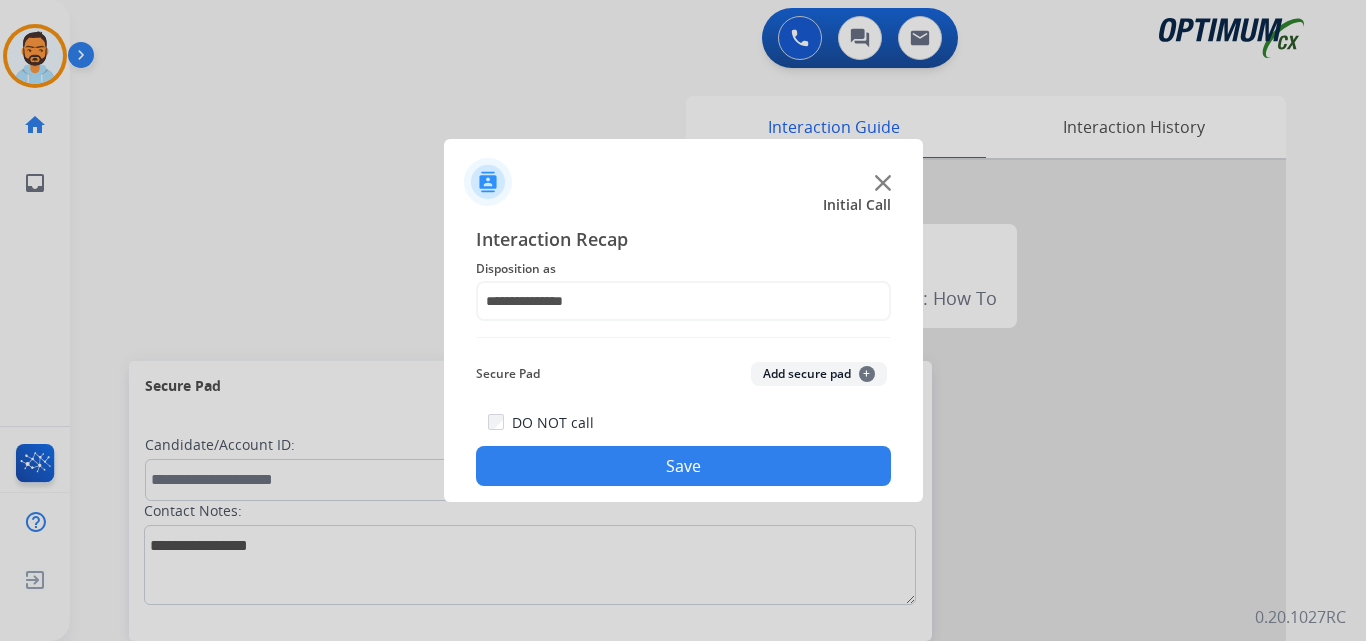 click on "Save" 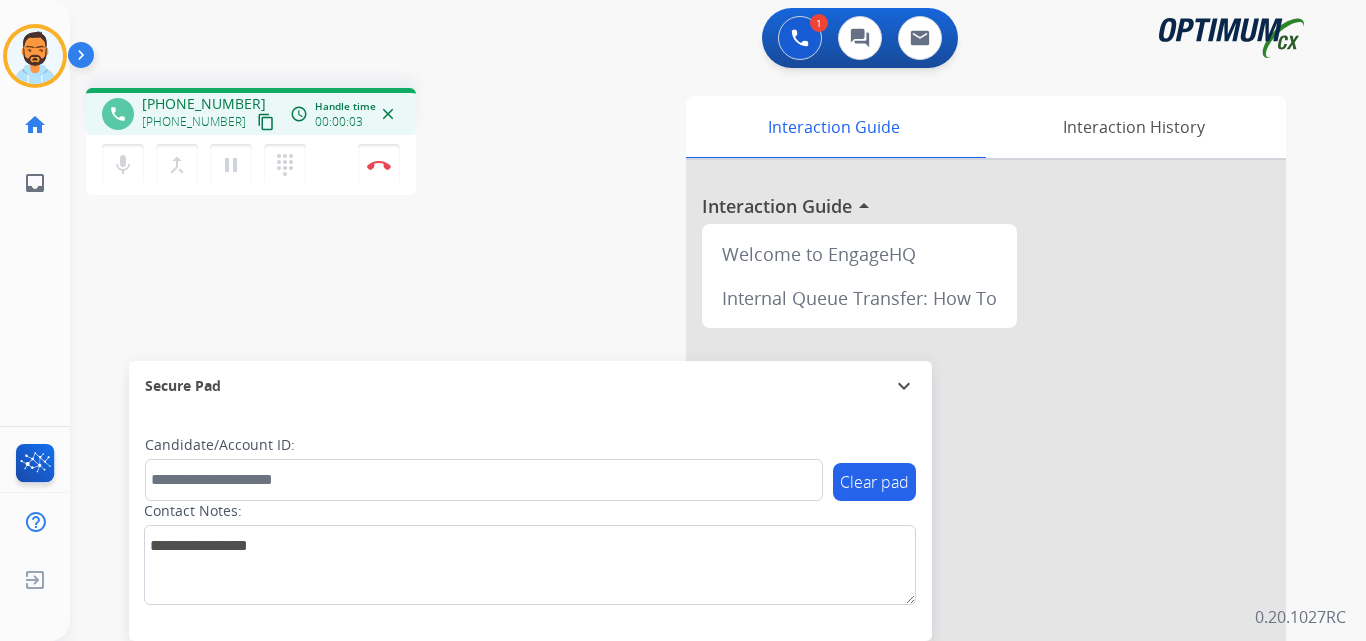 click on "content_copy" at bounding box center [266, 122] 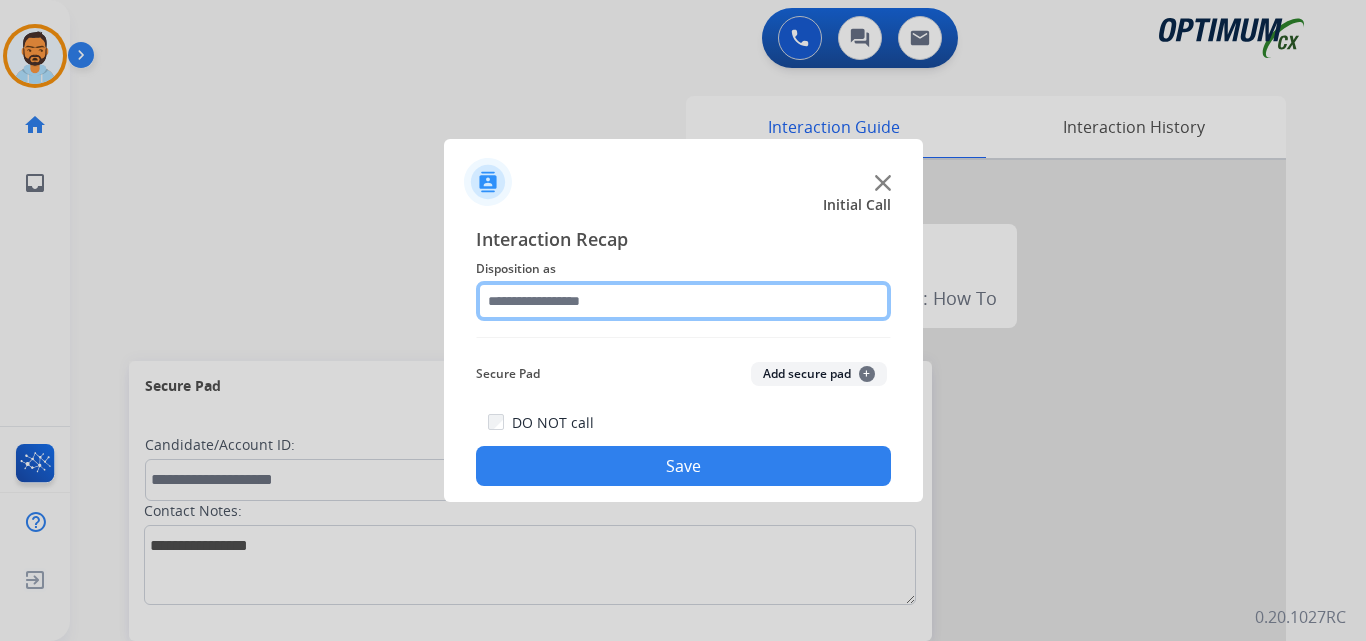 click 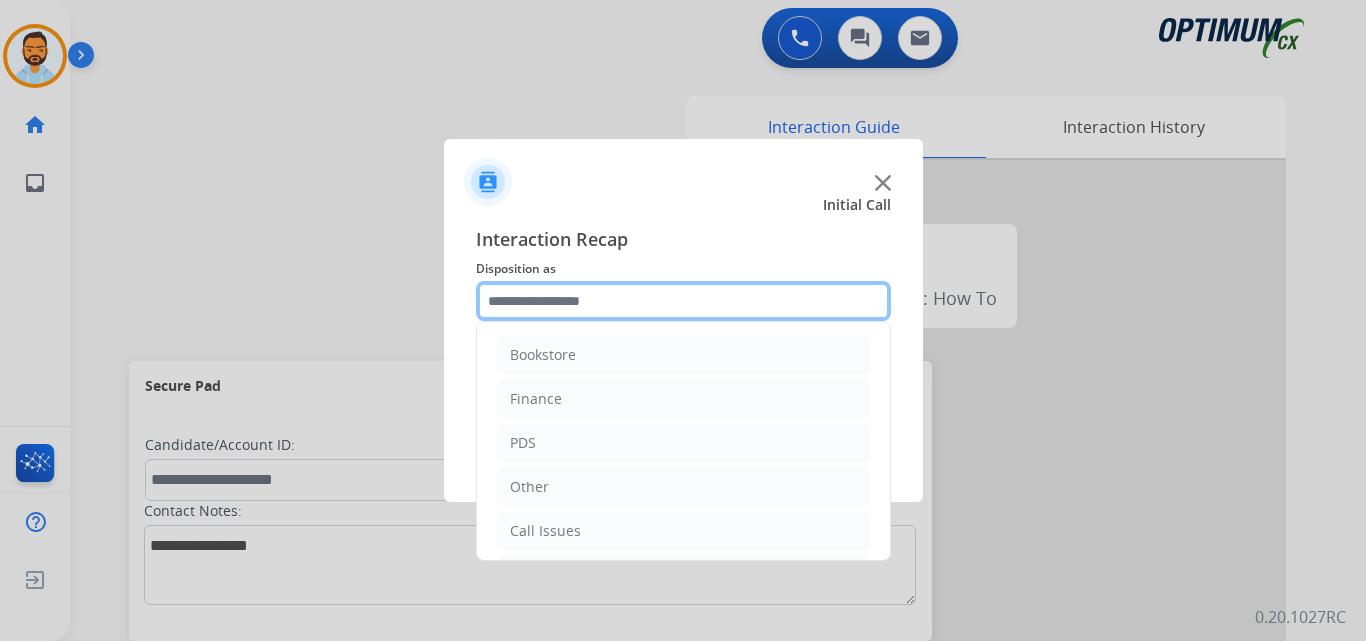 scroll, scrollTop: 136, scrollLeft: 0, axis: vertical 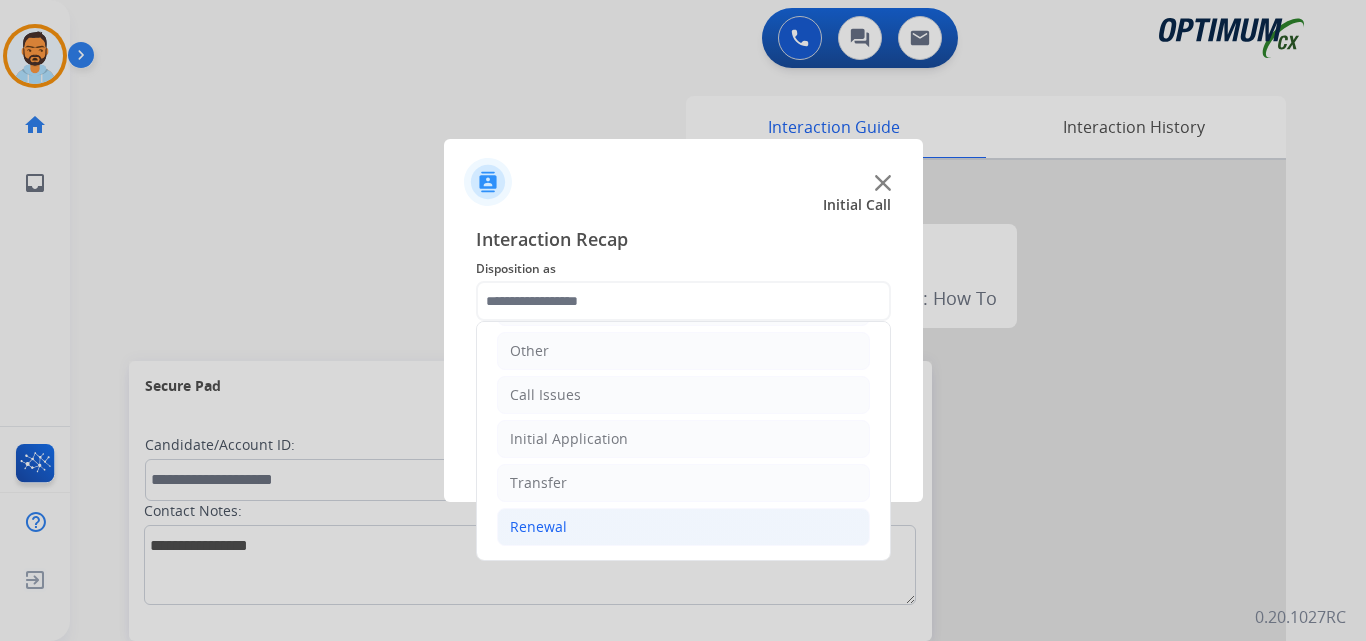 click on "Renewal" 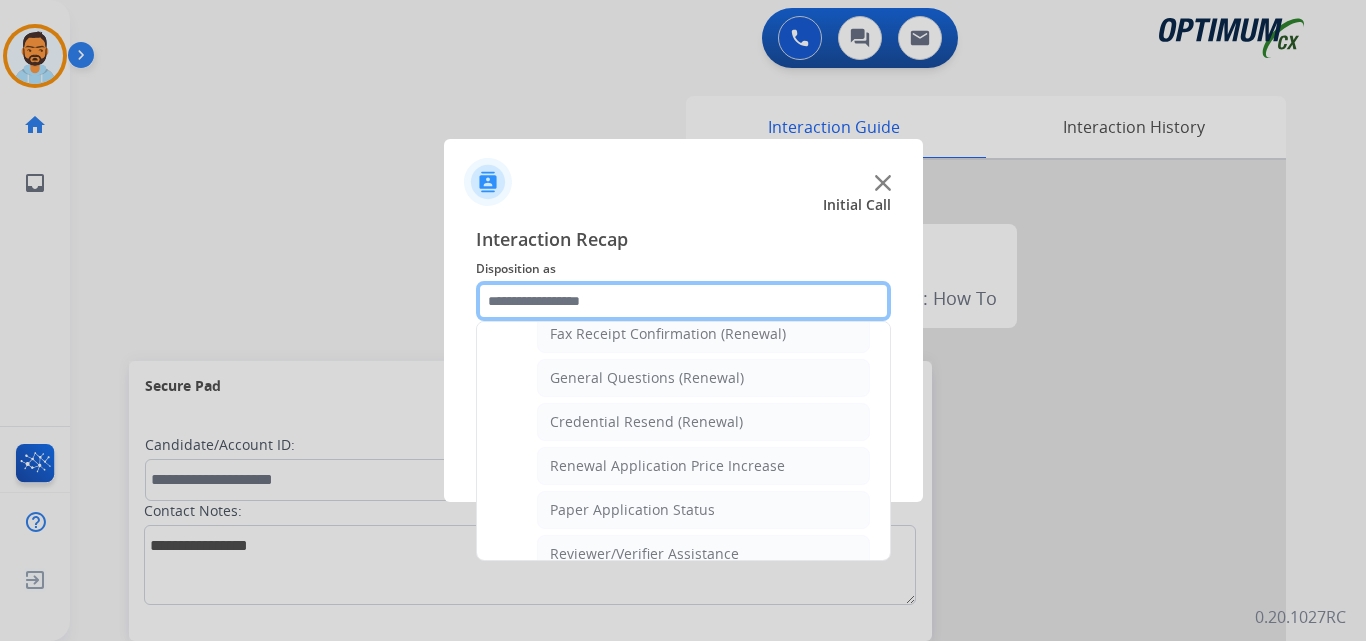 scroll, scrollTop: 562, scrollLeft: 0, axis: vertical 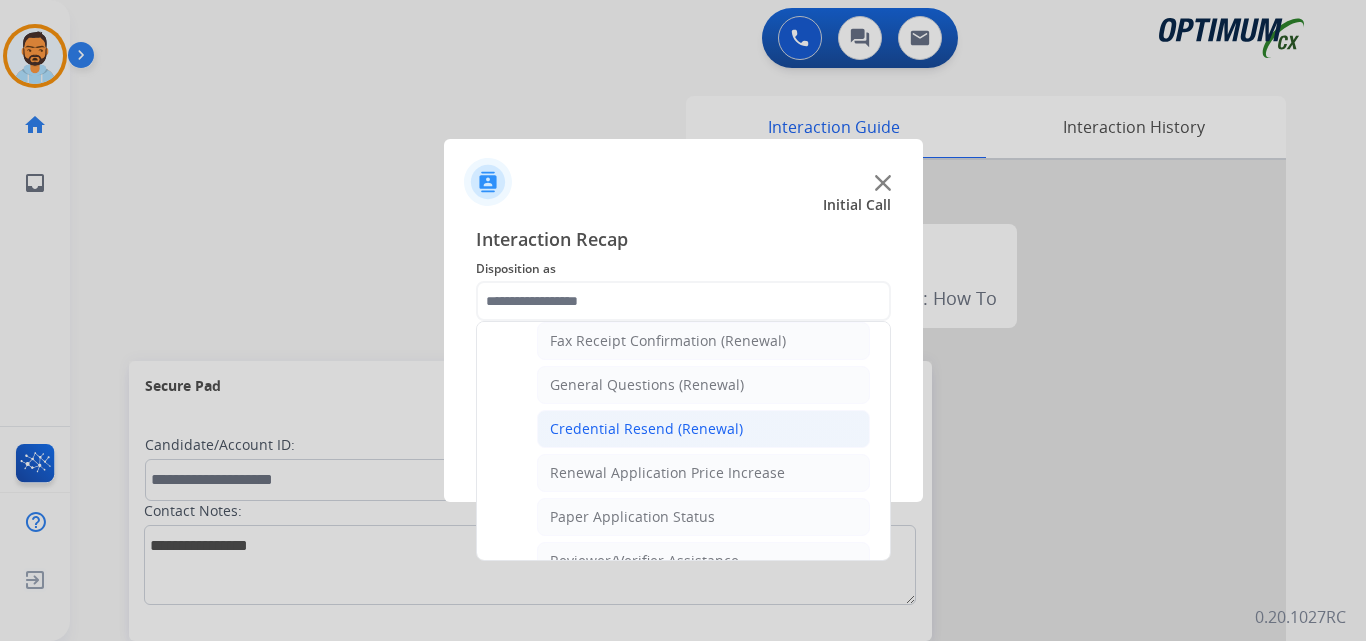 click on "Credential Resend (Renewal)" 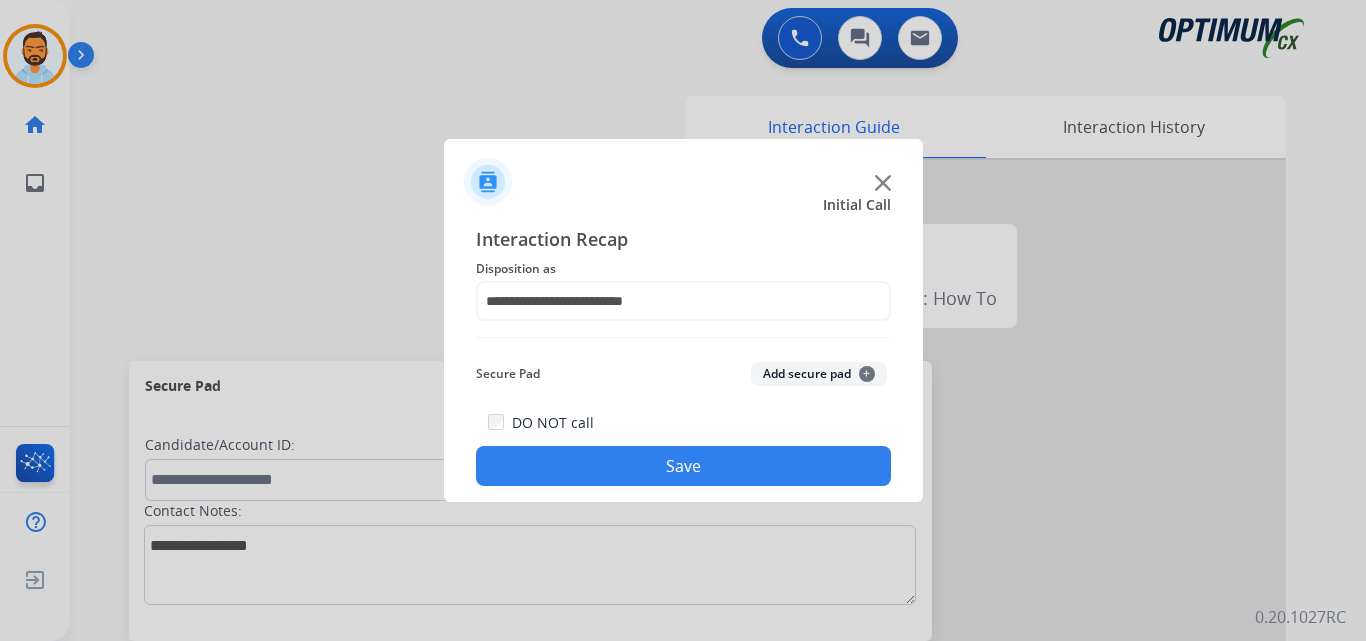 click on "Save" 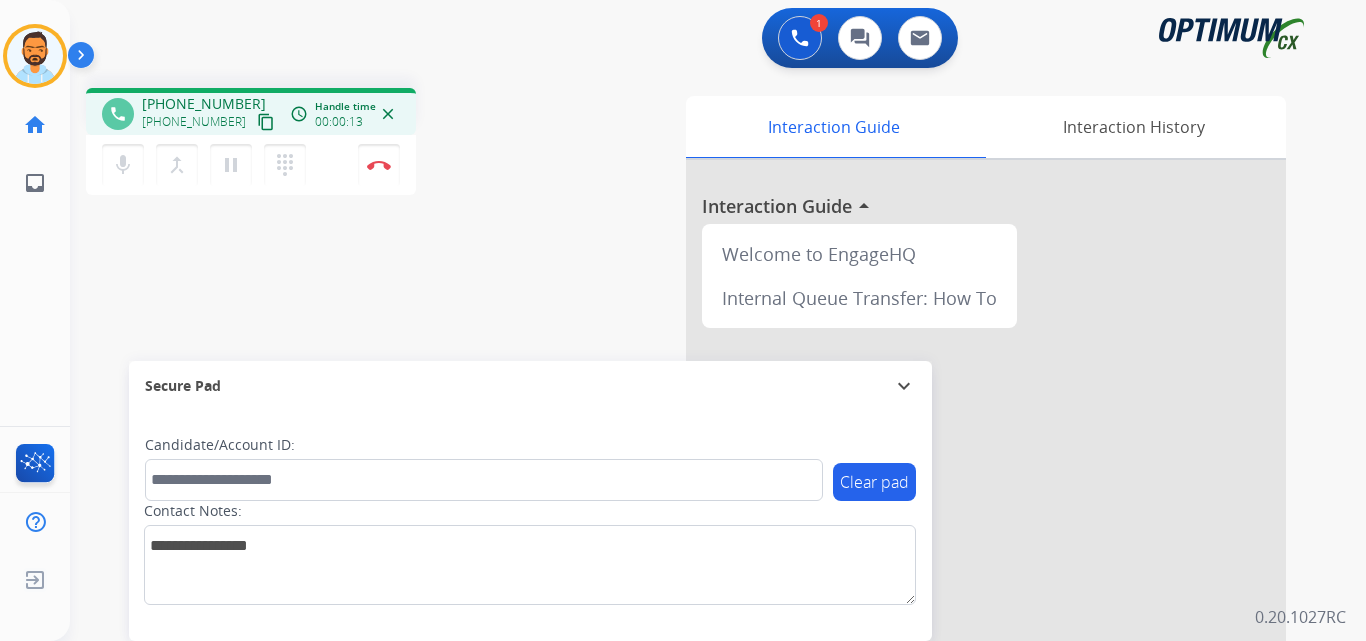 click on "[PHONE_NUMBER] [PHONE_NUMBER] content_copy" at bounding box center (210, 114) 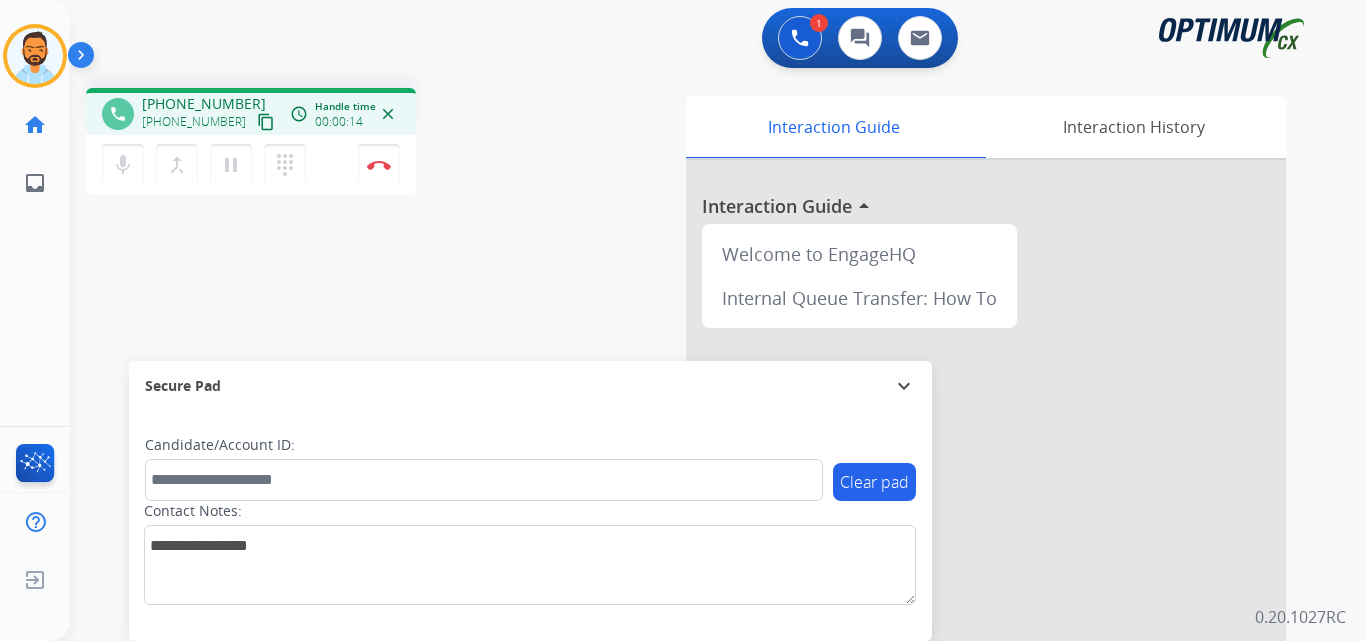 click on "content_copy" at bounding box center [266, 122] 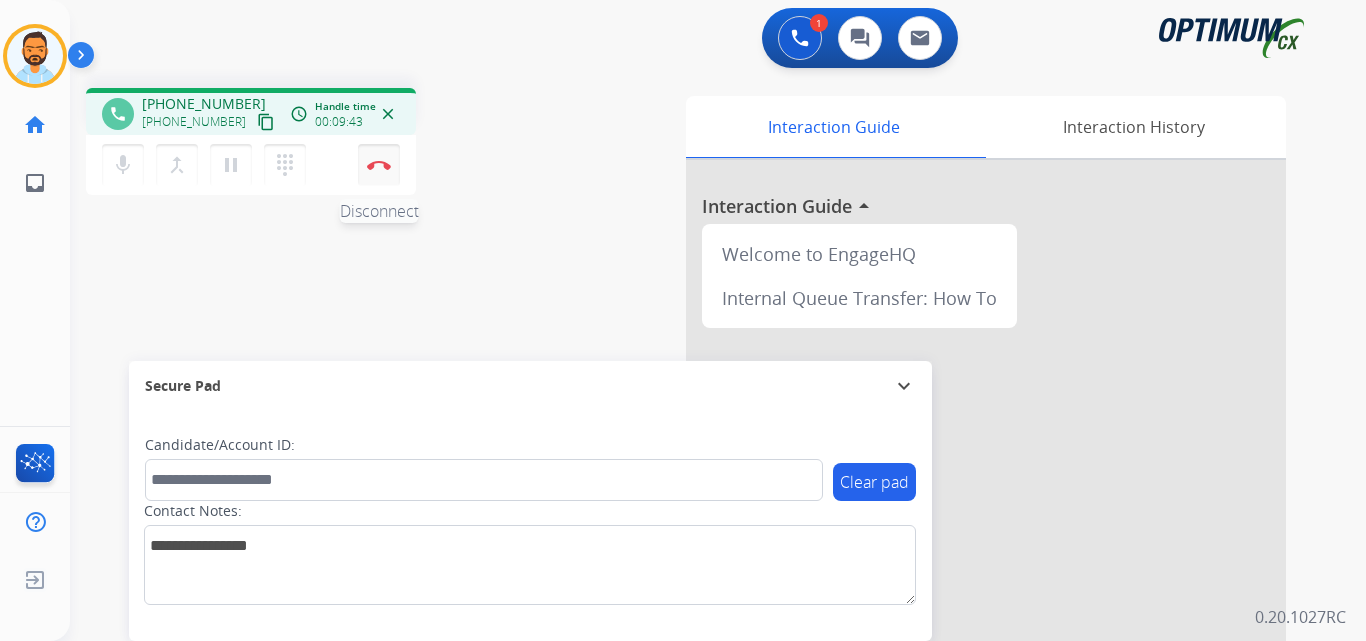 click at bounding box center (379, 165) 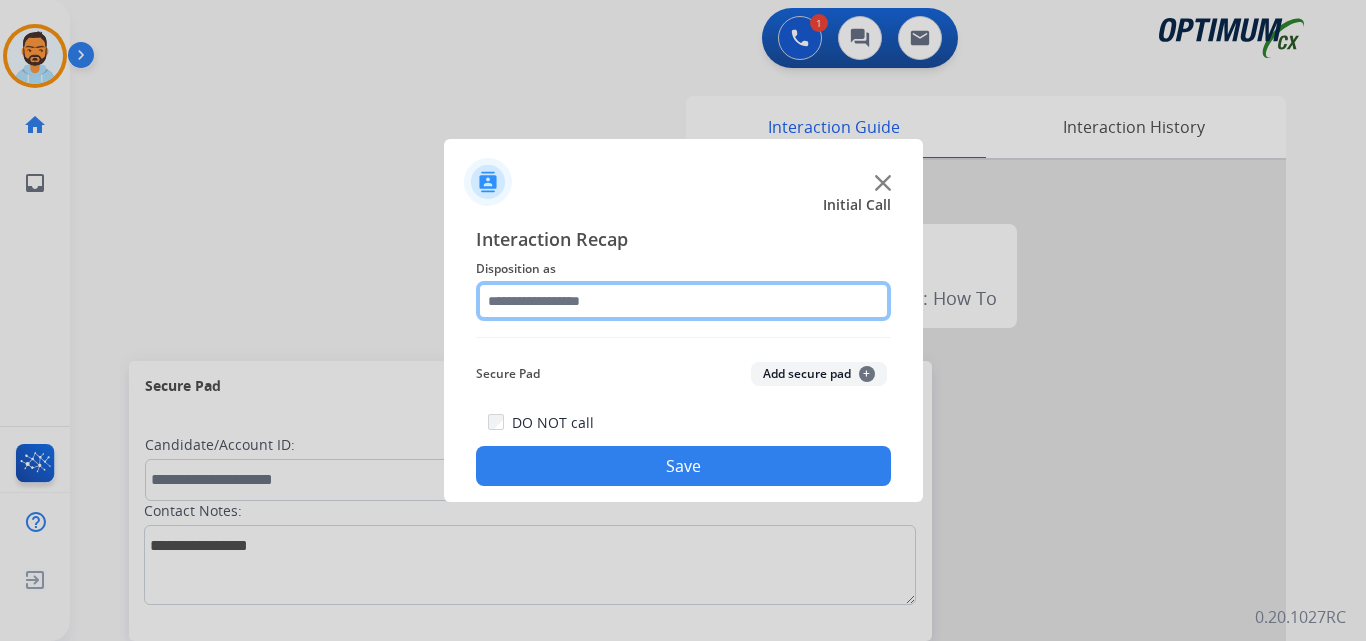 click 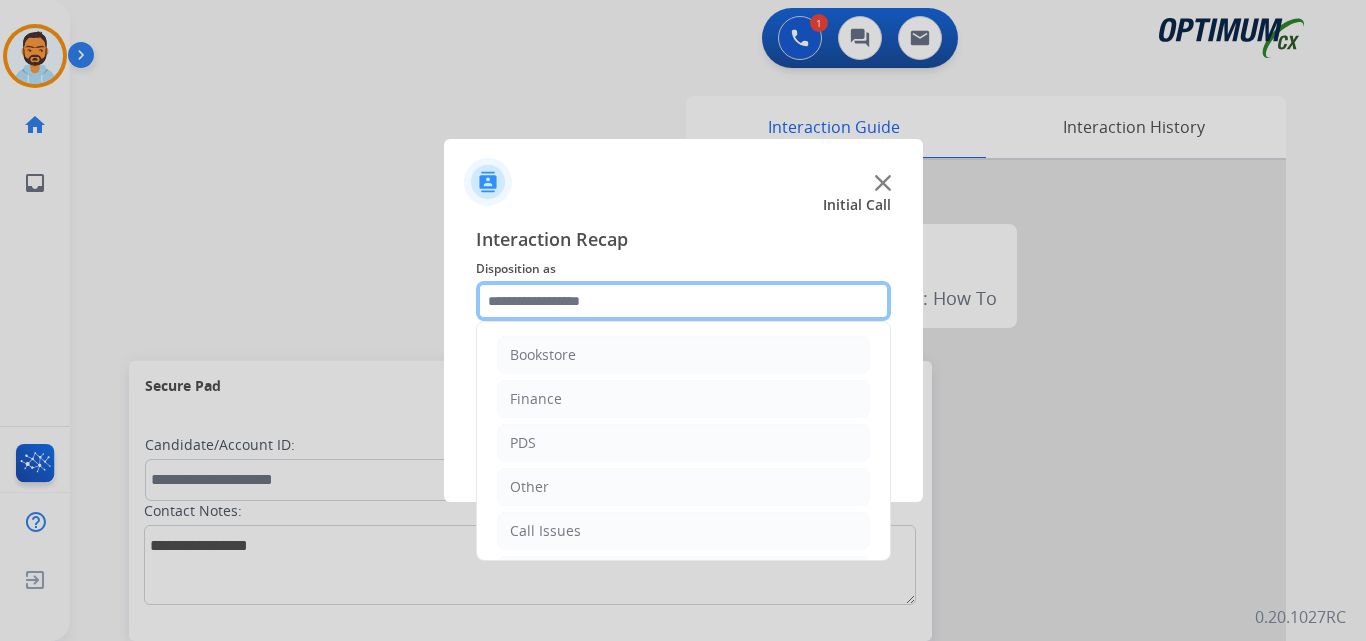 scroll, scrollTop: 136, scrollLeft: 0, axis: vertical 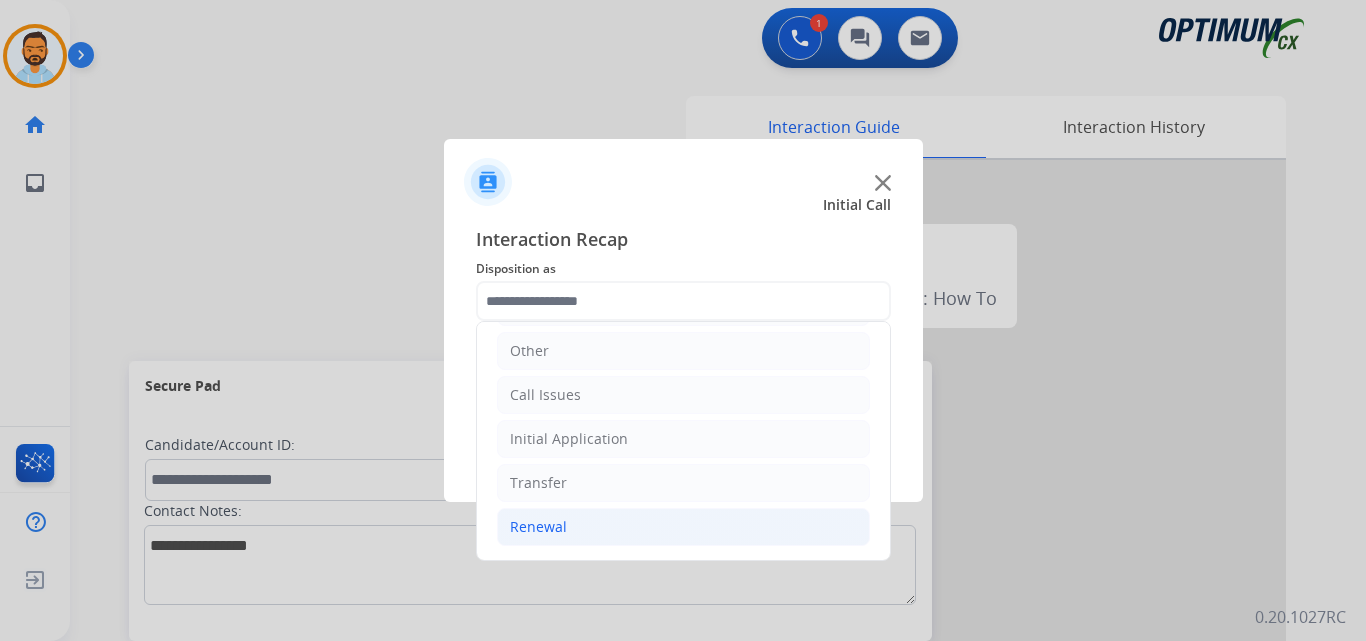 click on "Renewal" 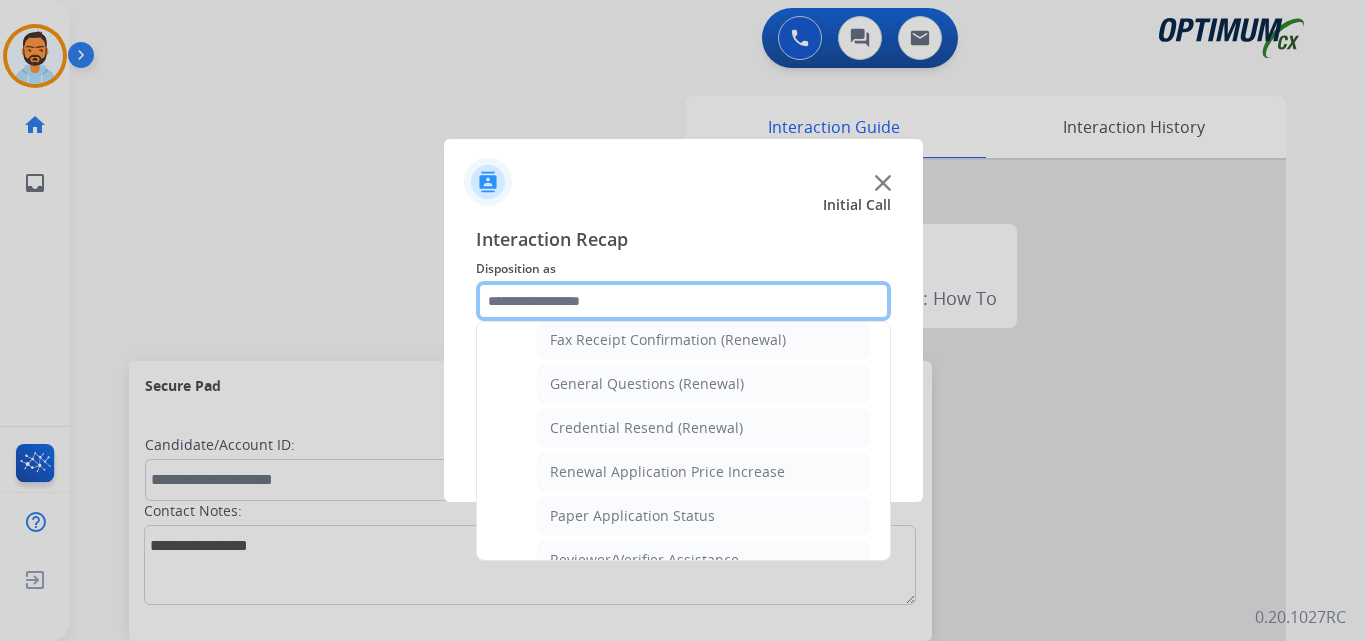 scroll, scrollTop: 556, scrollLeft: 0, axis: vertical 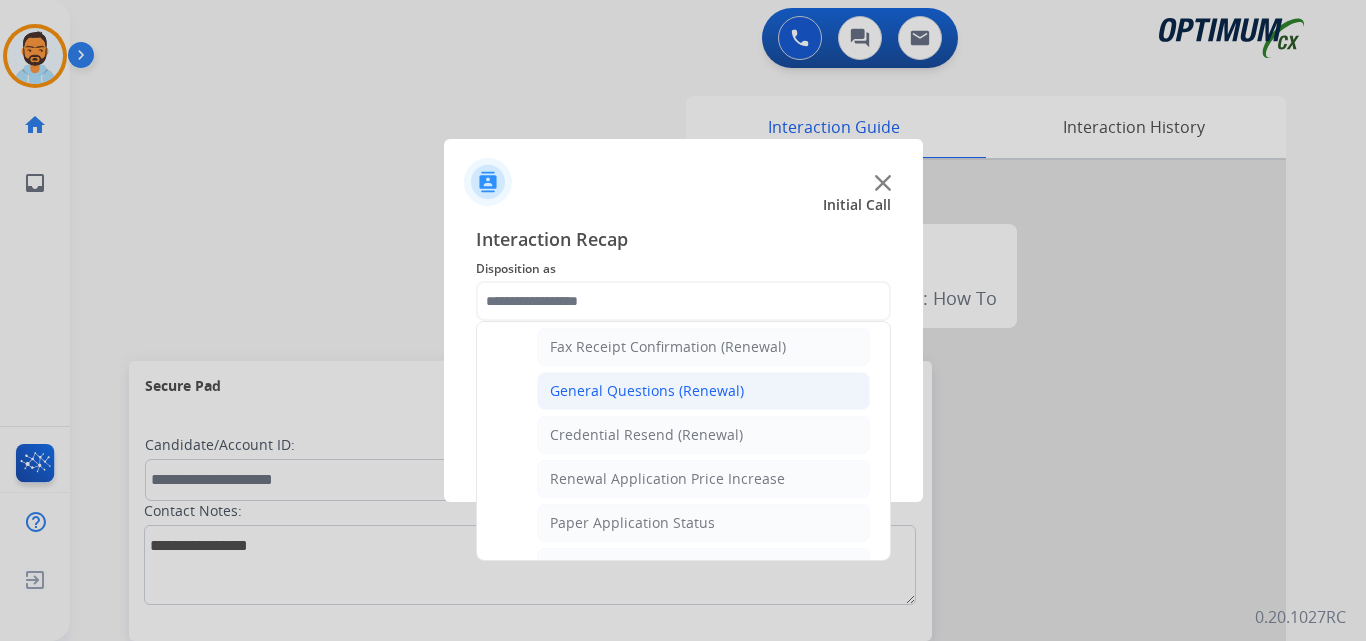 click on "General Questions (Renewal)" 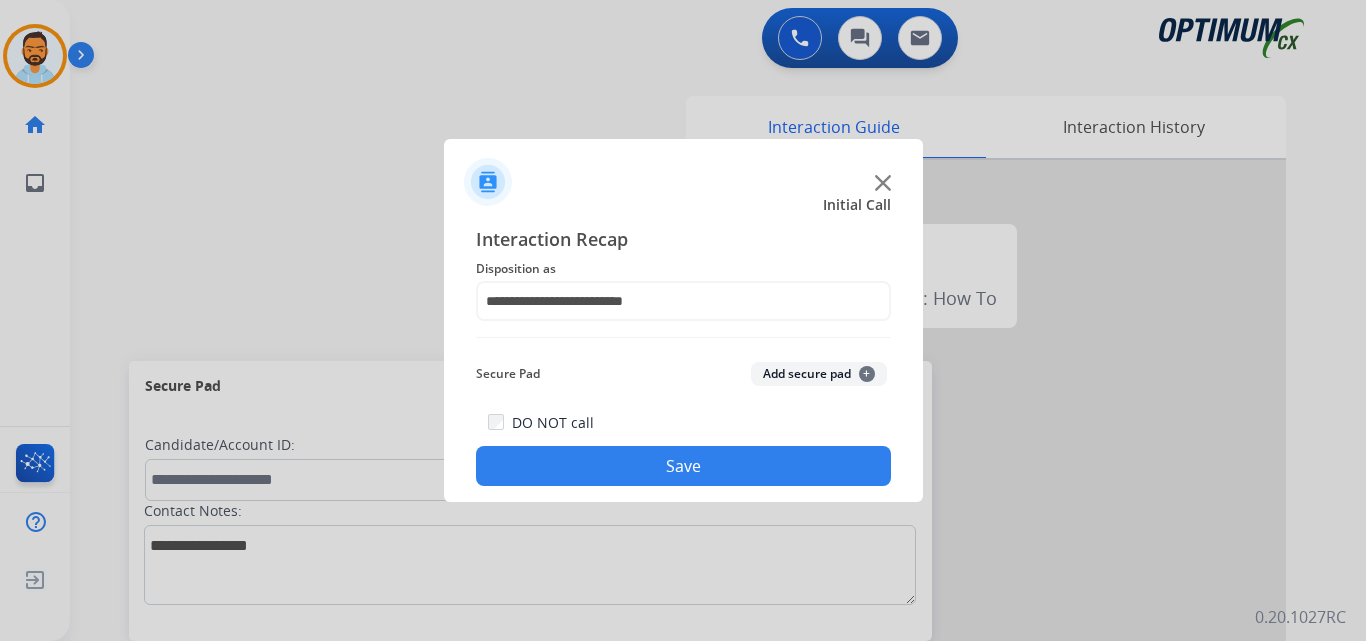 click on "Save" 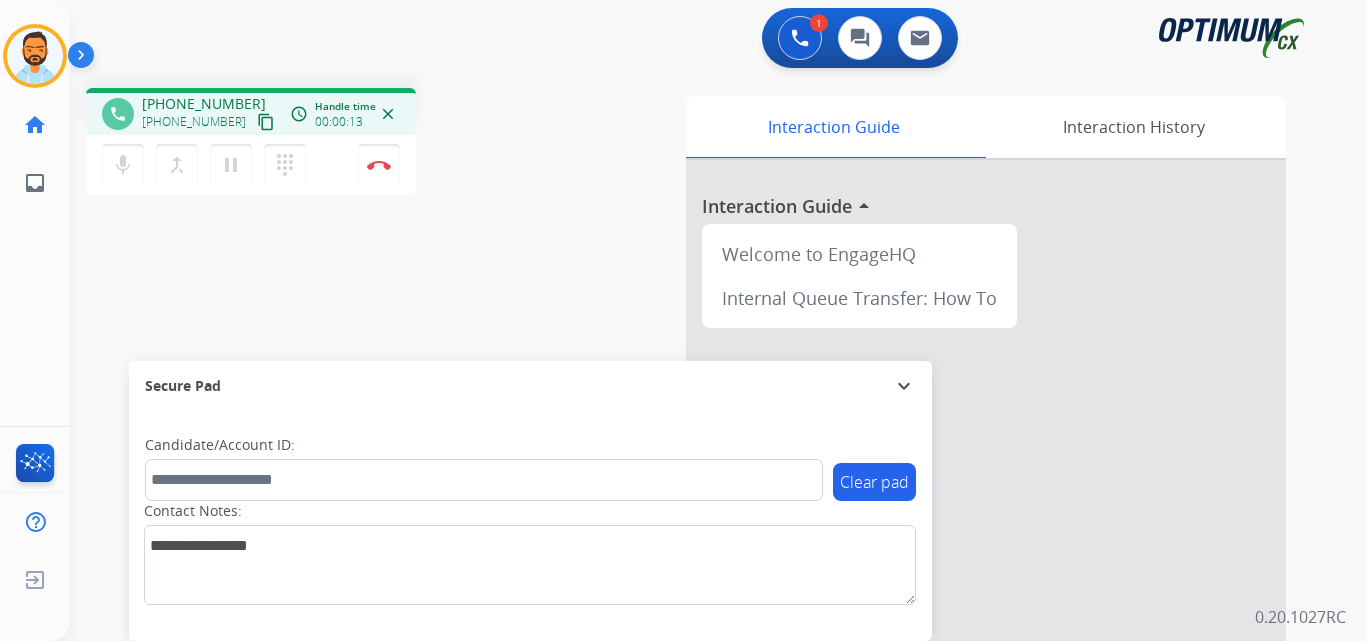 click on "content_copy" at bounding box center (266, 122) 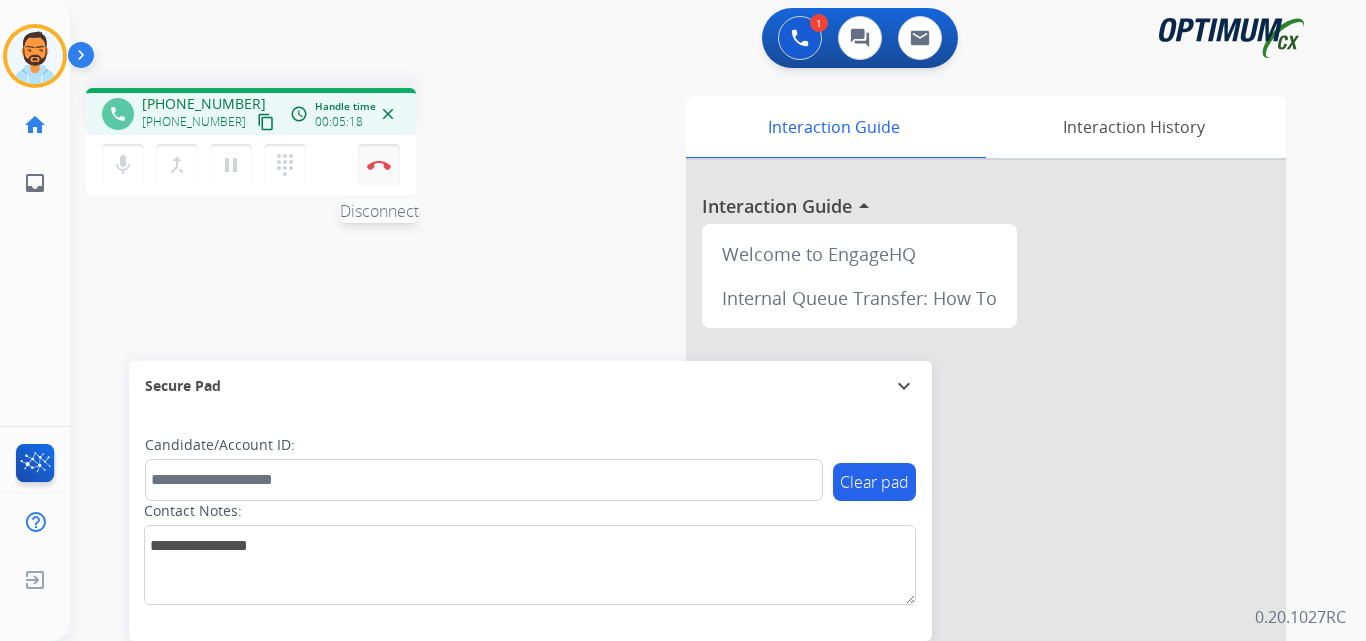 click at bounding box center (379, 165) 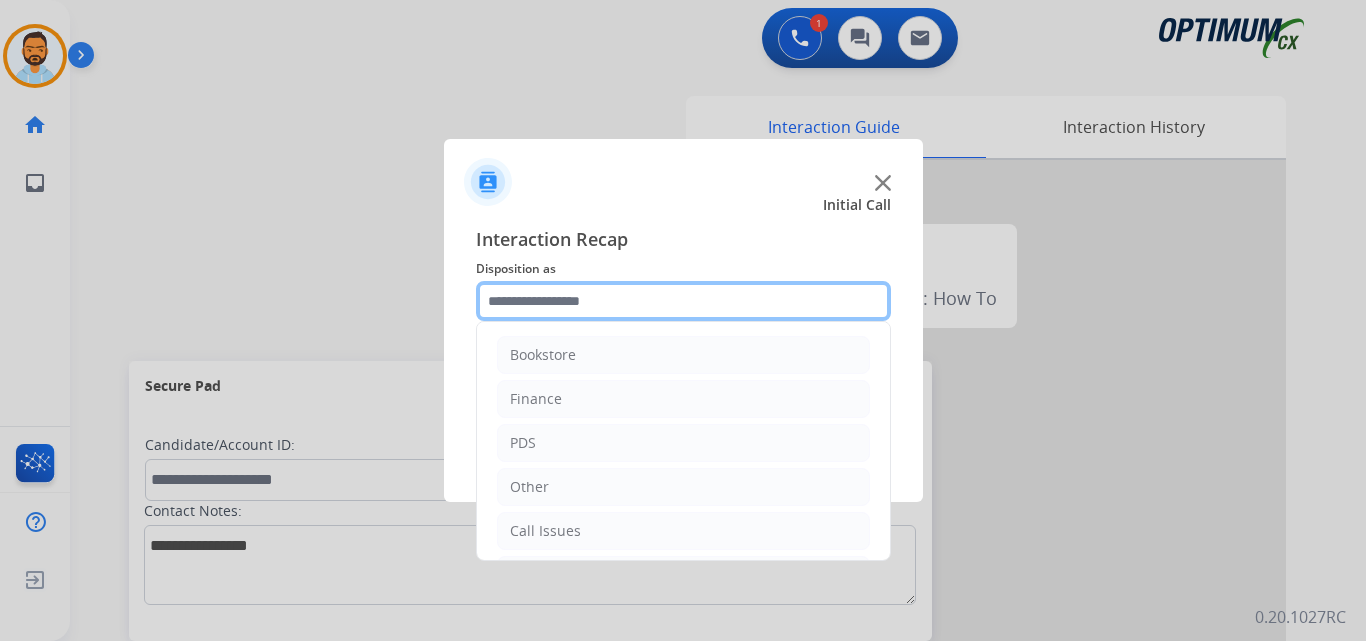 click 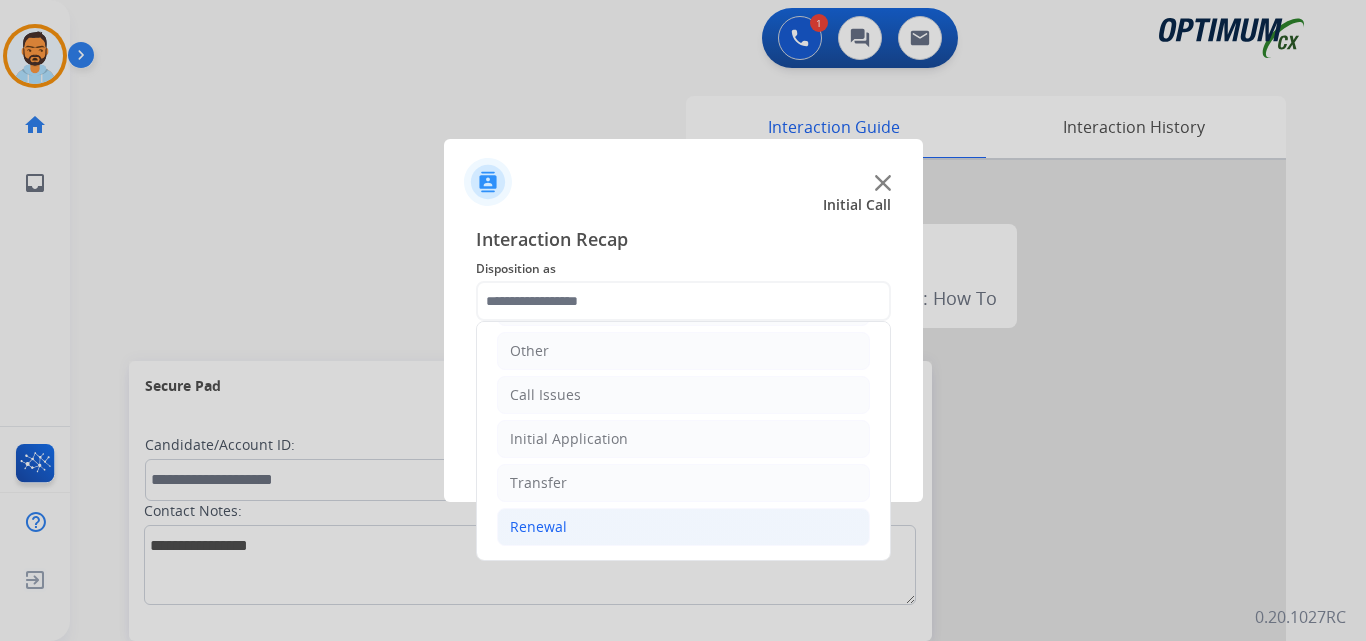 click on "Renewal" 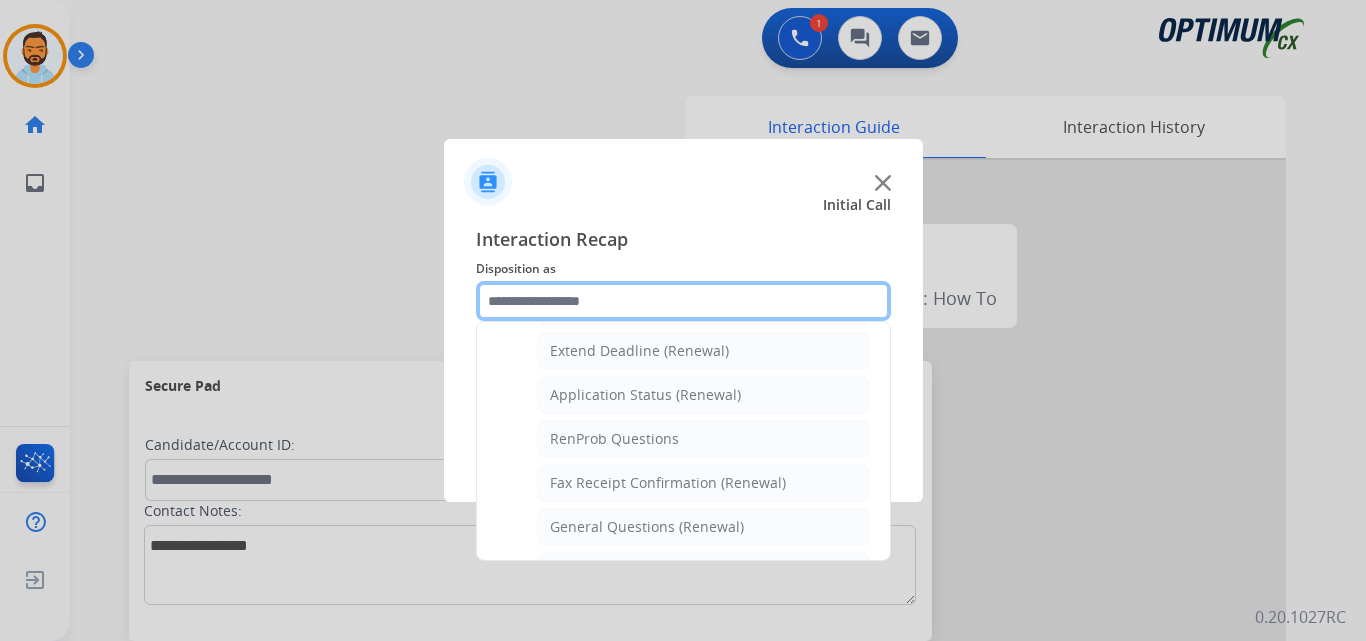 scroll, scrollTop: 772, scrollLeft: 0, axis: vertical 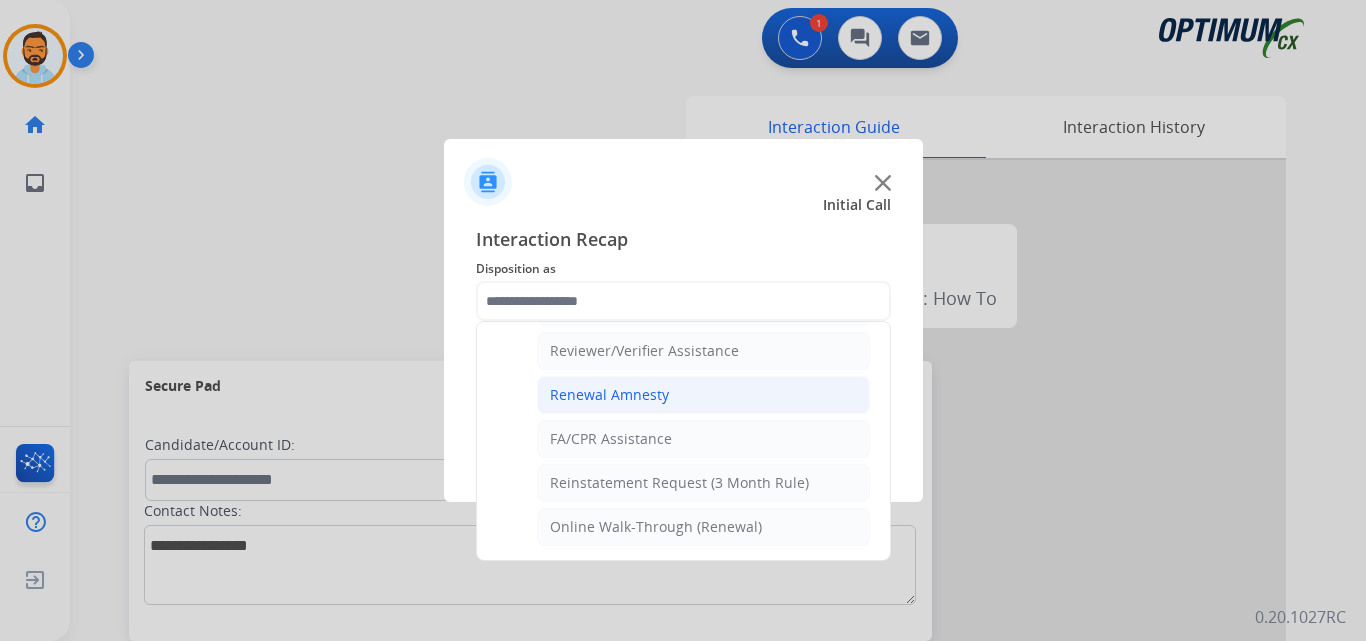 click on "Renewal Amnesty" 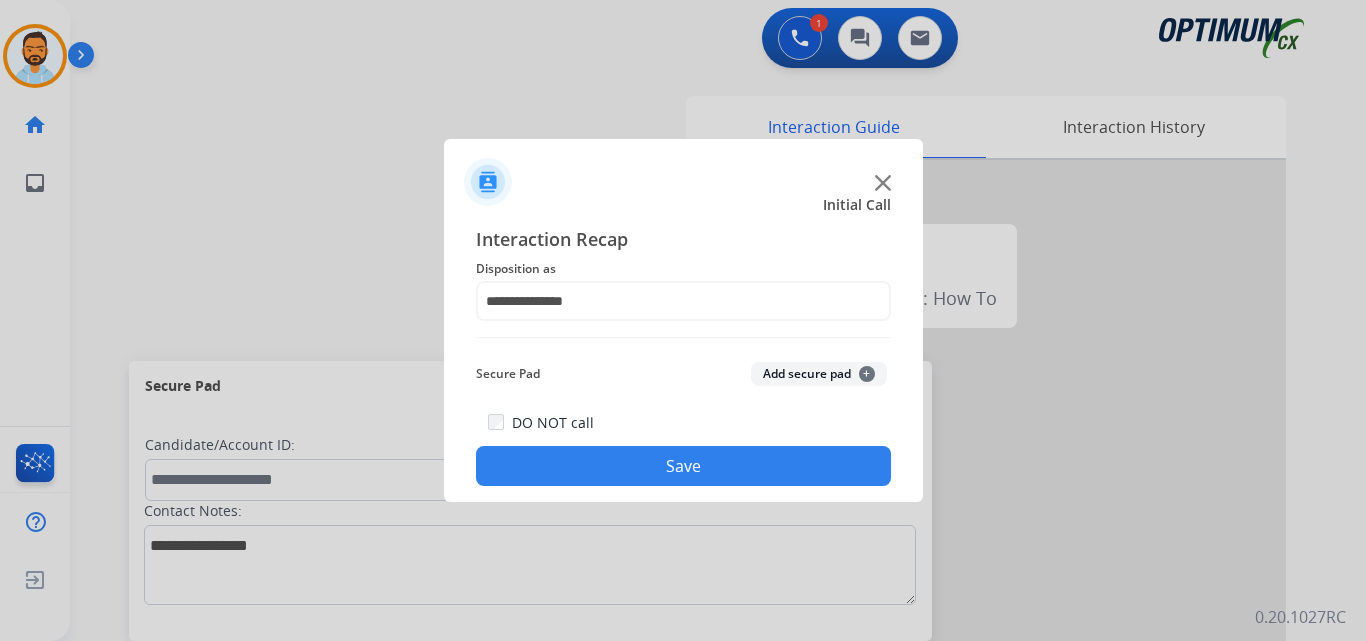 click on "Save" 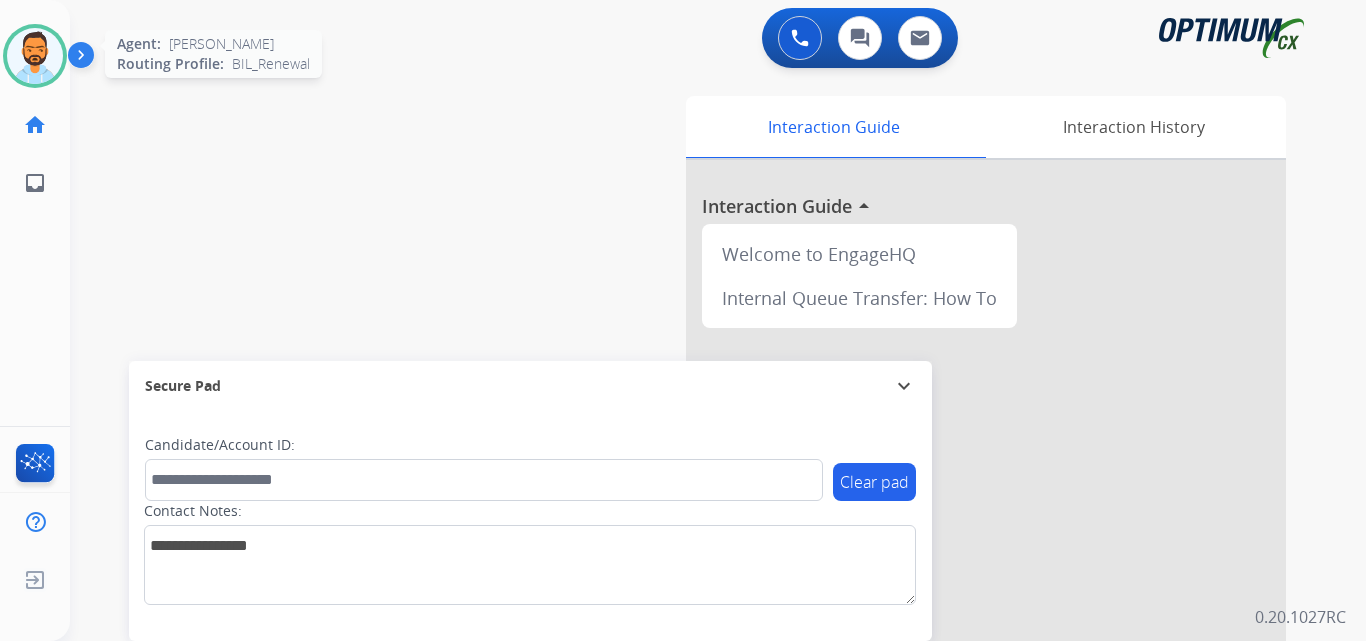 click at bounding box center (35, 56) 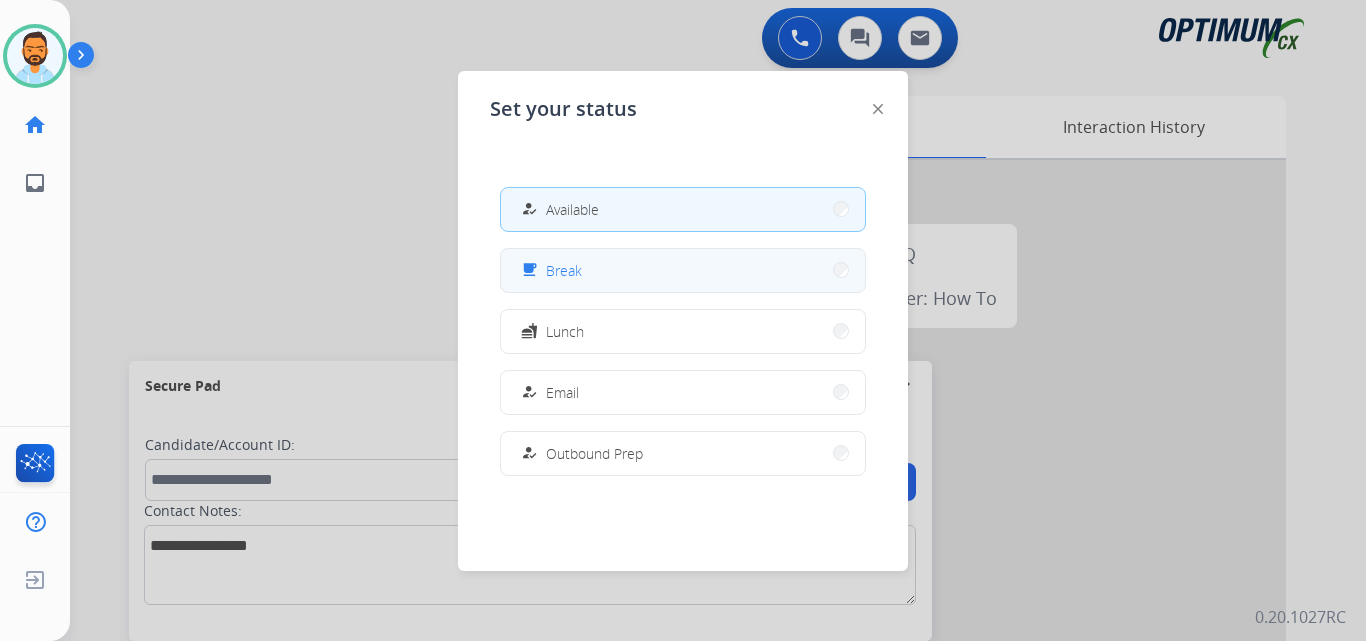 click on "free_breakfast Break" at bounding box center [683, 270] 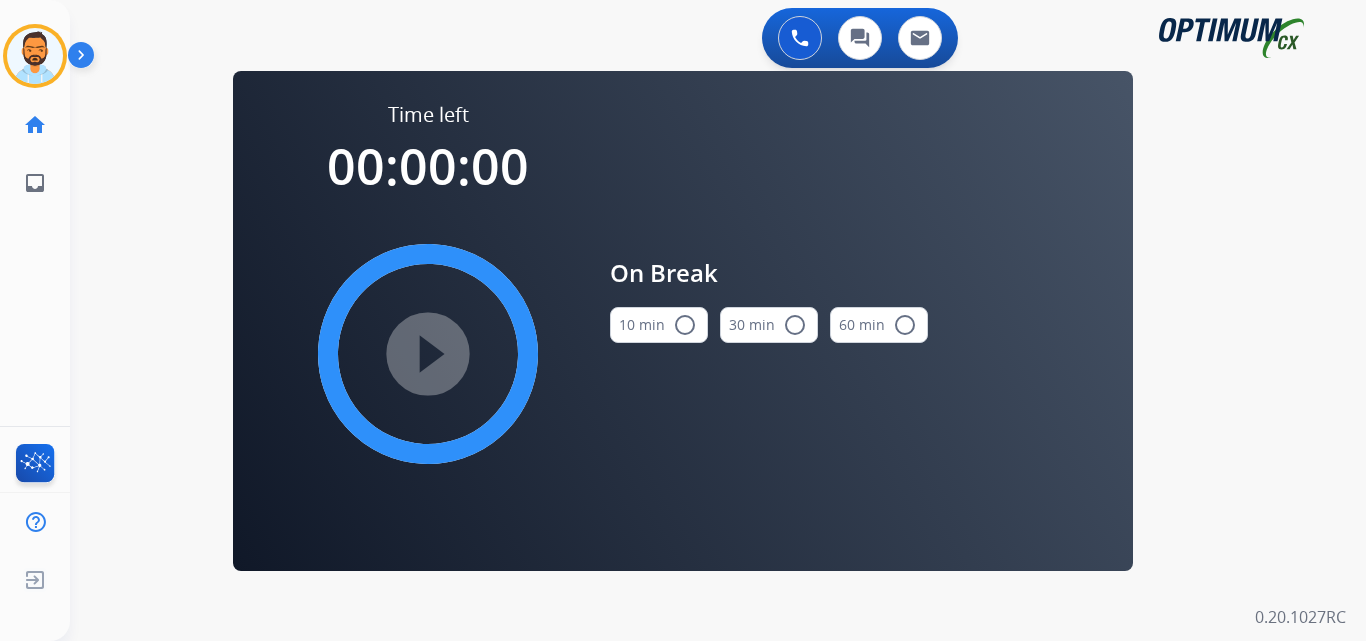 click on "10 min  radio_button_unchecked" at bounding box center [659, 325] 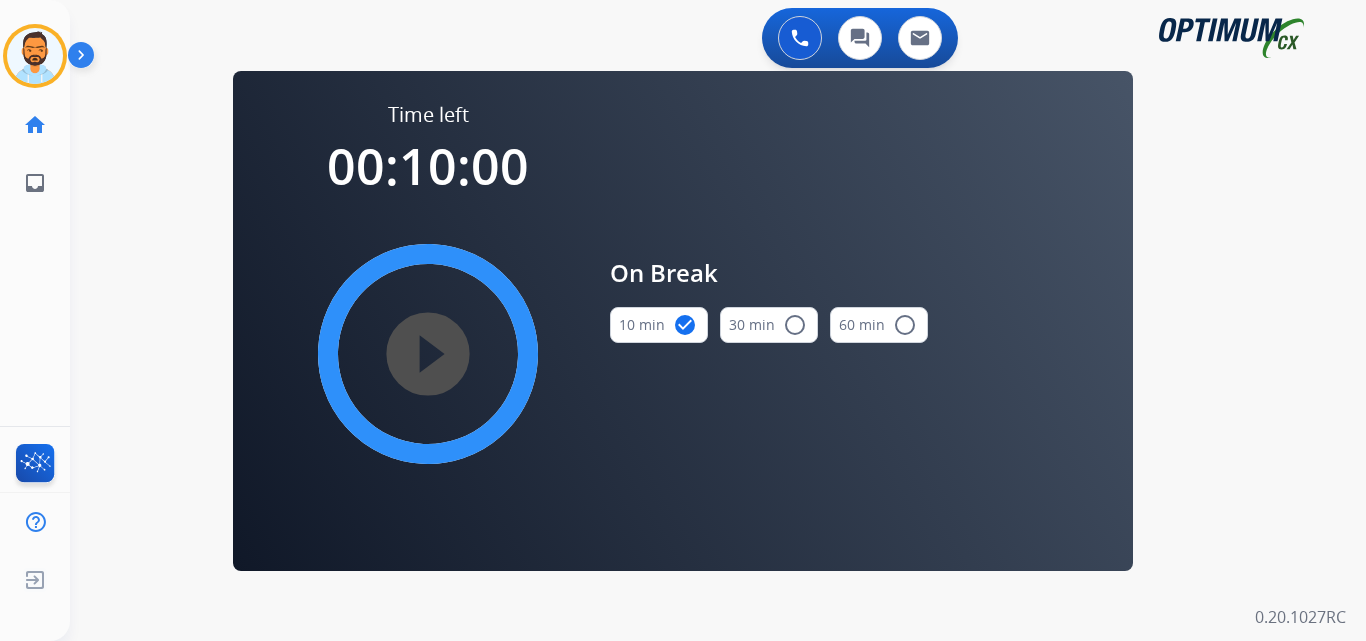 click on "play_circle_filled" at bounding box center (428, 354) 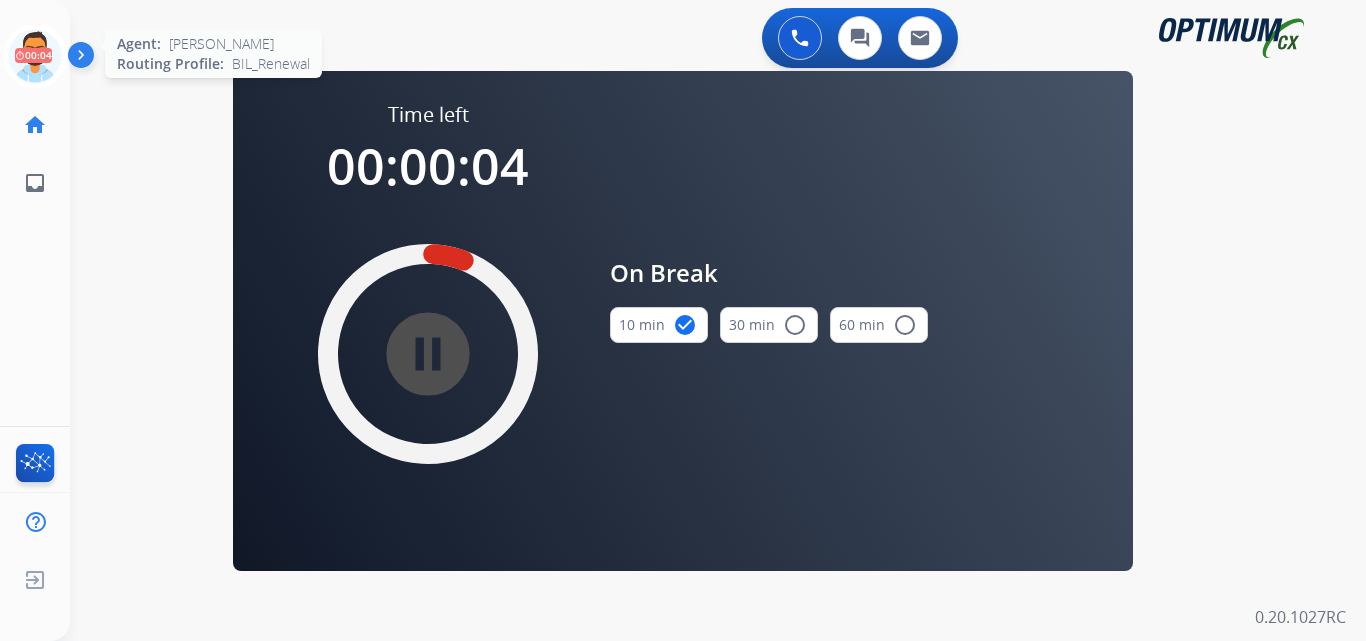 click 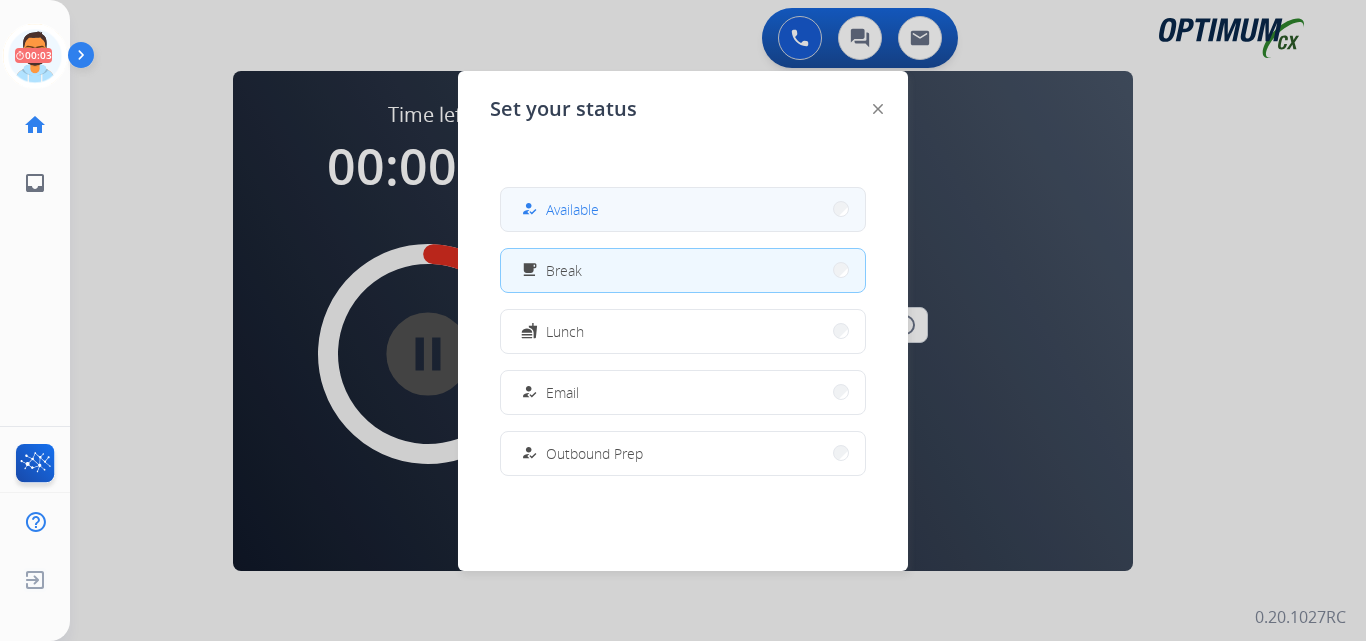 click on "how_to_reg Available" at bounding box center [683, 209] 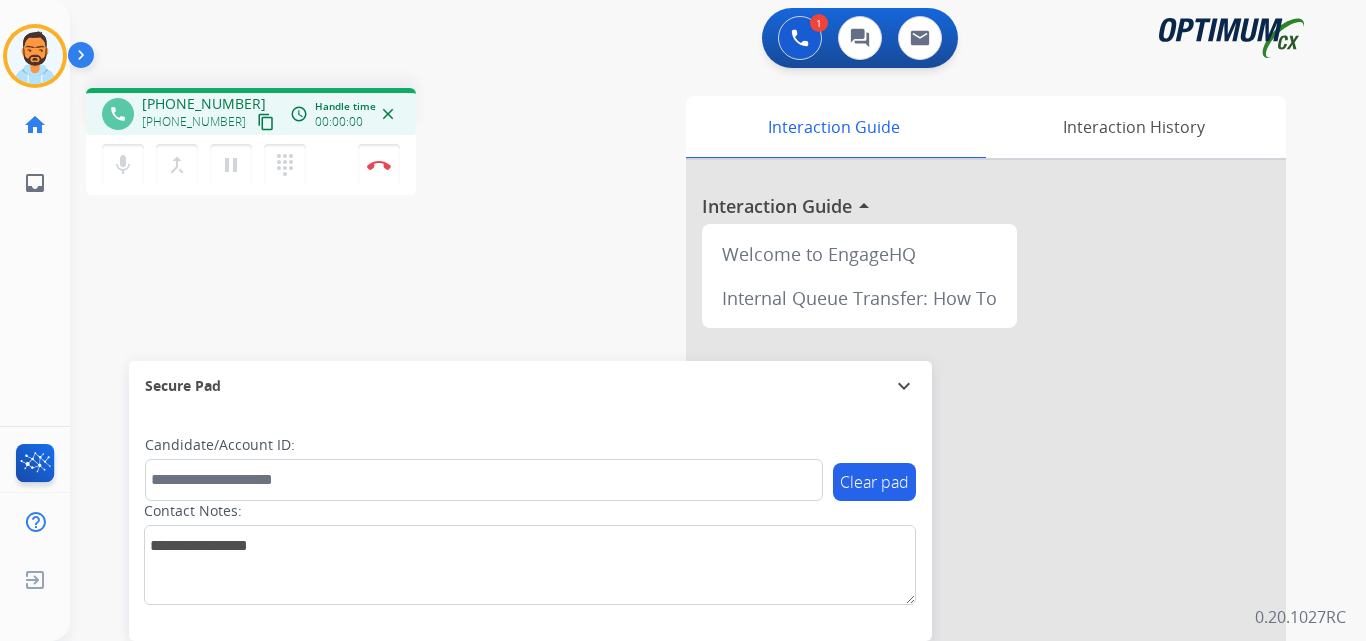 click on "content_copy" at bounding box center [266, 122] 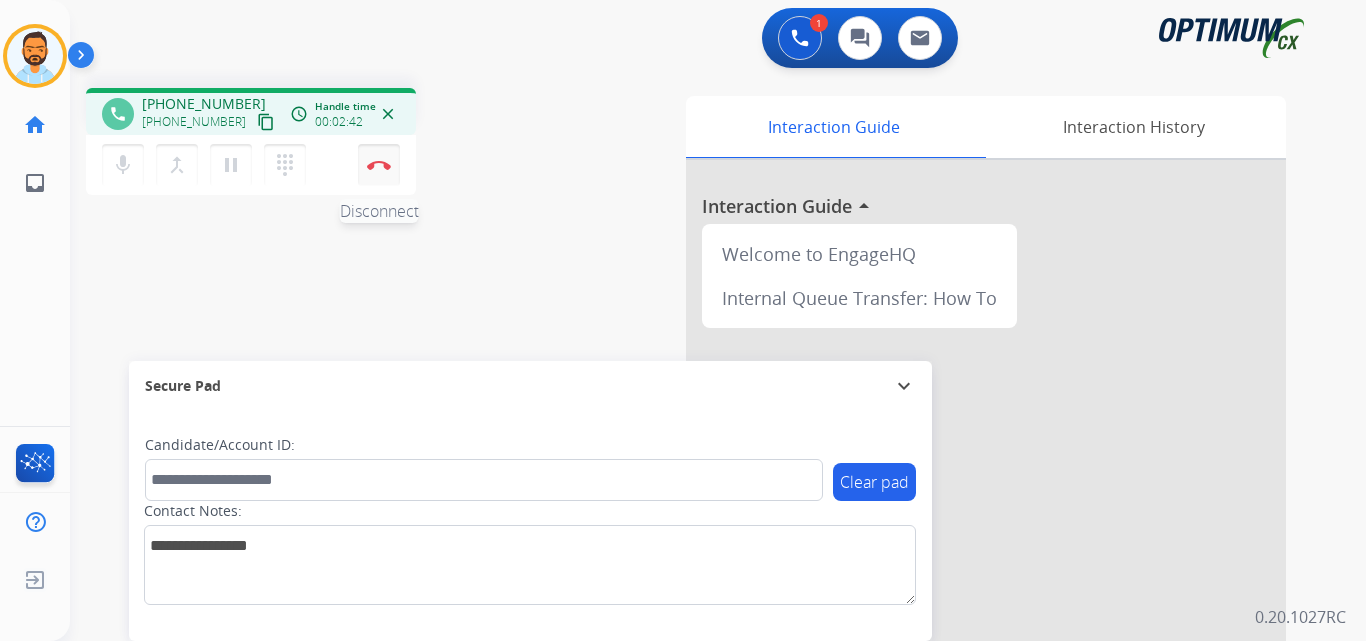 click at bounding box center (379, 165) 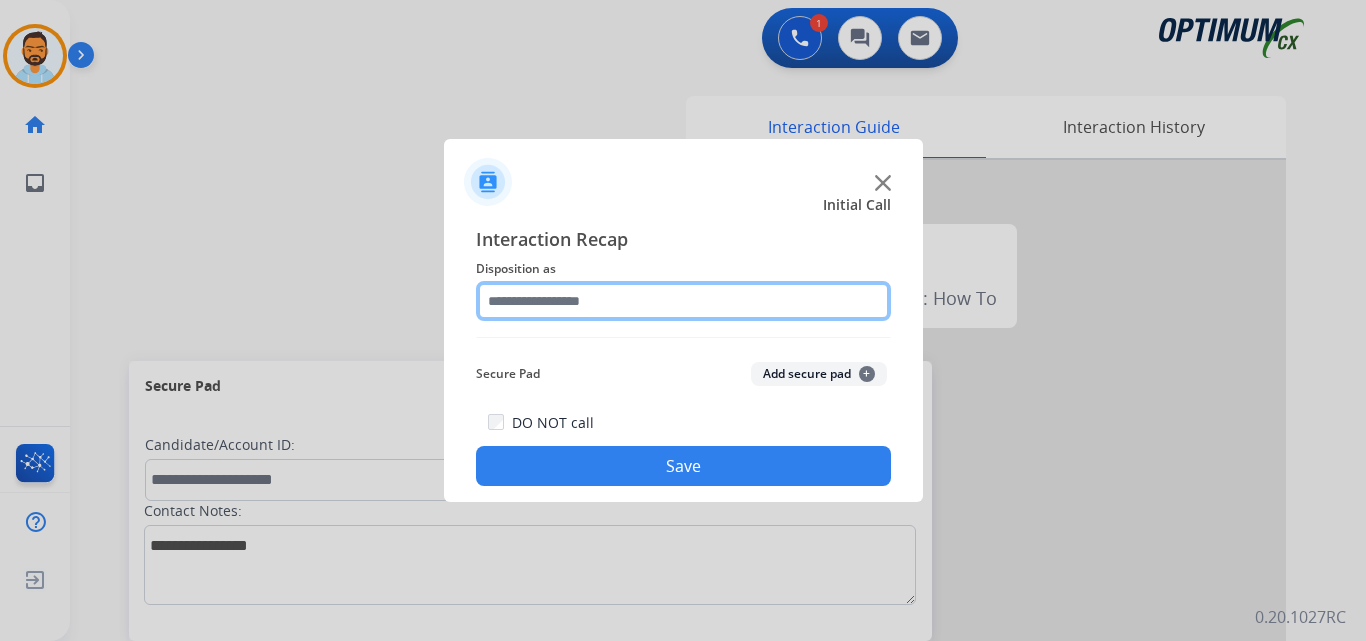 click 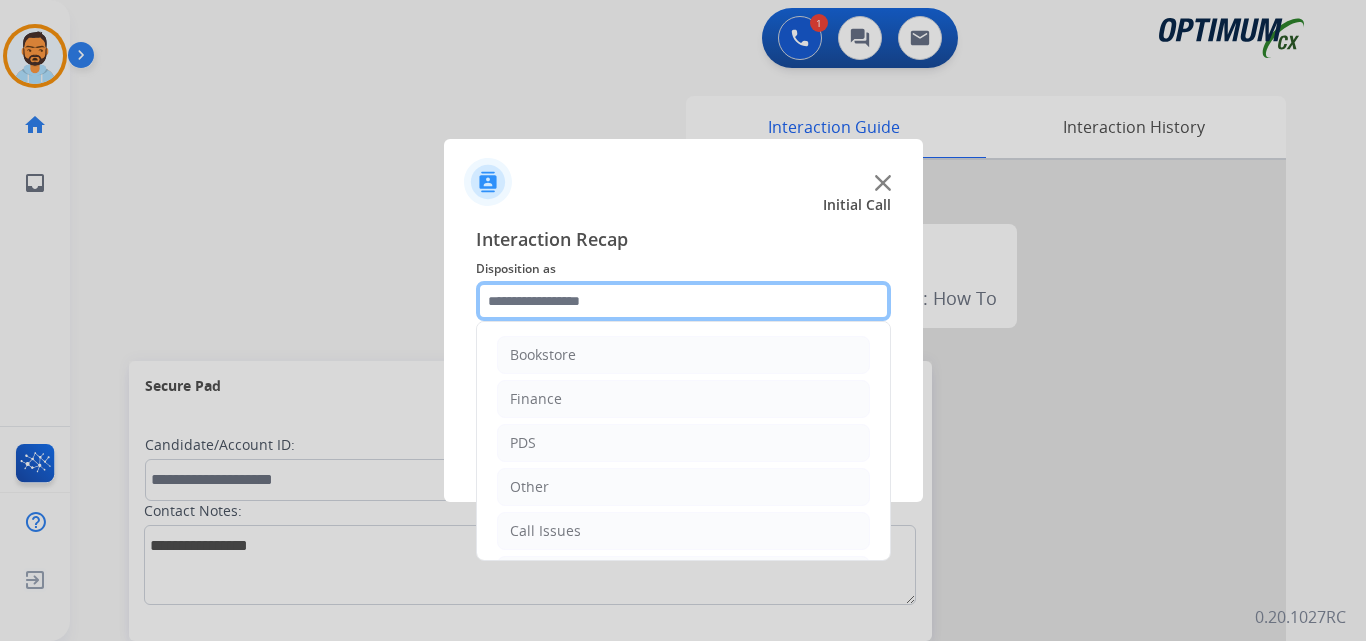 scroll, scrollTop: 136, scrollLeft: 0, axis: vertical 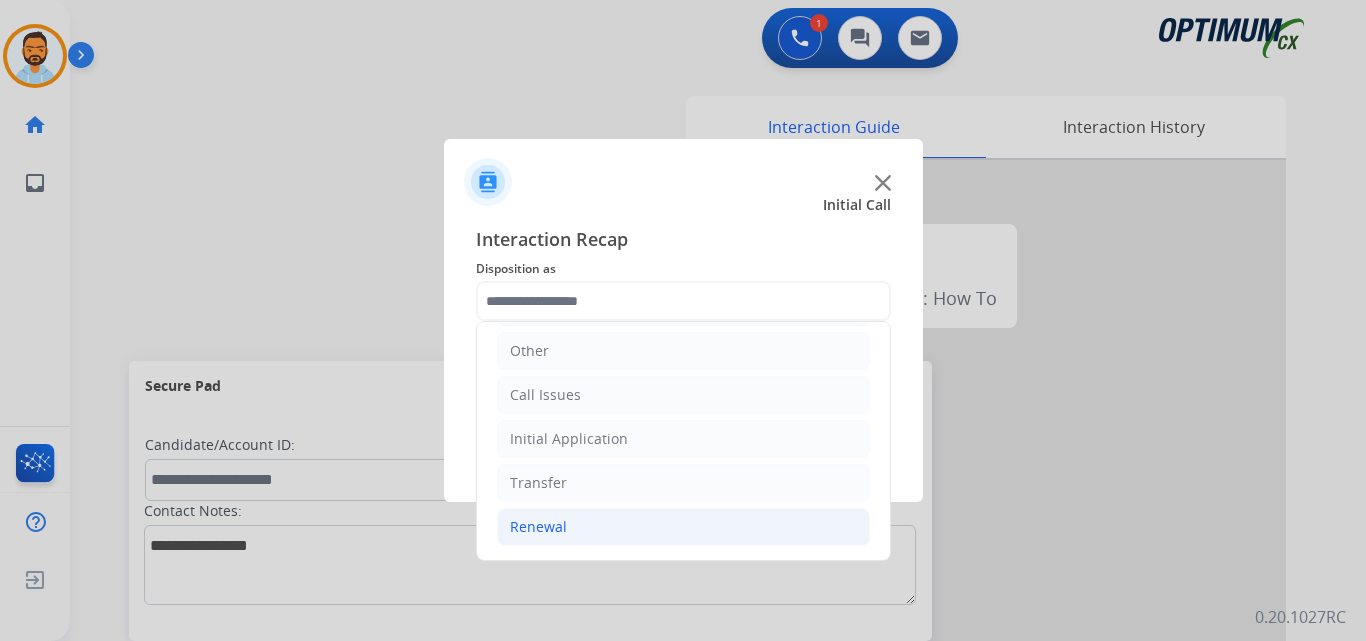 click on "Renewal" 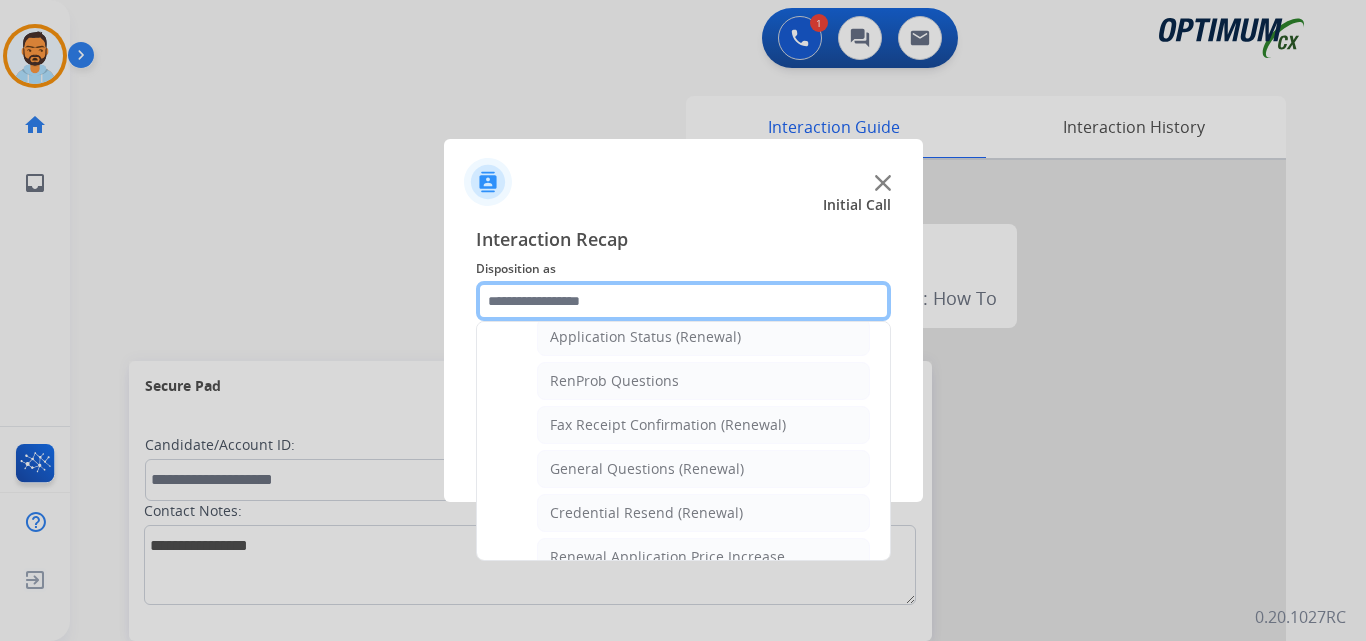 scroll, scrollTop: 481, scrollLeft: 0, axis: vertical 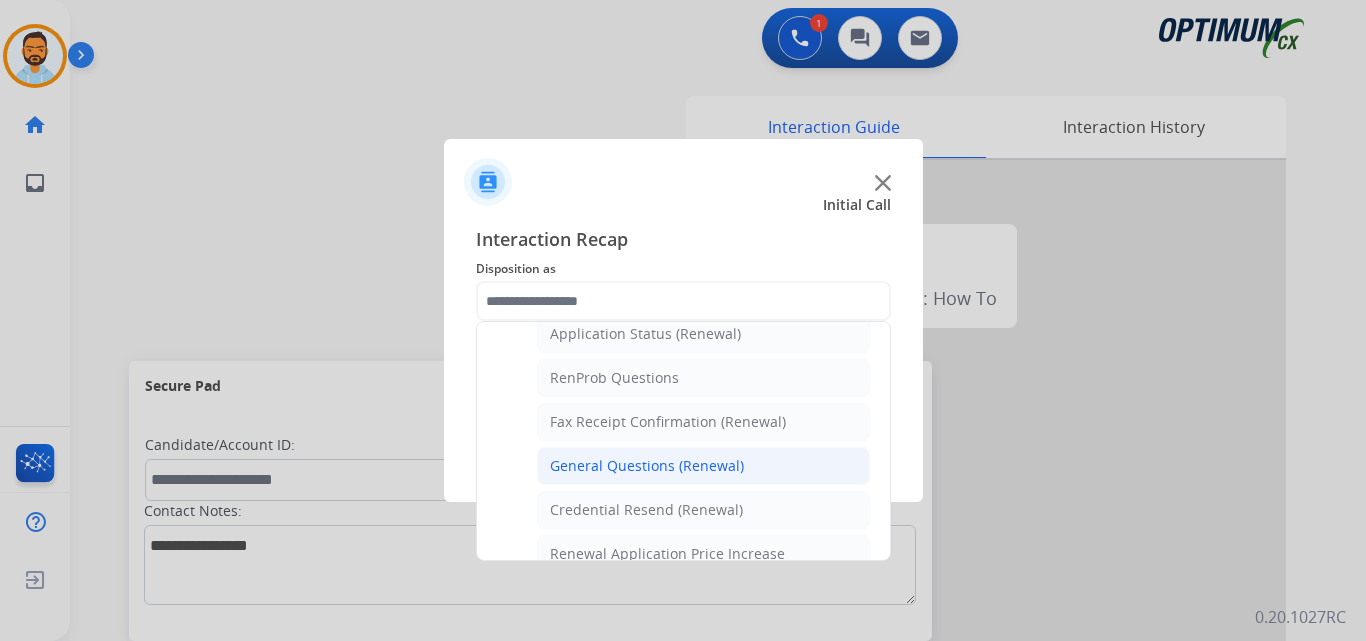 click on "General Questions (Renewal)" 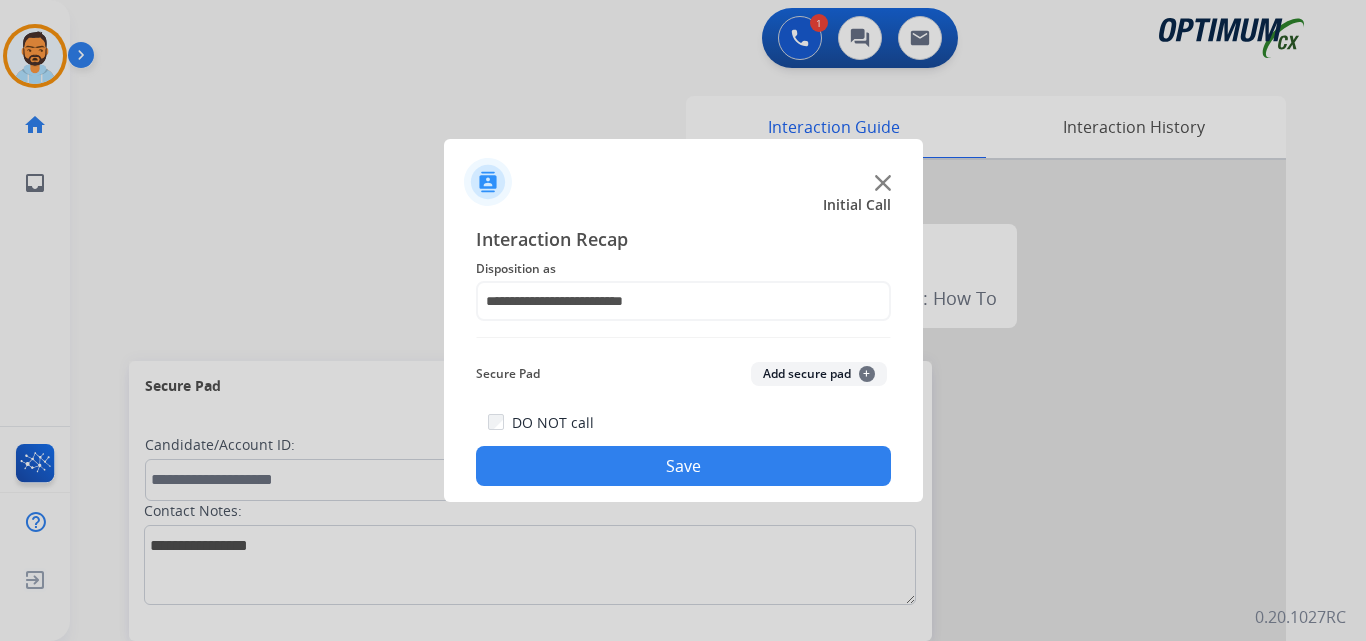 click on "Save" 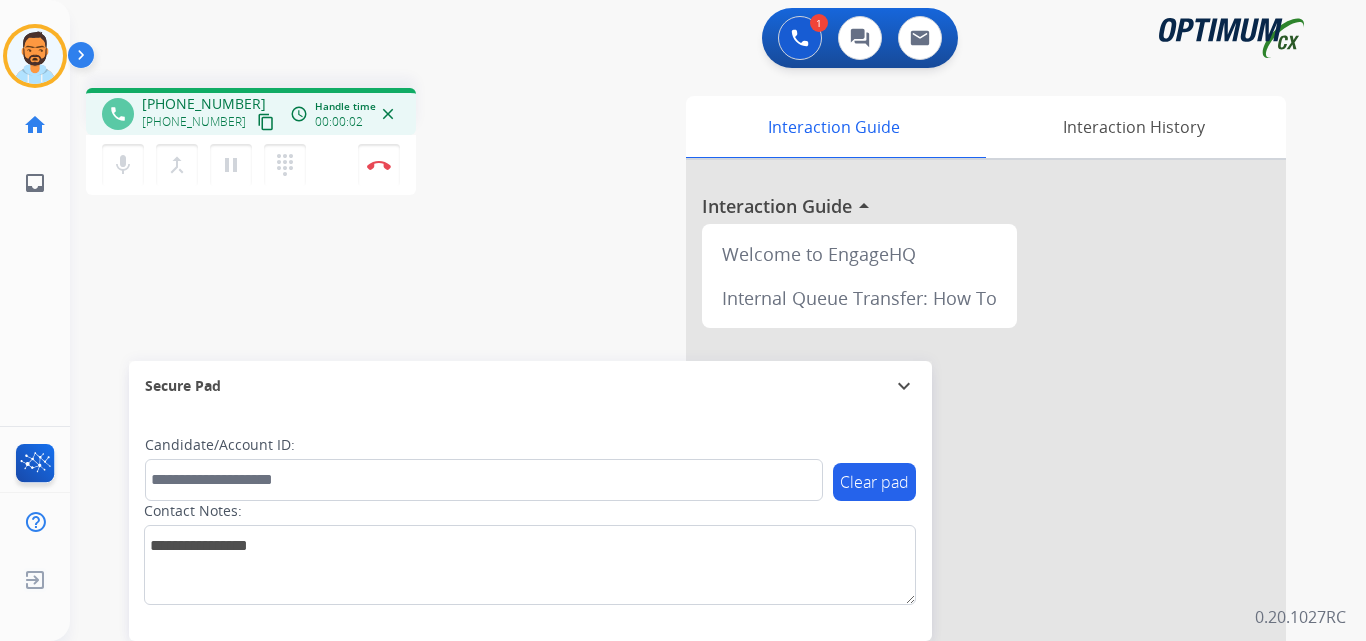 click on "content_copy" at bounding box center [266, 122] 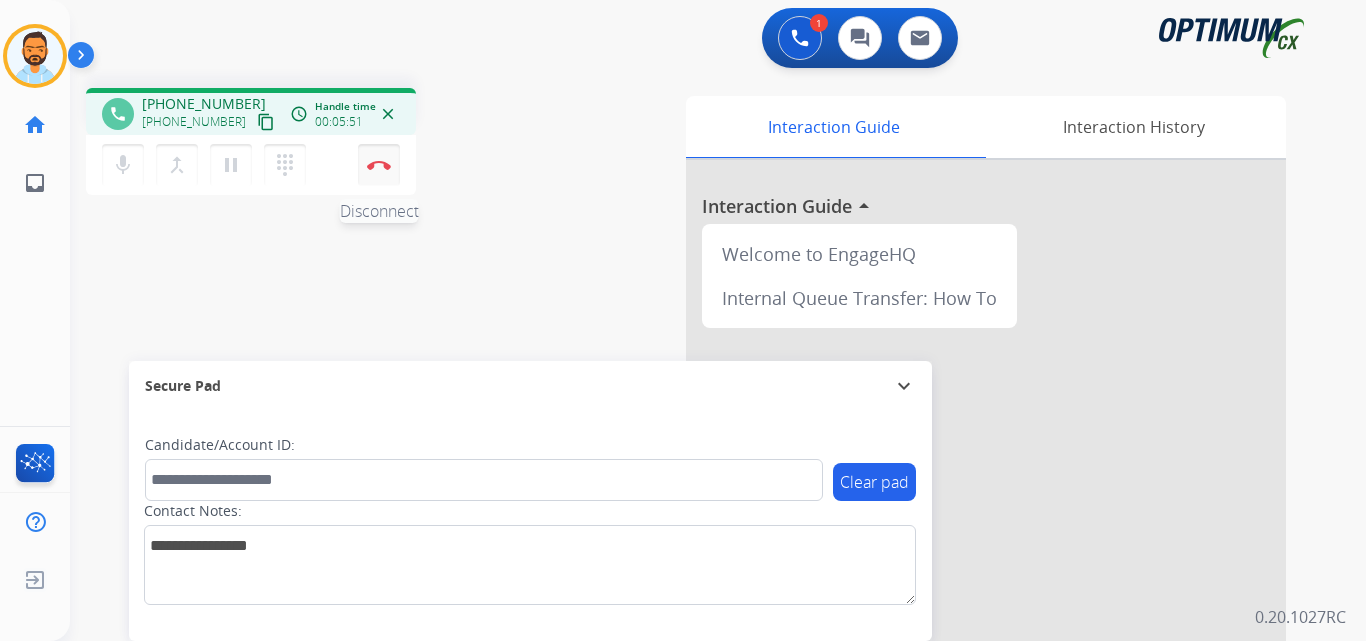 click on "Disconnect" at bounding box center [379, 165] 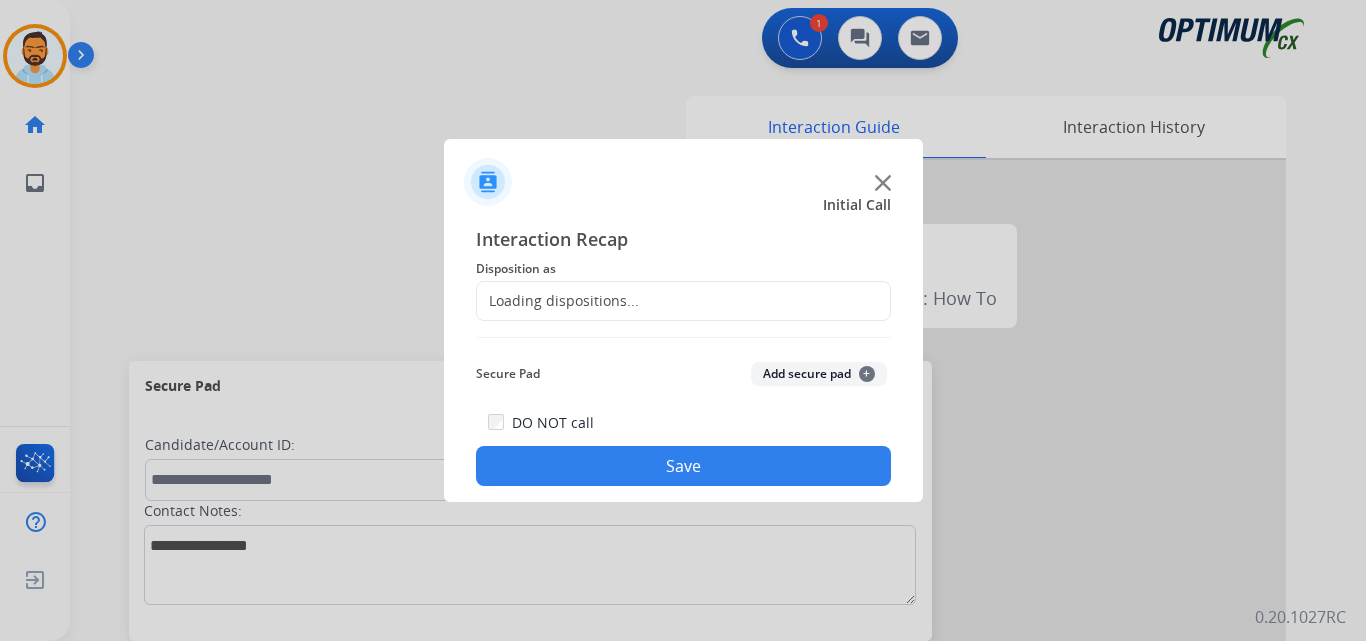 click on "Loading dispositions..." 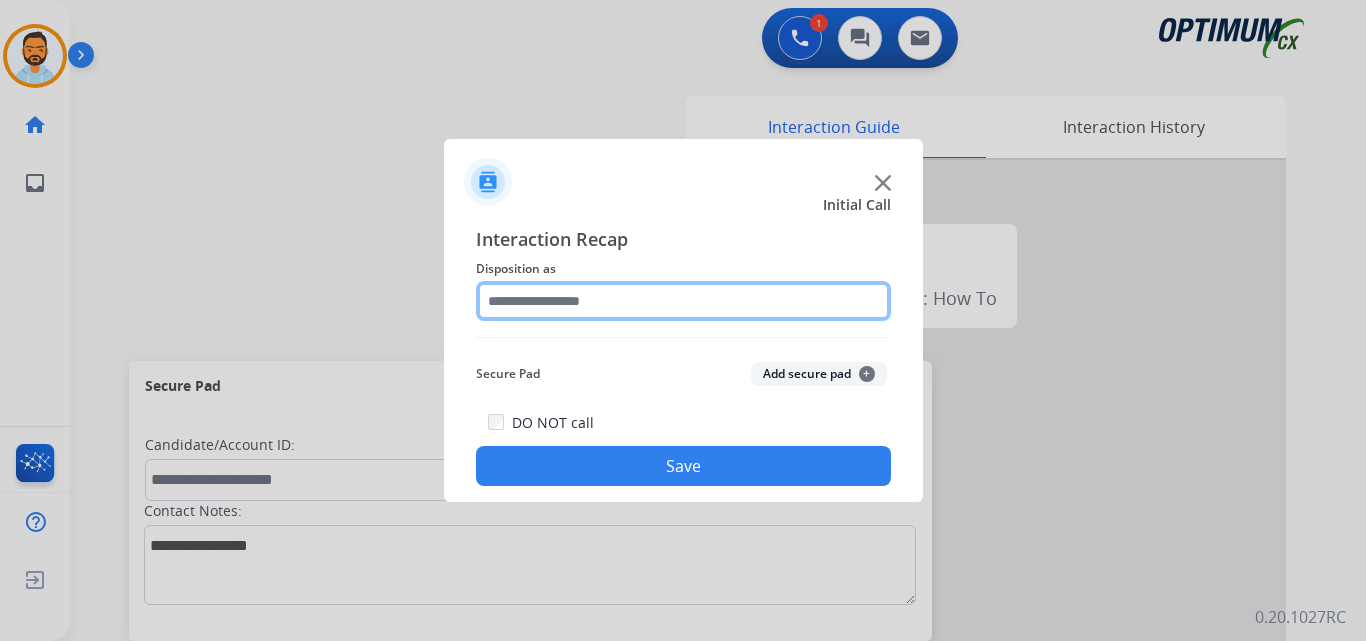 click 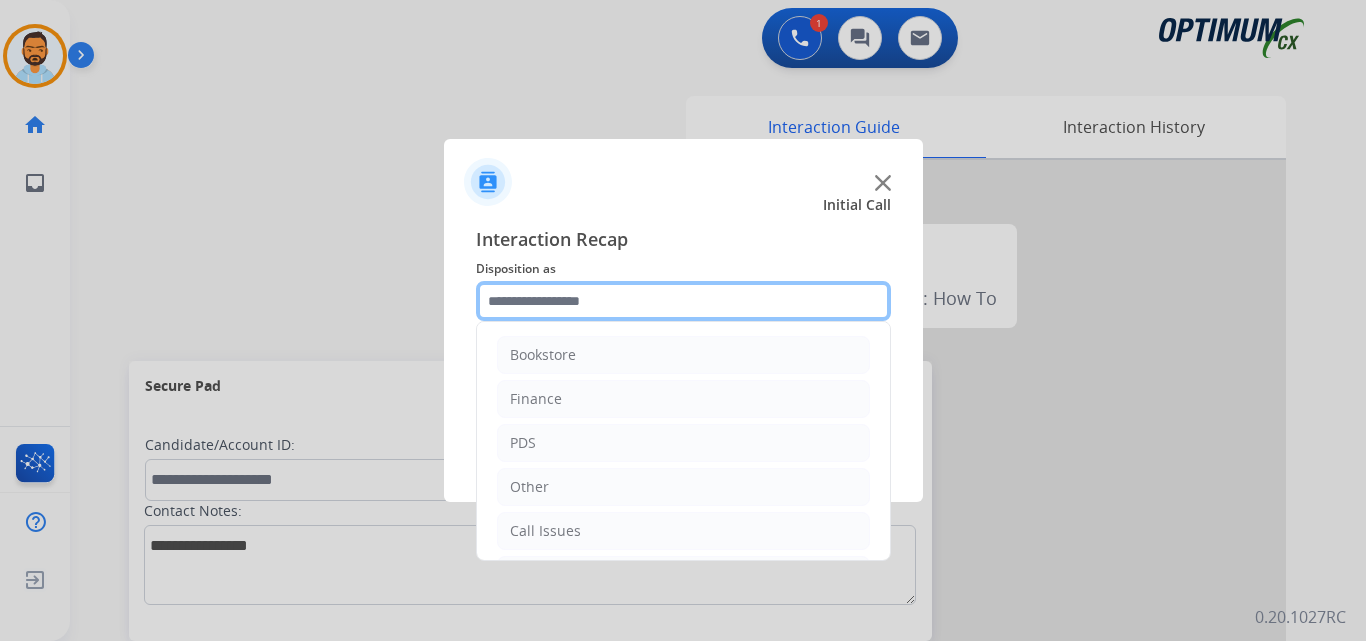 scroll, scrollTop: 136, scrollLeft: 0, axis: vertical 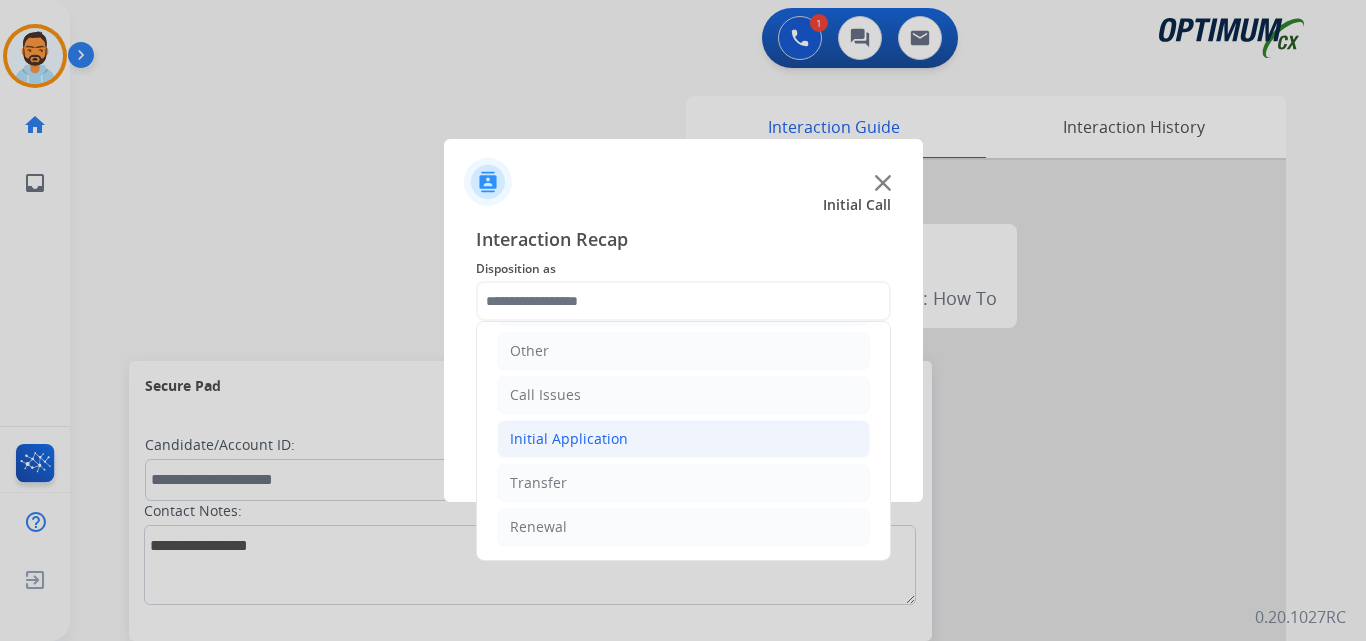 click on "Initial Application" 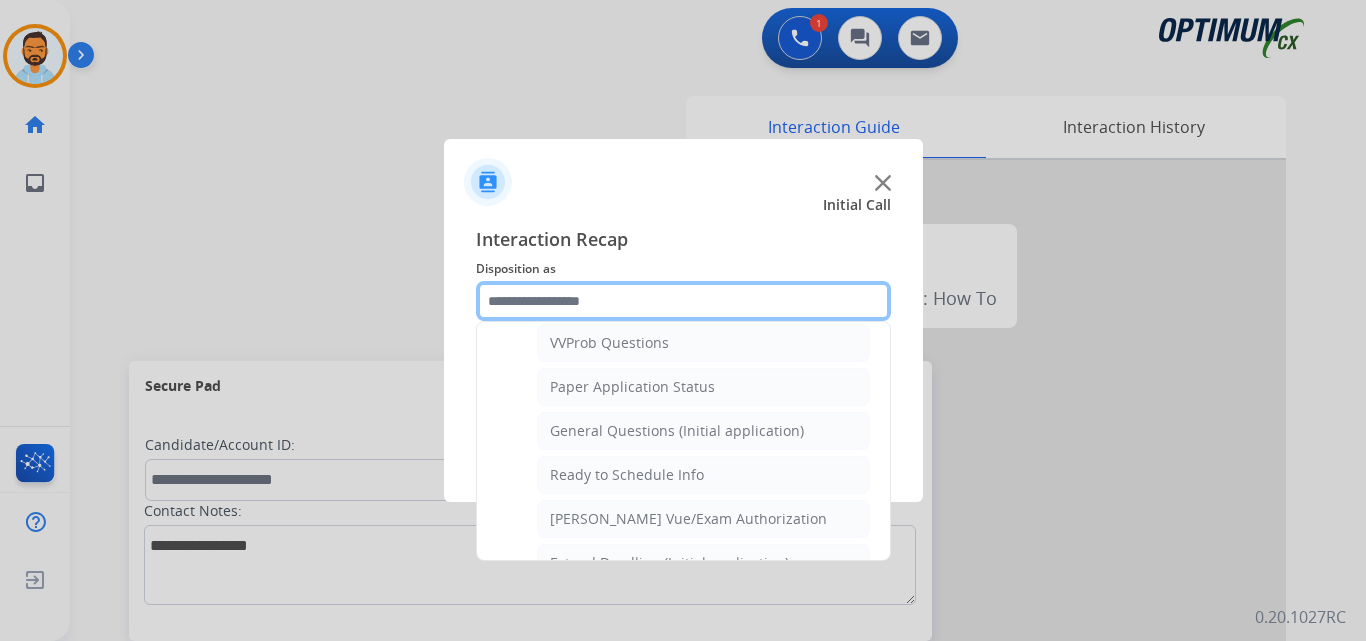 scroll, scrollTop: 1091, scrollLeft: 0, axis: vertical 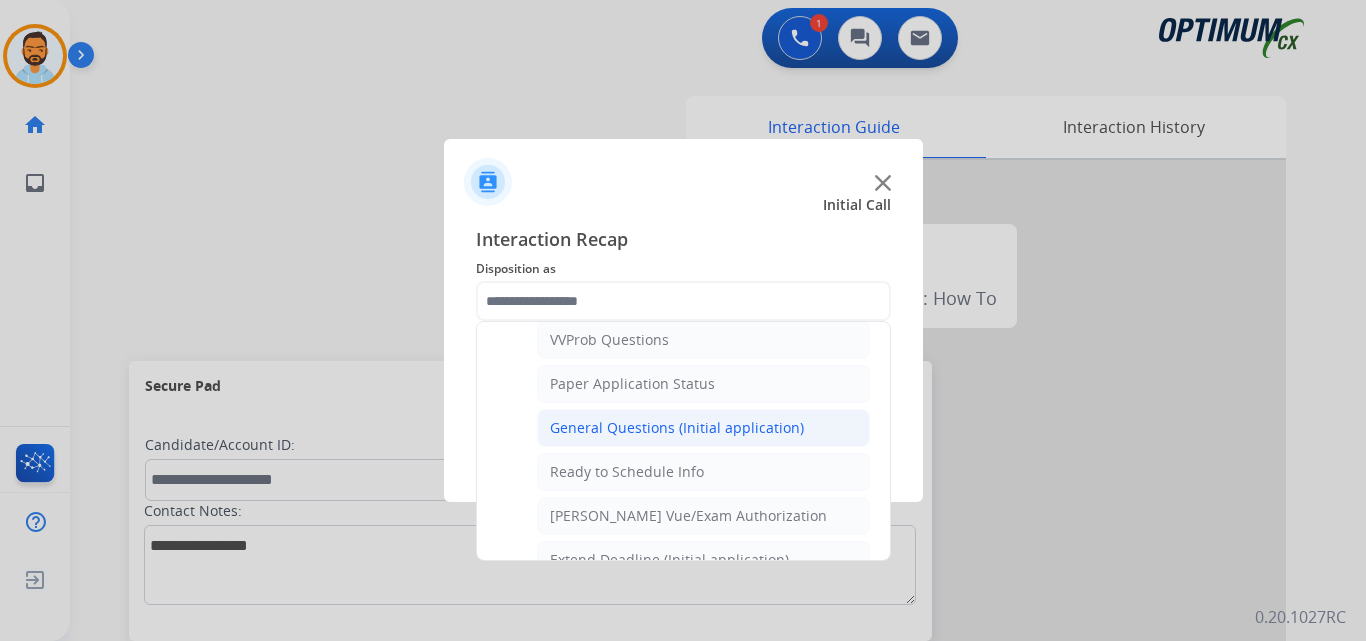 click on "General Questions (Initial application)" 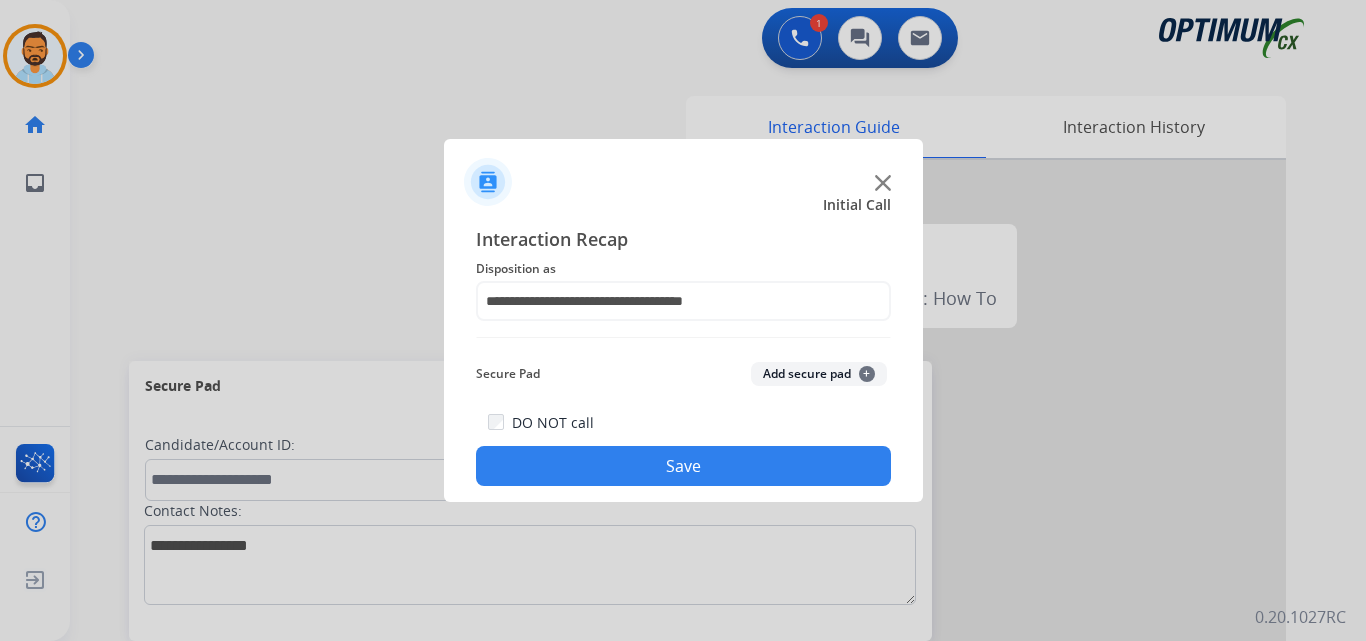 click on "Save" 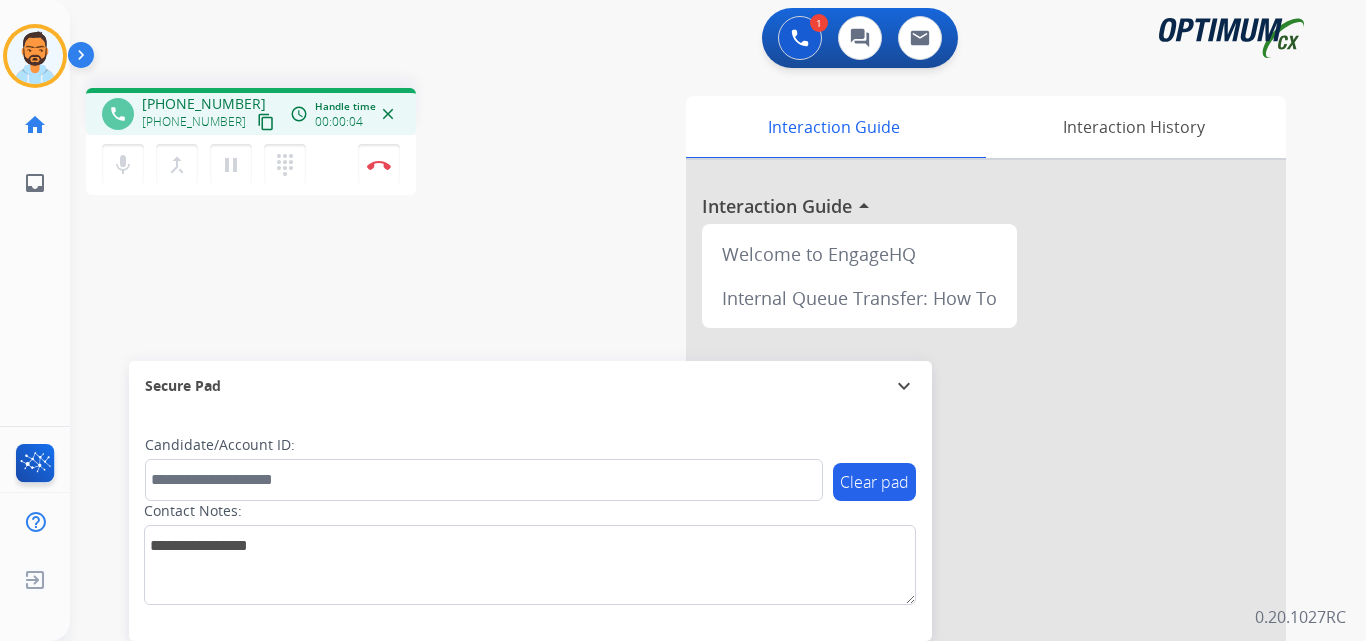click on "content_copy" at bounding box center (266, 122) 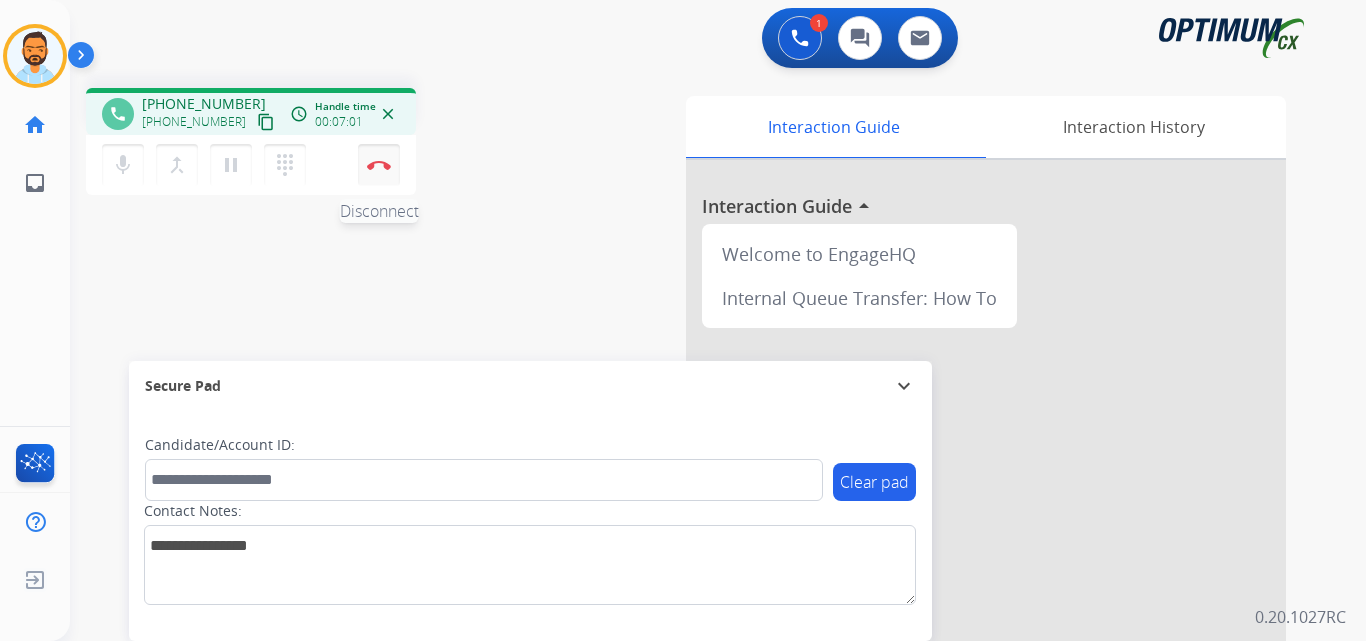 click at bounding box center (379, 165) 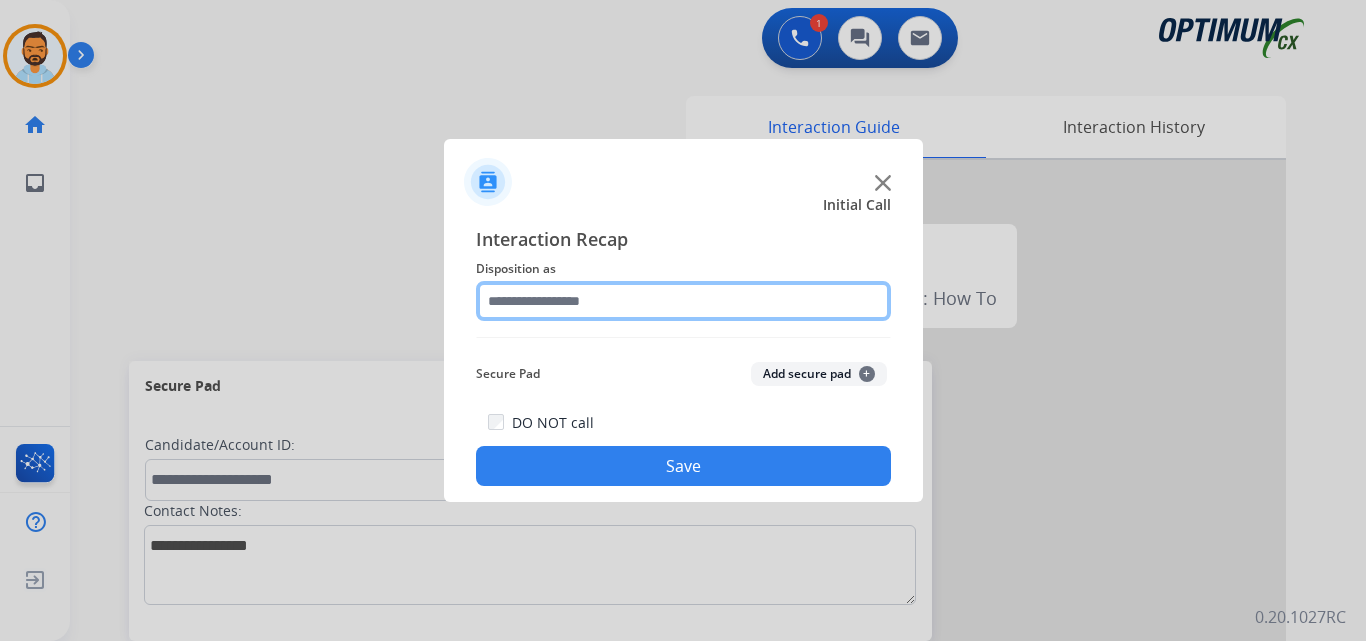 click 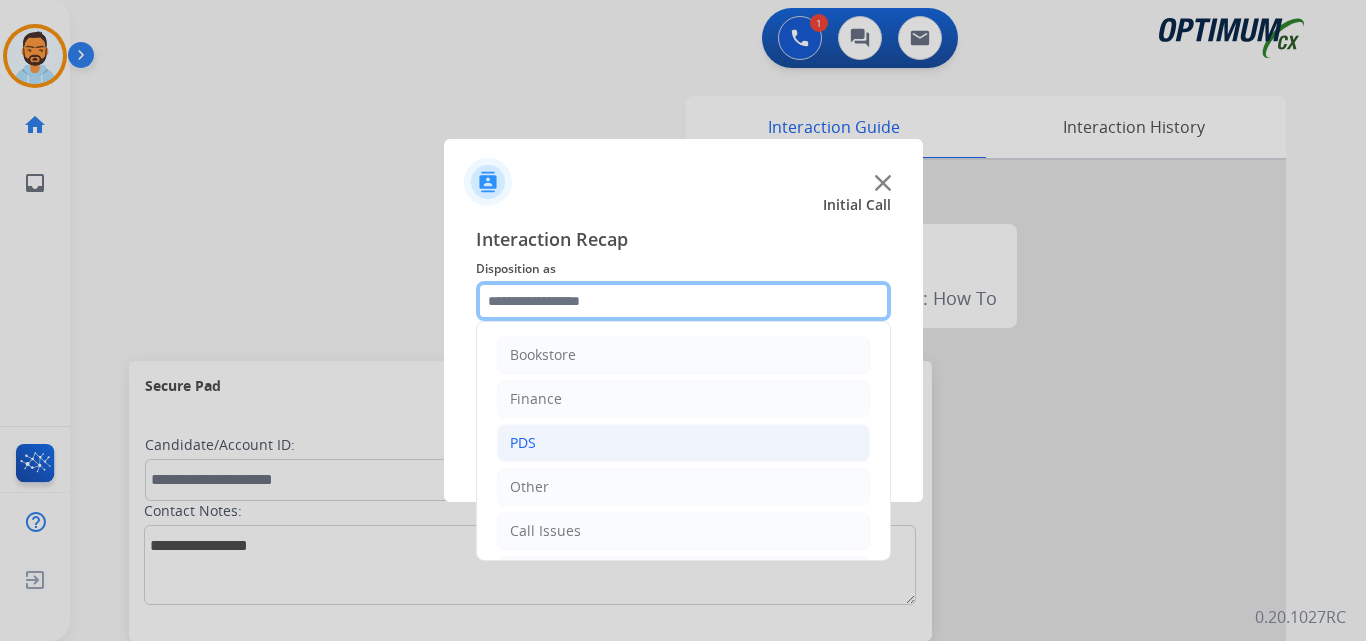 scroll, scrollTop: 136, scrollLeft: 0, axis: vertical 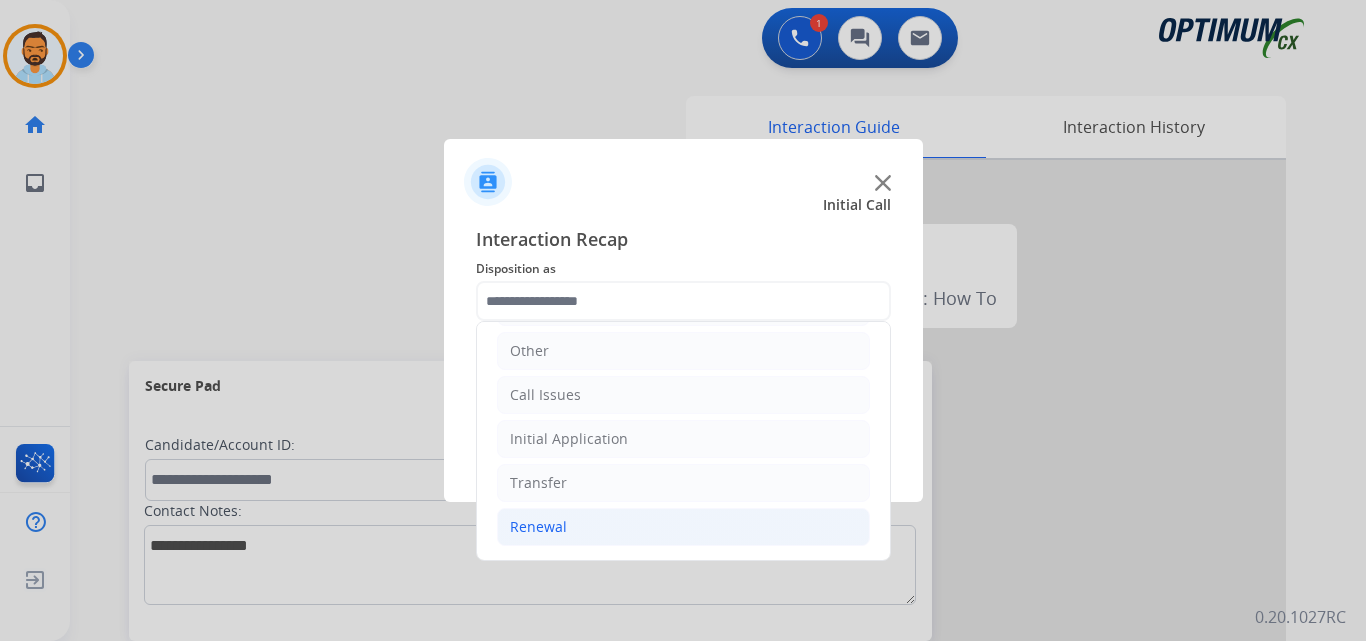 click on "Renewal" 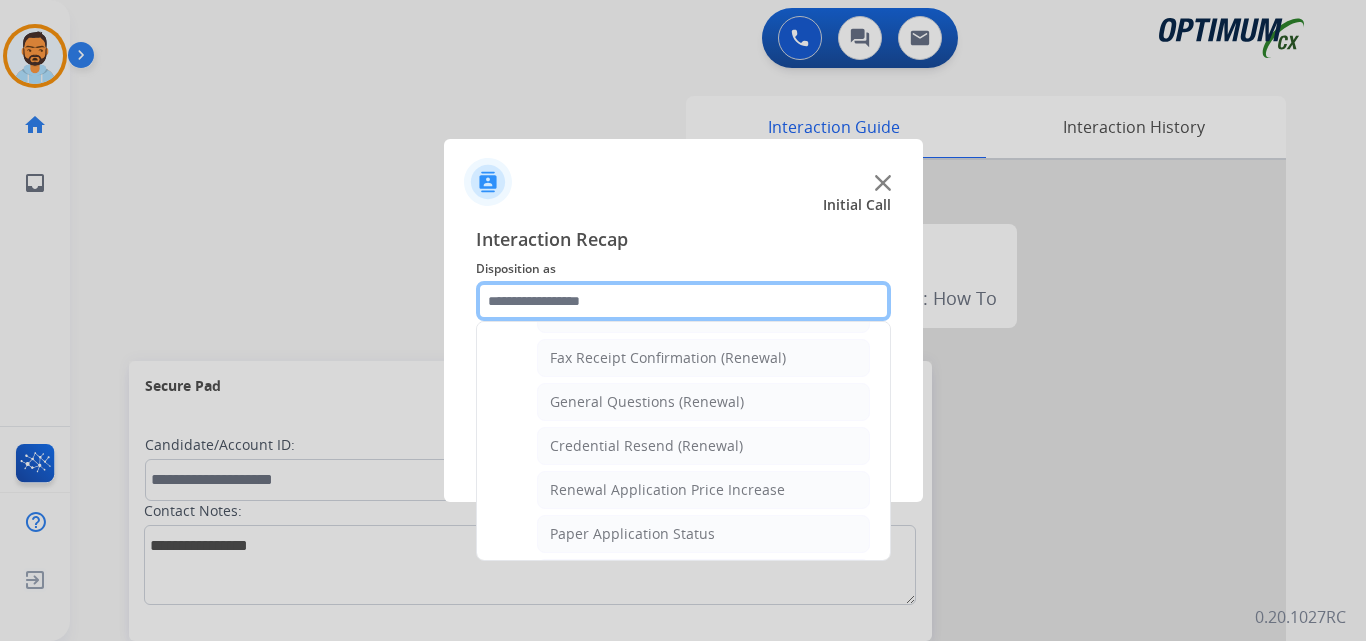 scroll, scrollTop: 525, scrollLeft: 0, axis: vertical 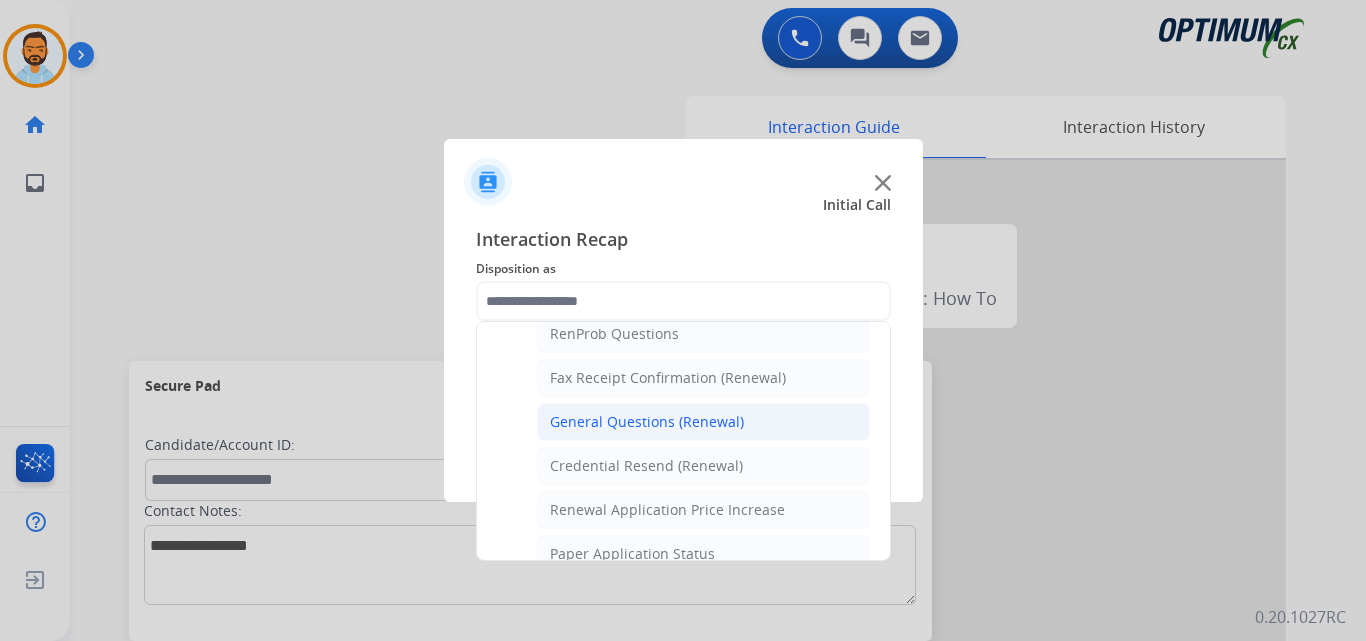 click on "General Questions (Renewal)" 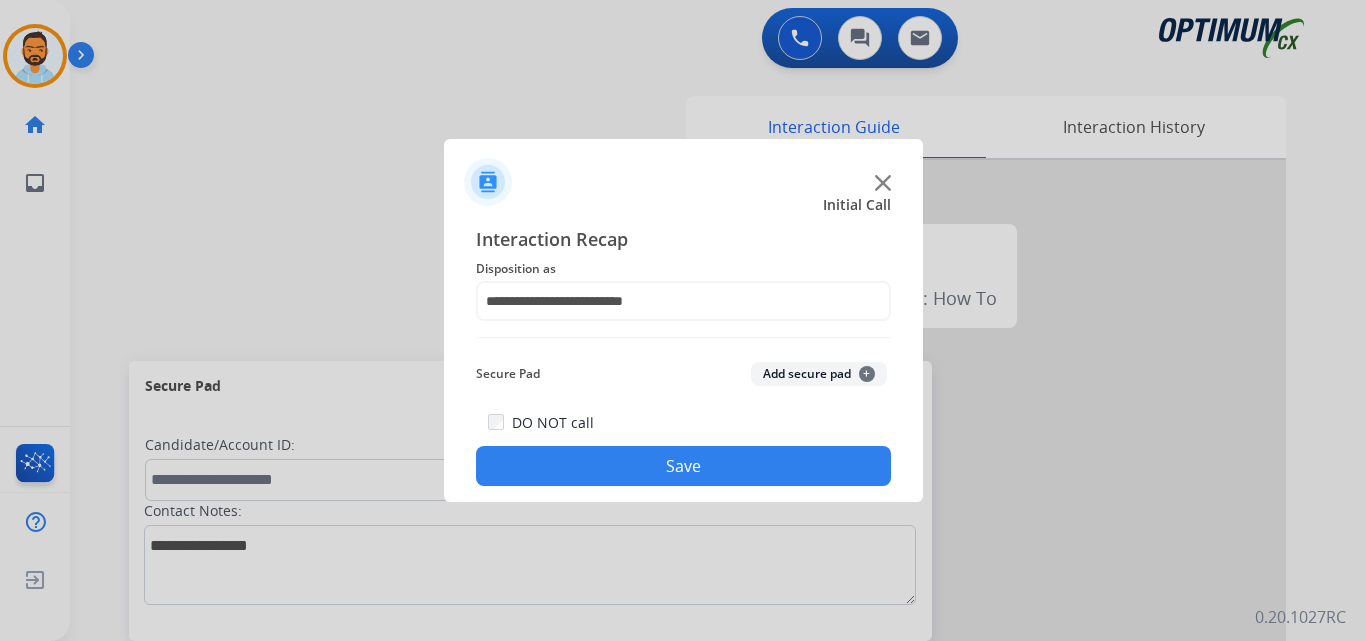 click on "Save" 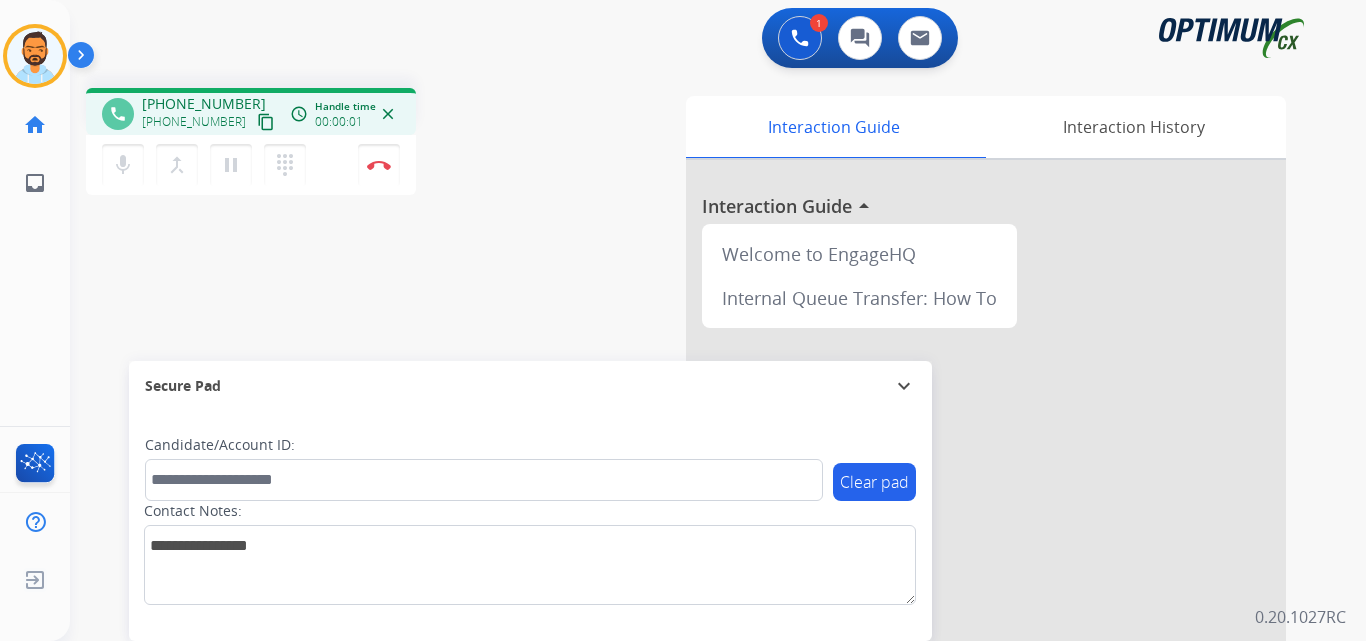 click on "content_copy" at bounding box center [266, 122] 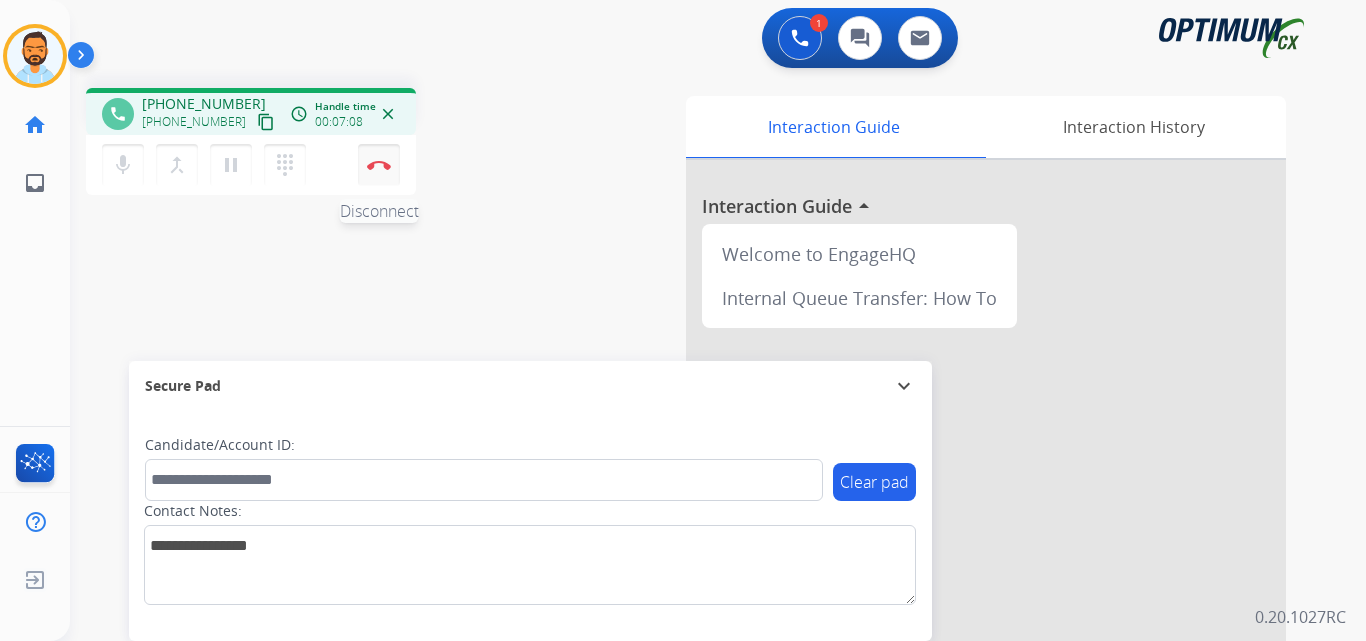 click at bounding box center [379, 165] 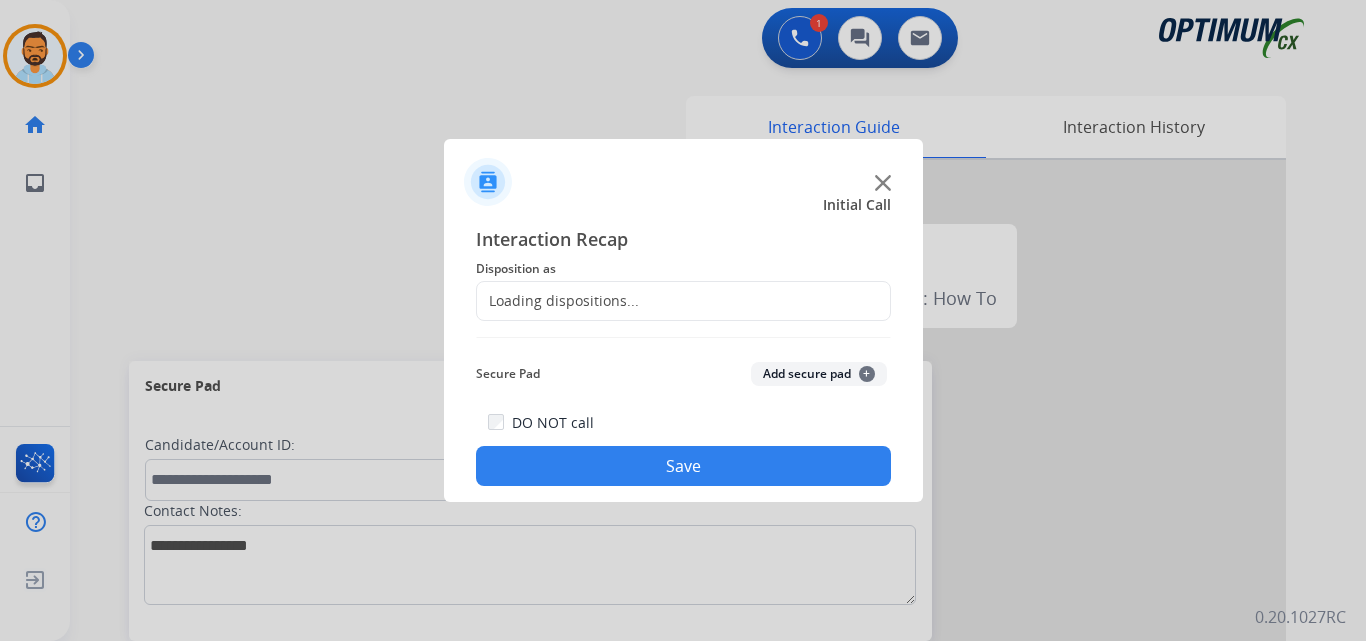 click on "Loading dispositions..." 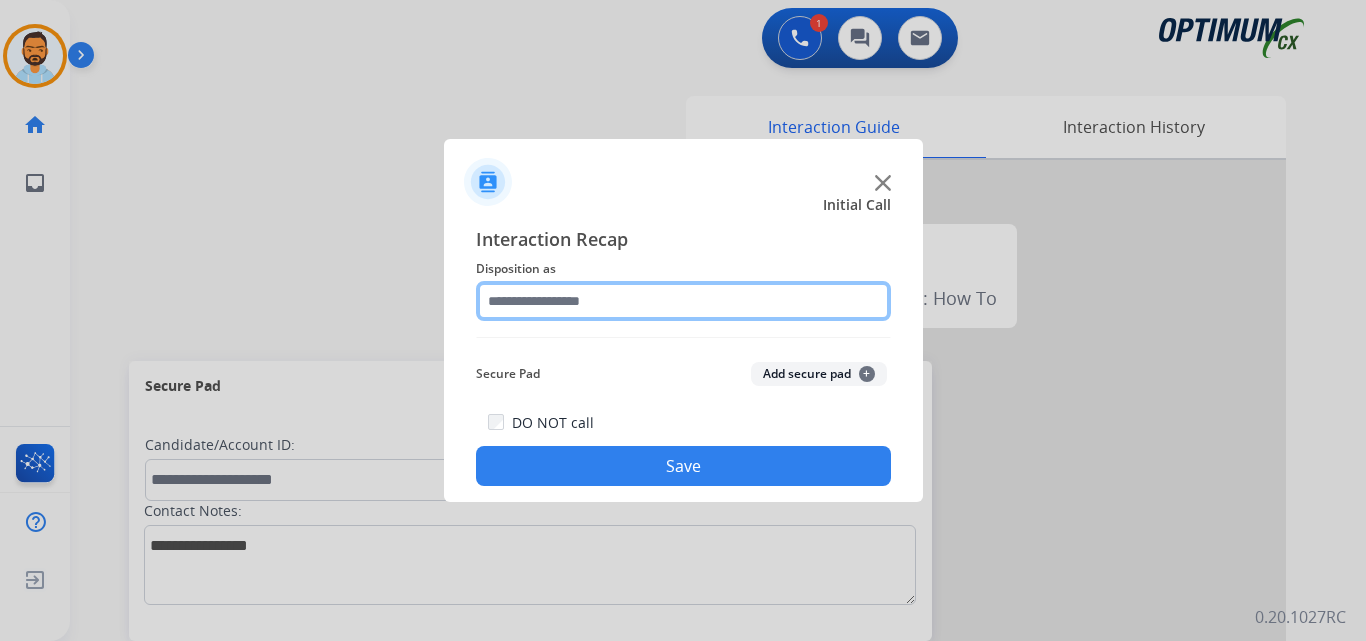 click 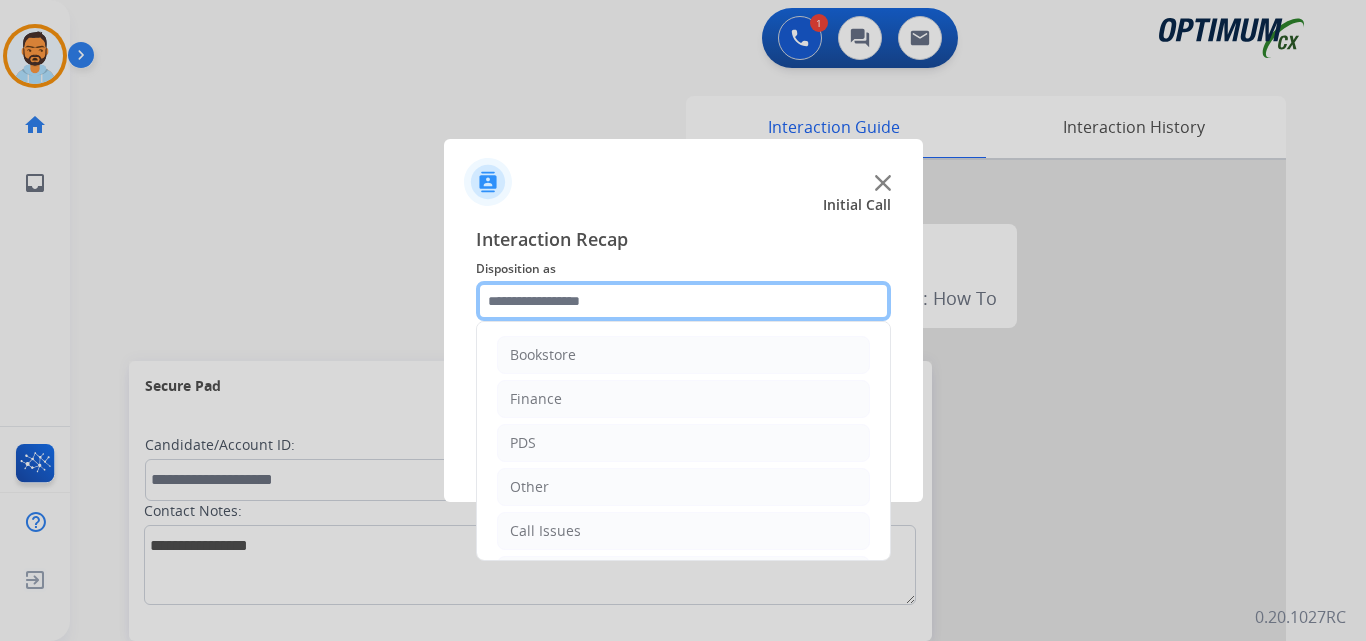 scroll, scrollTop: 136, scrollLeft: 0, axis: vertical 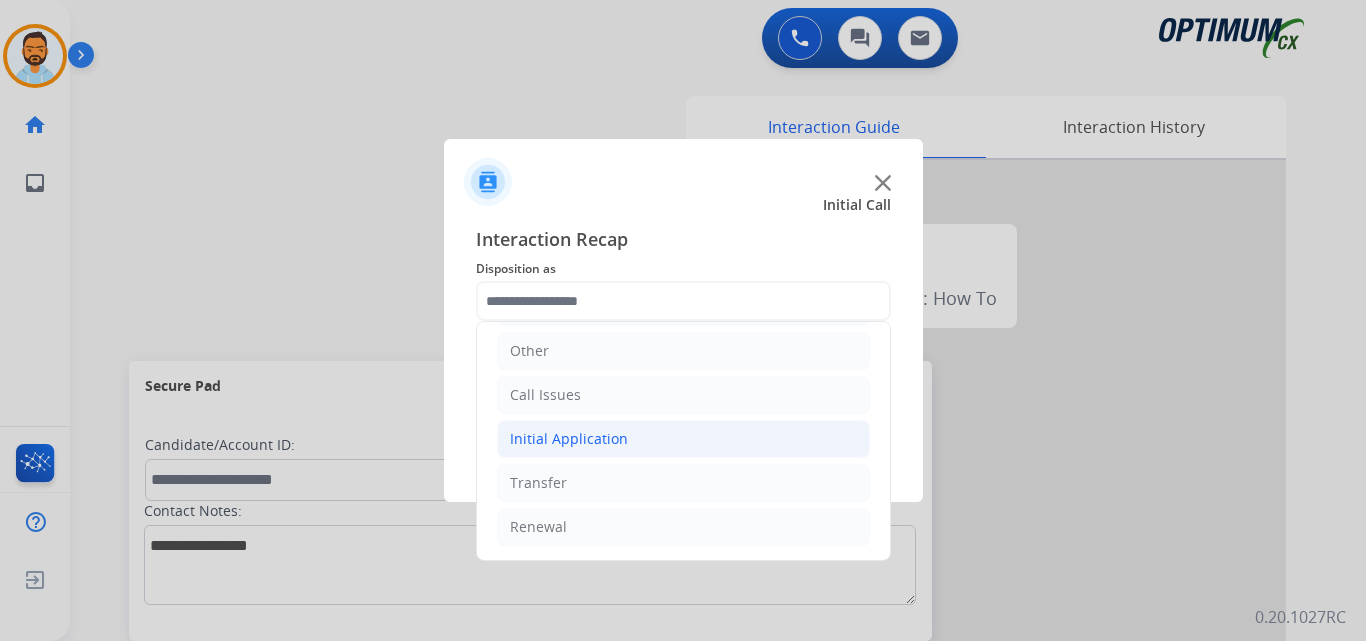 click on "Initial Application" 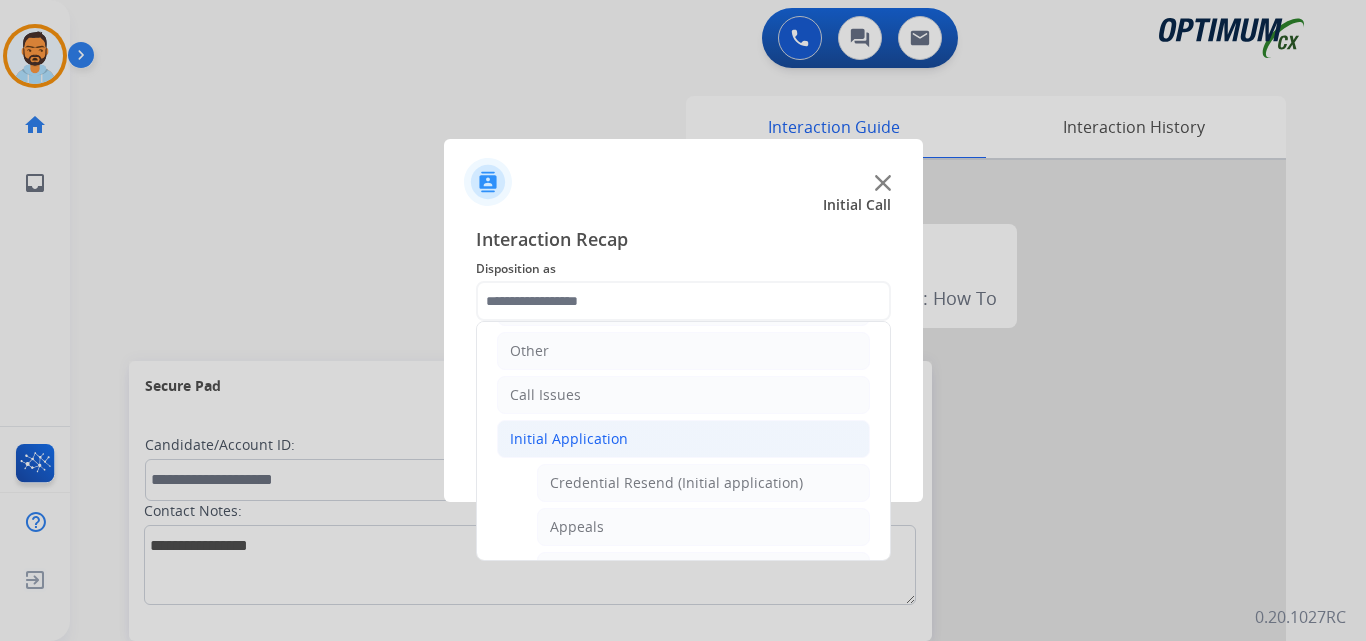 click on "Initial Application" 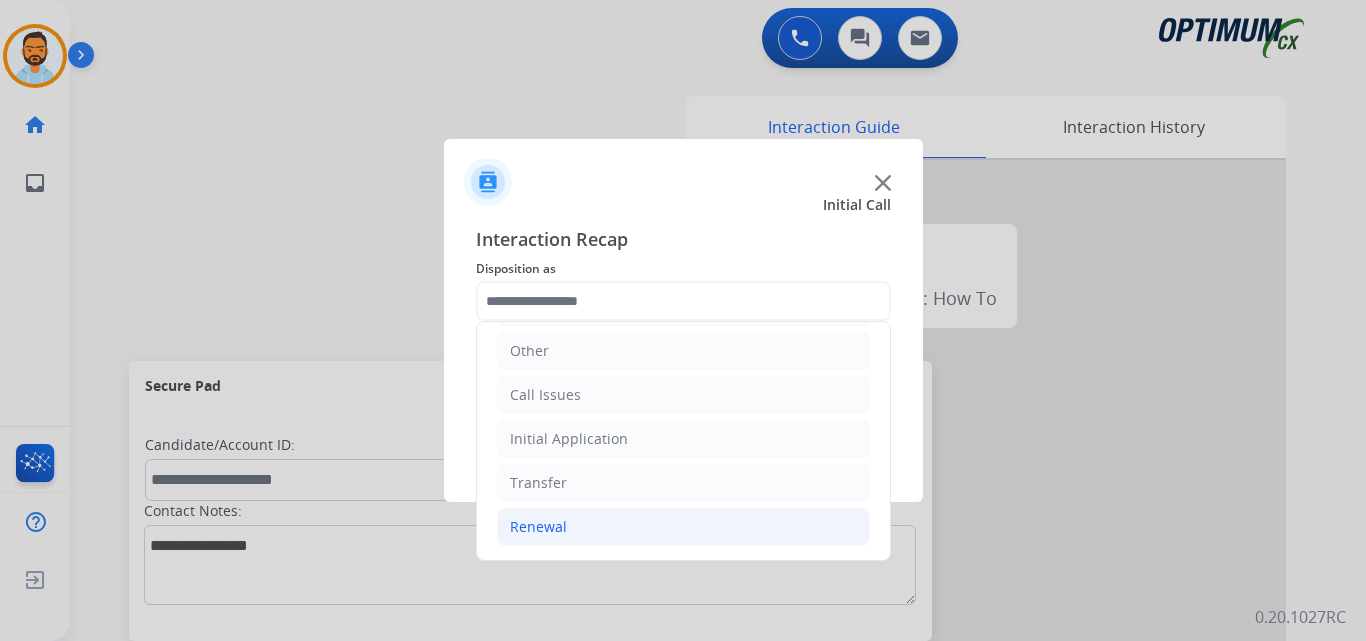 click on "Renewal" 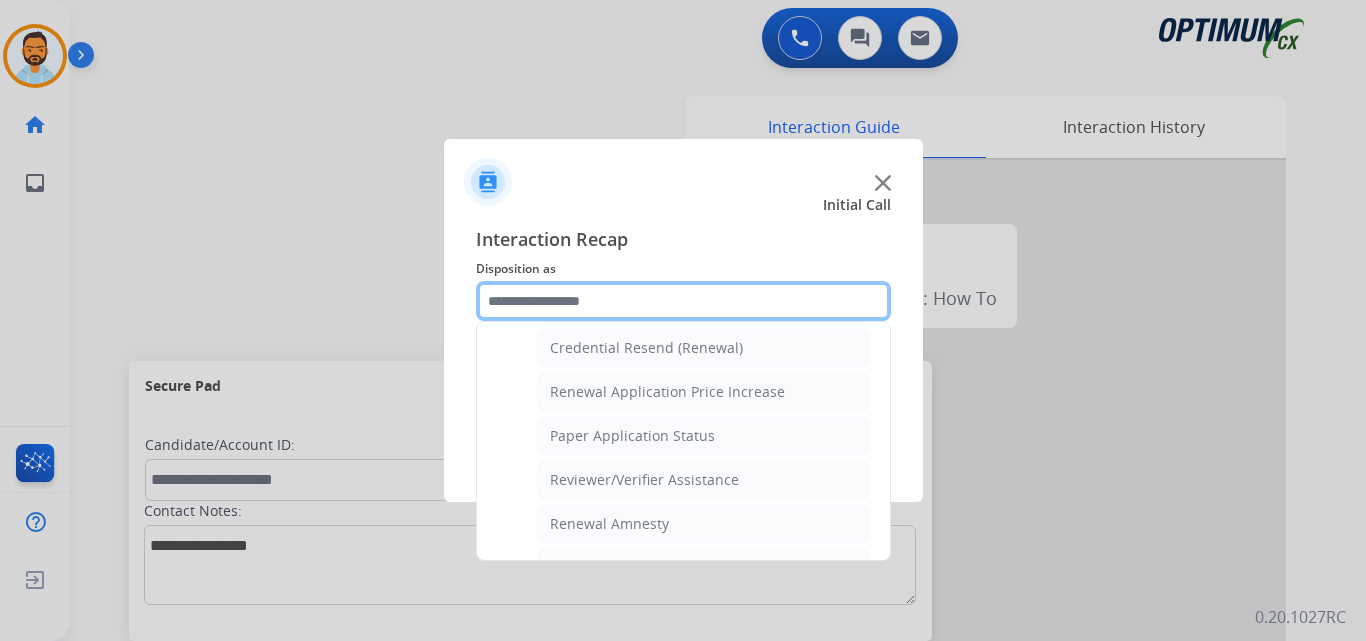 scroll, scrollTop: 772, scrollLeft: 0, axis: vertical 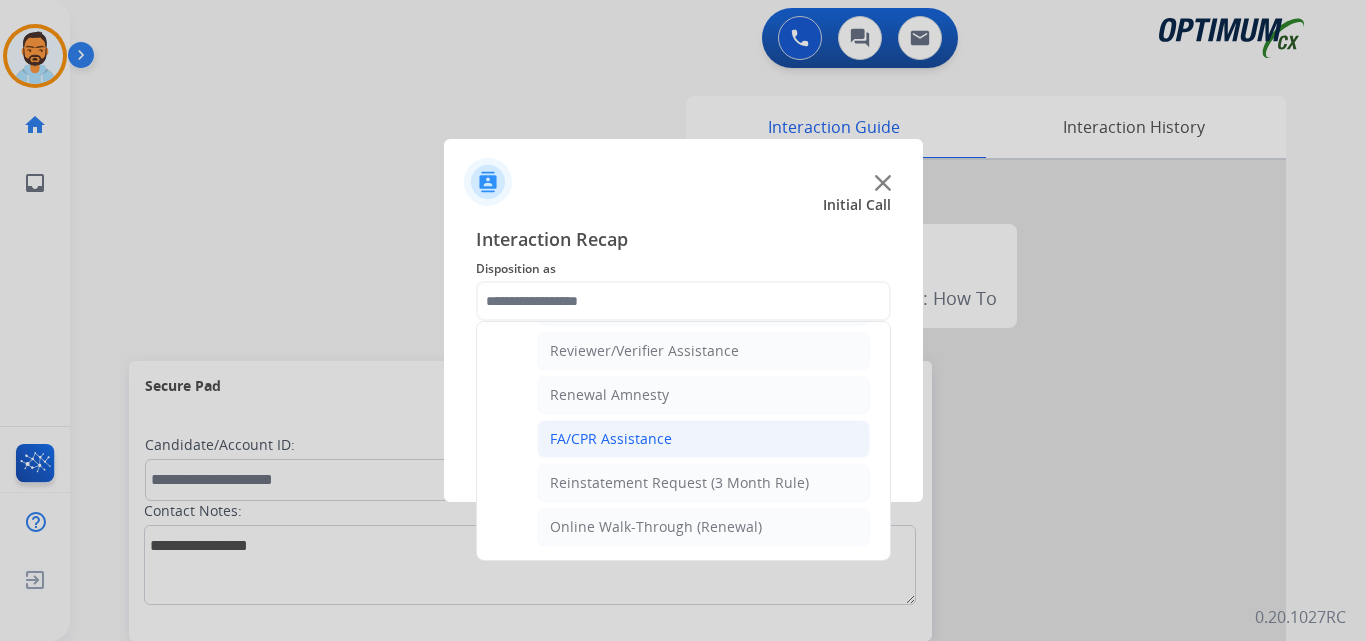 click on "FA/CPR Assistance" 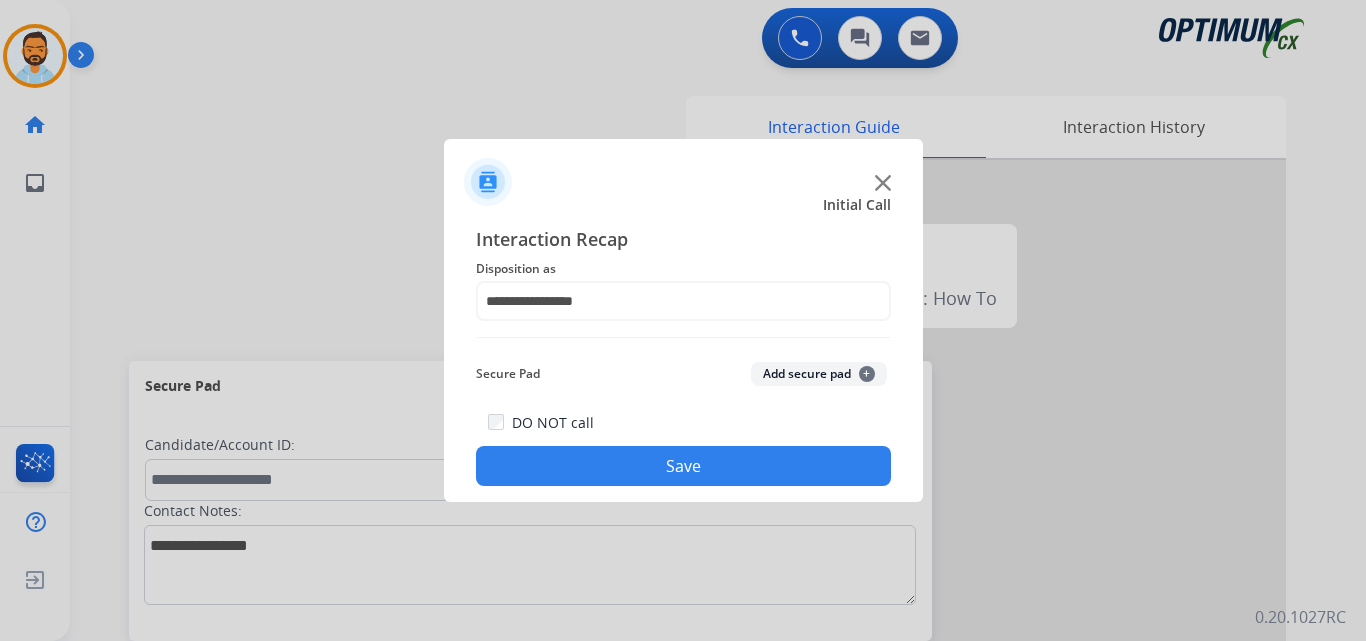 click on "Save" 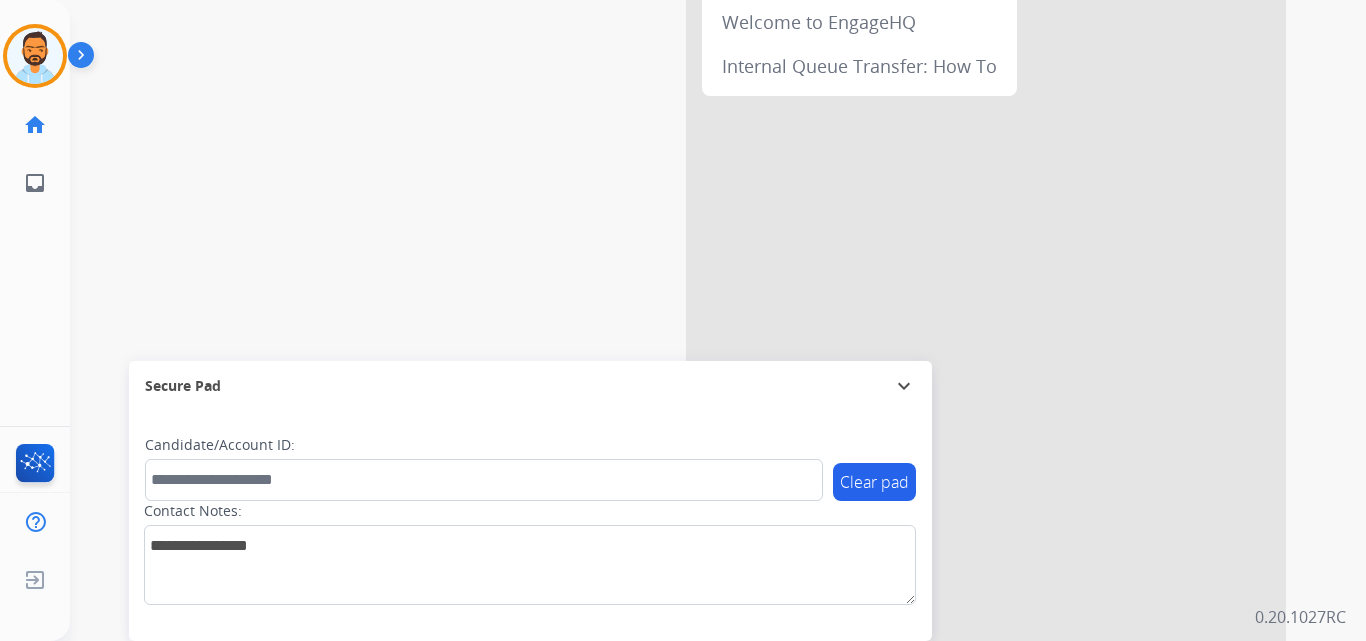 scroll, scrollTop: 234, scrollLeft: 0, axis: vertical 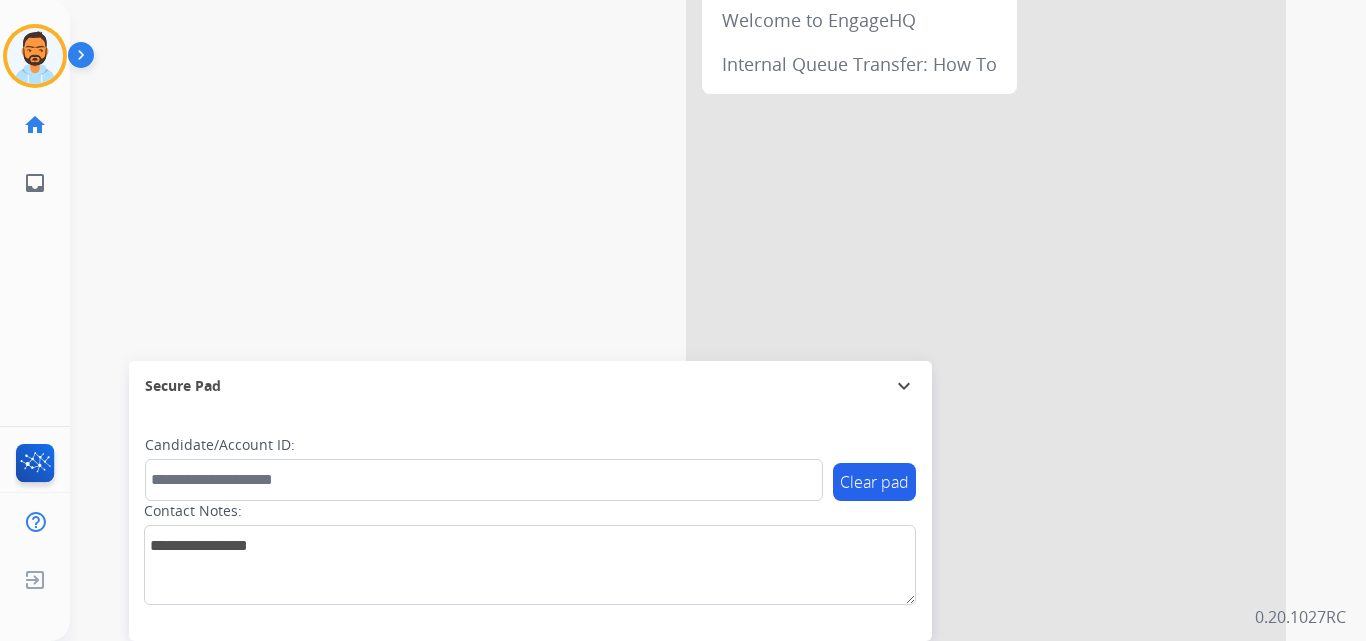 click at bounding box center [85, 59] 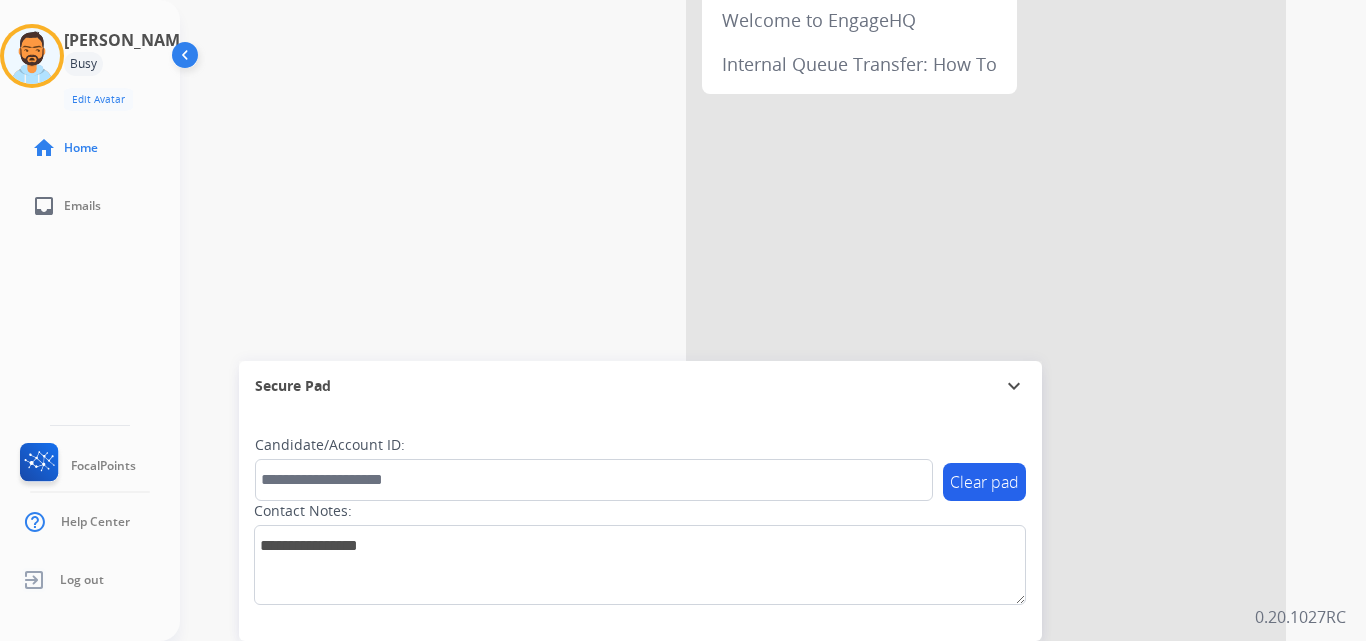 scroll, scrollTop: 51, scrollLeft: 0, axis: vertical 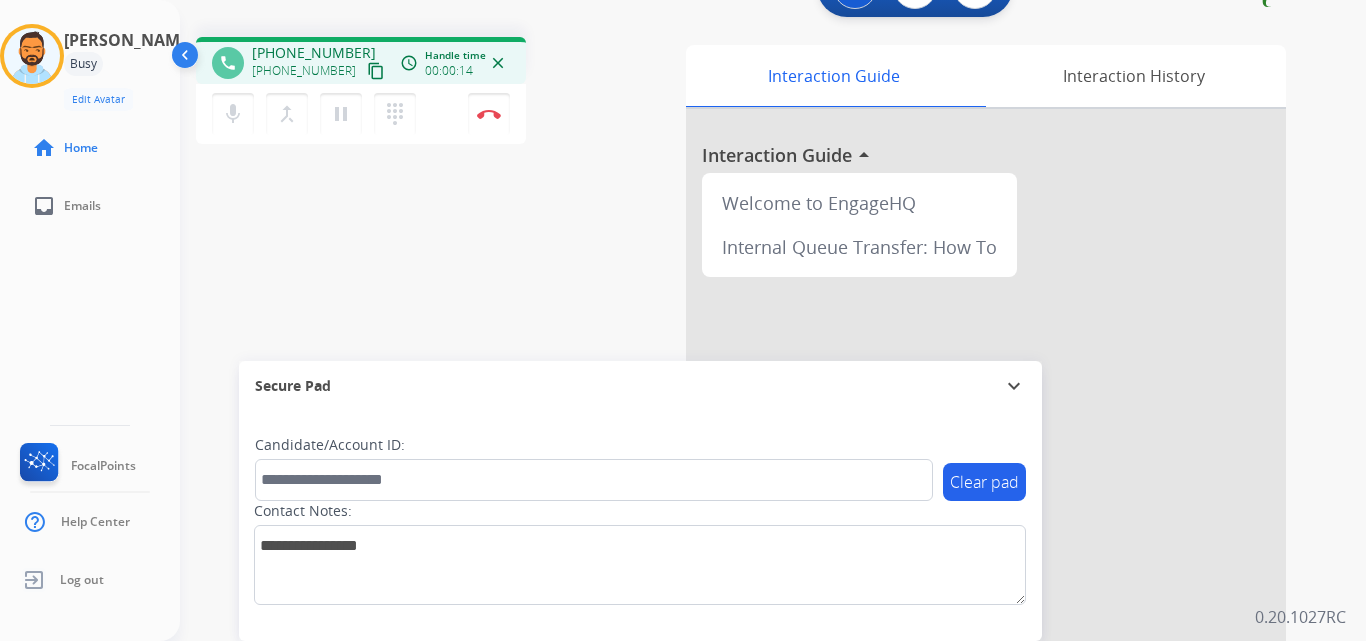 click on "content_copy" at bounding box center [376, 71] 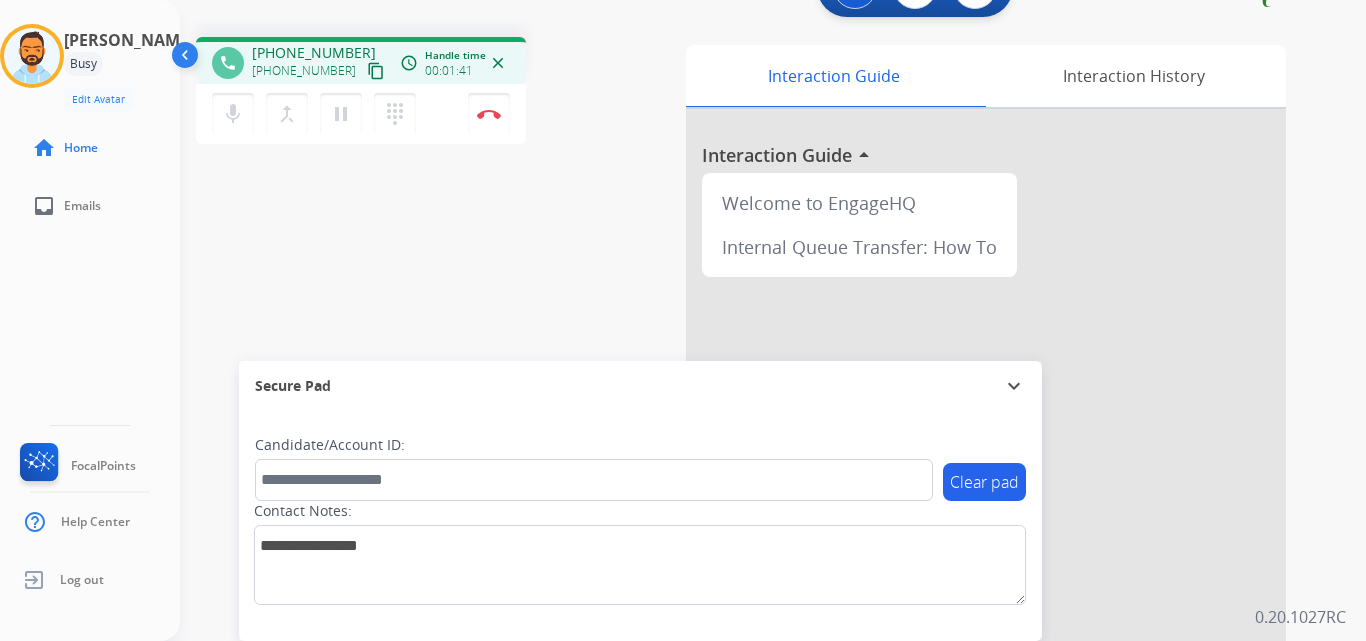 click on "content_copy" at bounding box center (376, 71) 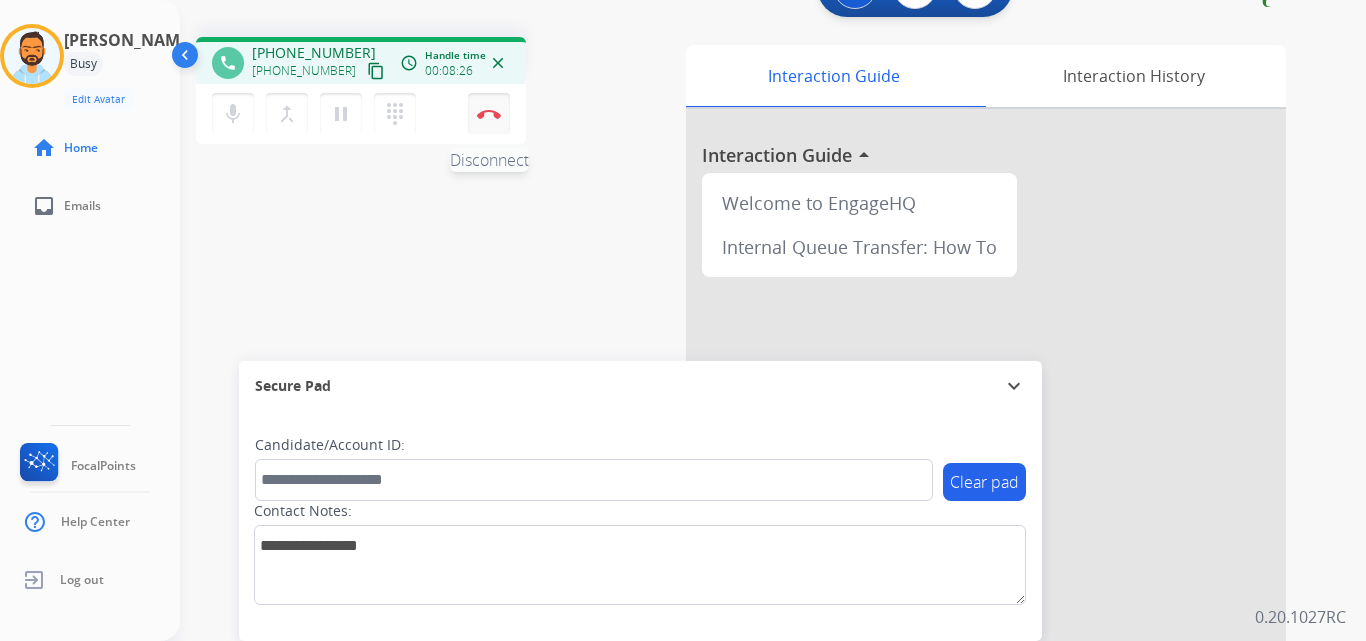 click at bounding box center [489, 114] 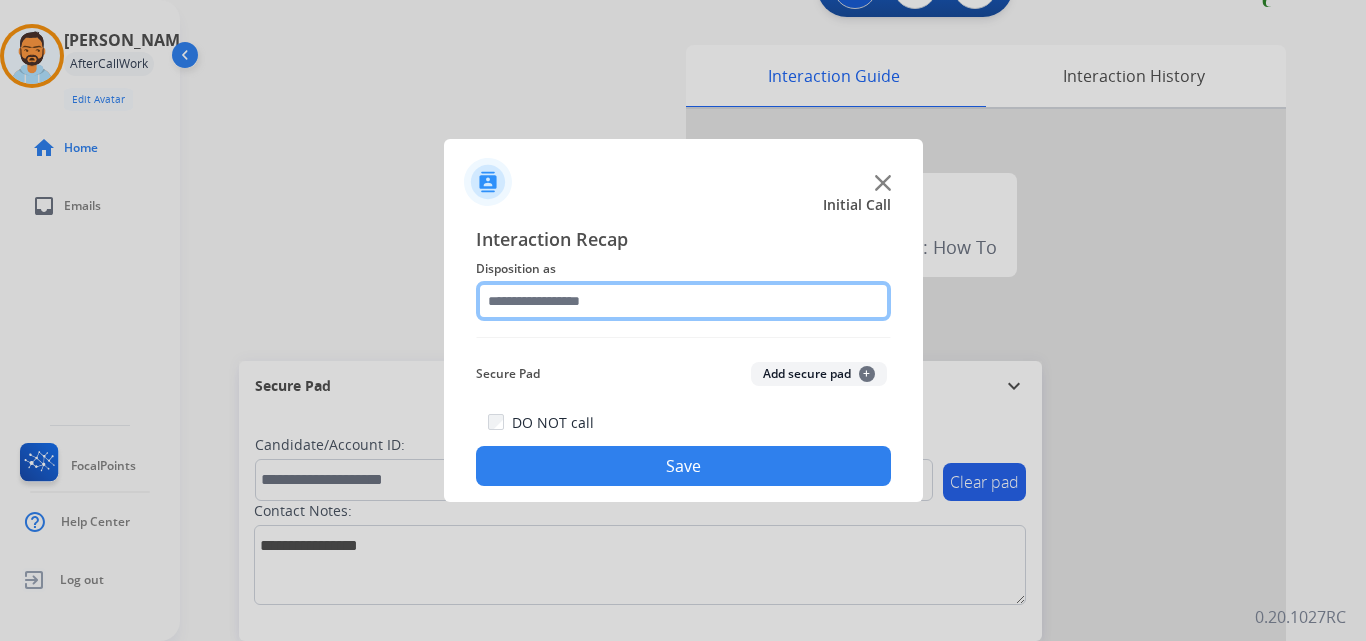 click 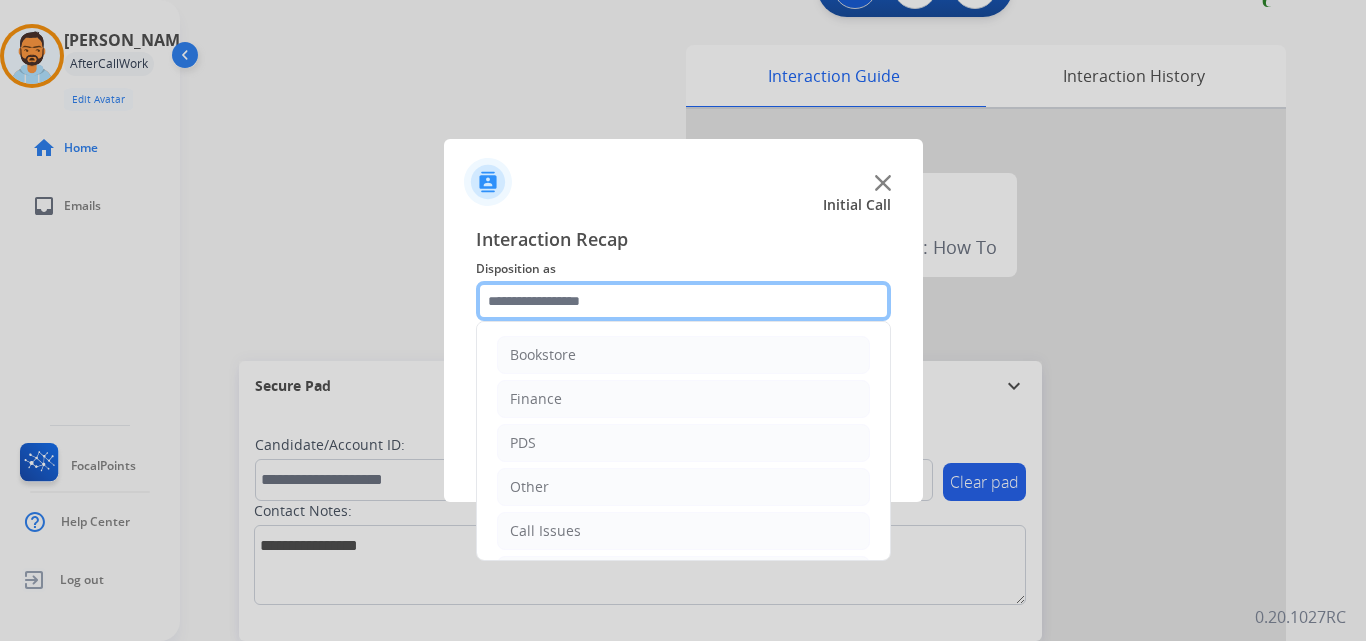 scroll, scrollTop: 136, scrollLeft: 0, axis: vertical 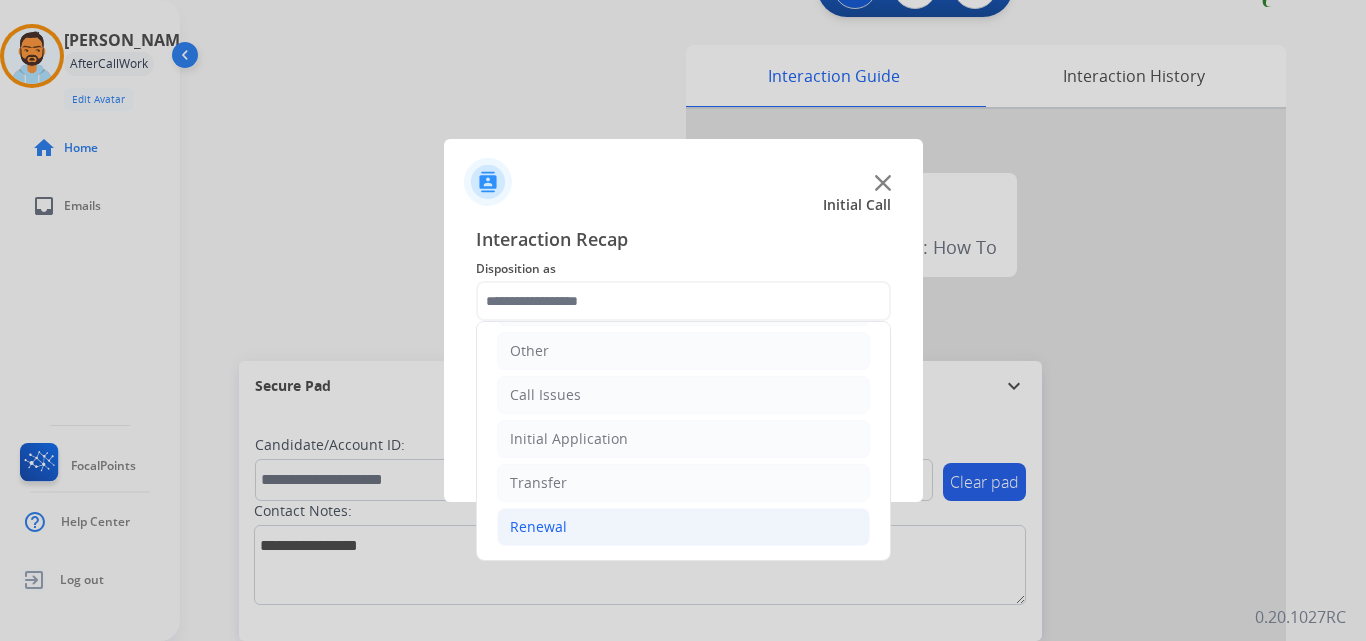 click on "Renewal" 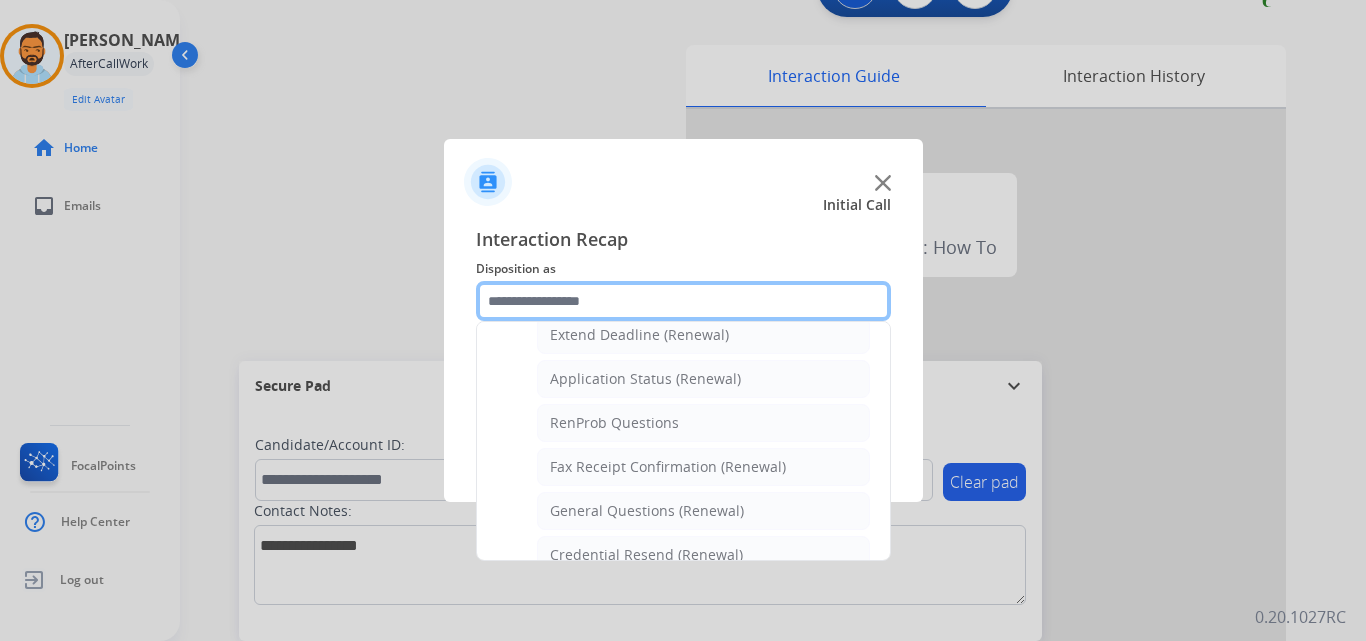 scroll, scrollTop: 772, scrollLeft: 0, axis: vertical 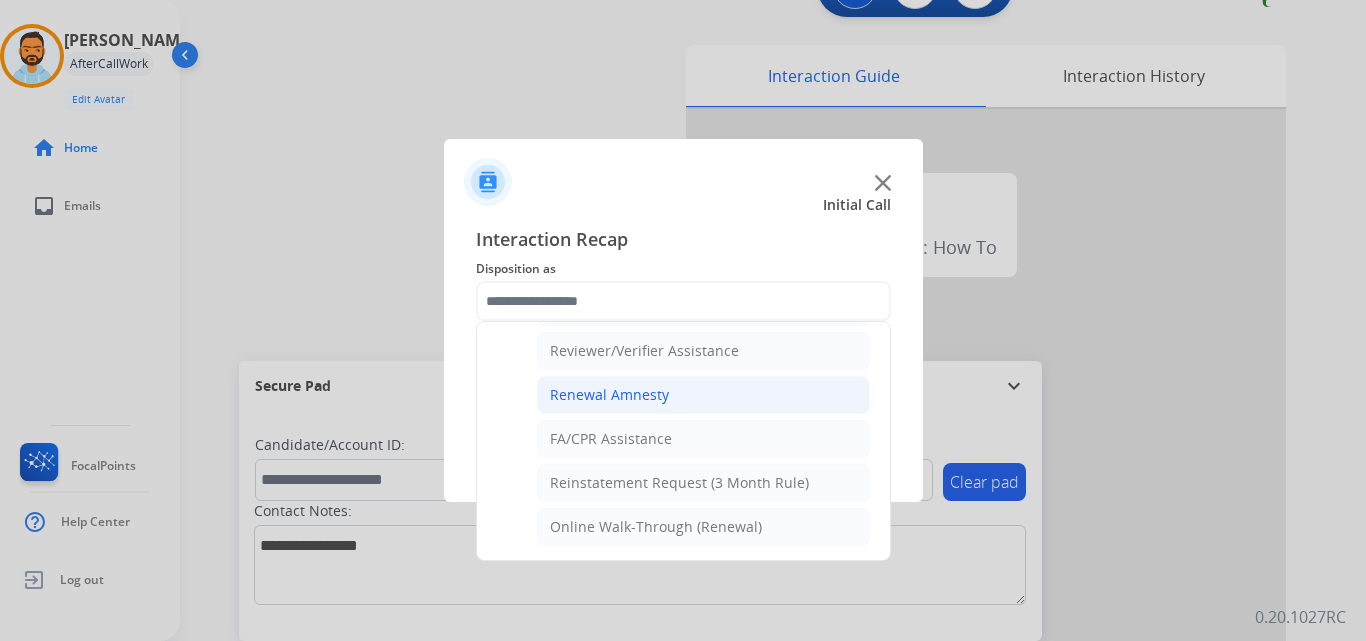 click on "Renewal Amnesty" 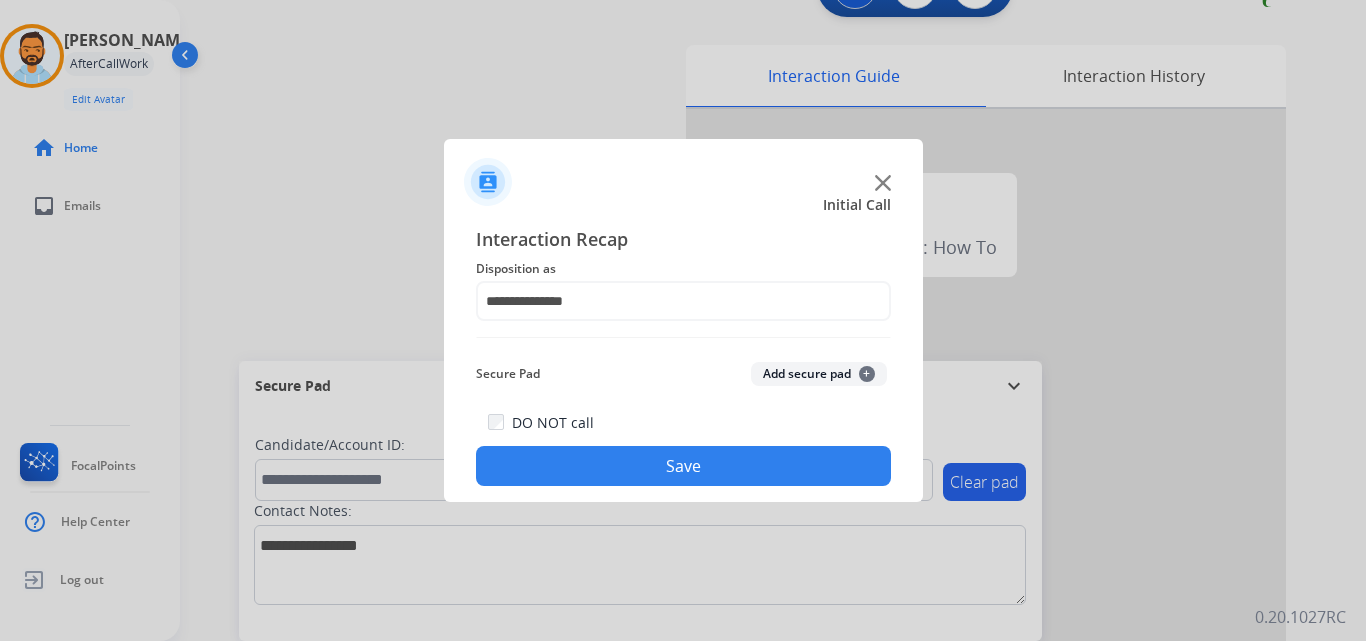 click on "Save" 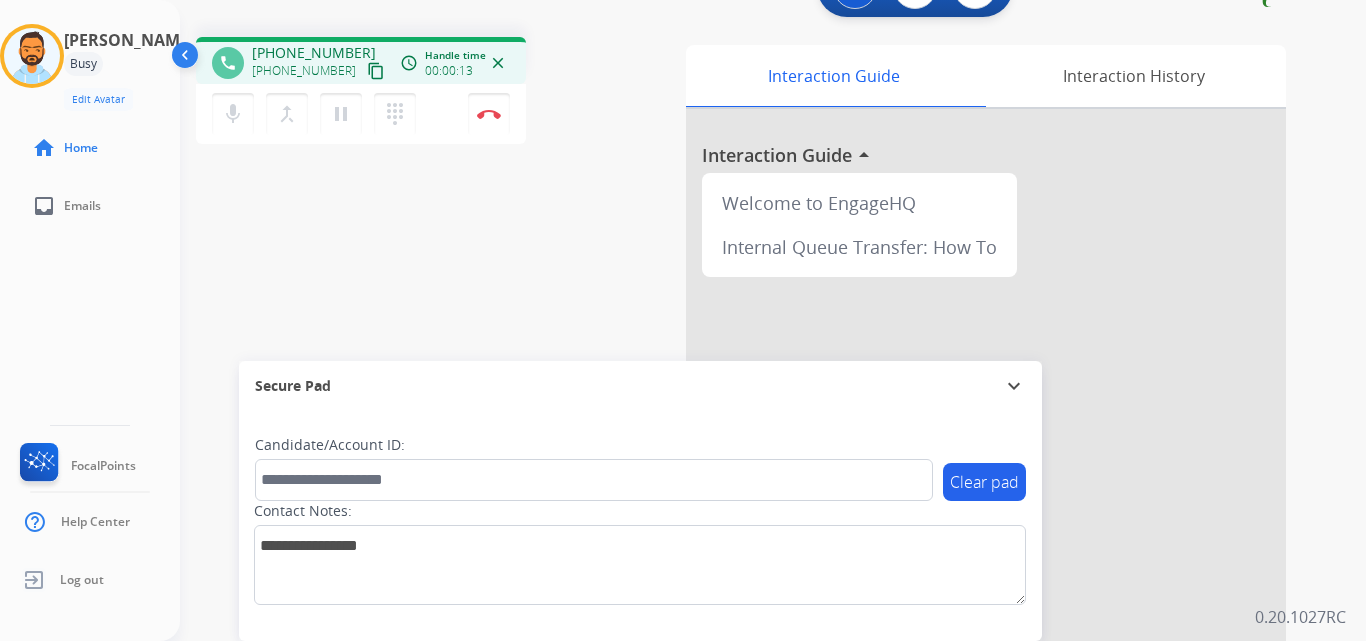 click on "content_copy" at bounding box center [376, 71] 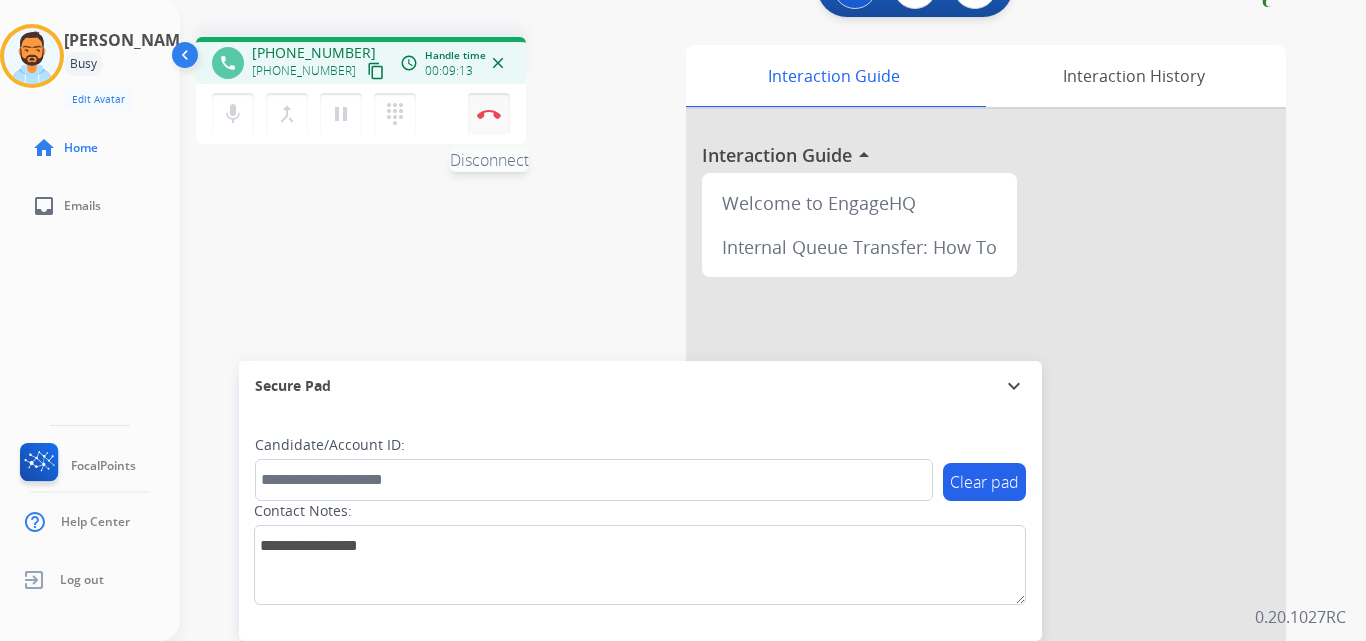 click on "Disconnect" at bounding box center (489, 114) 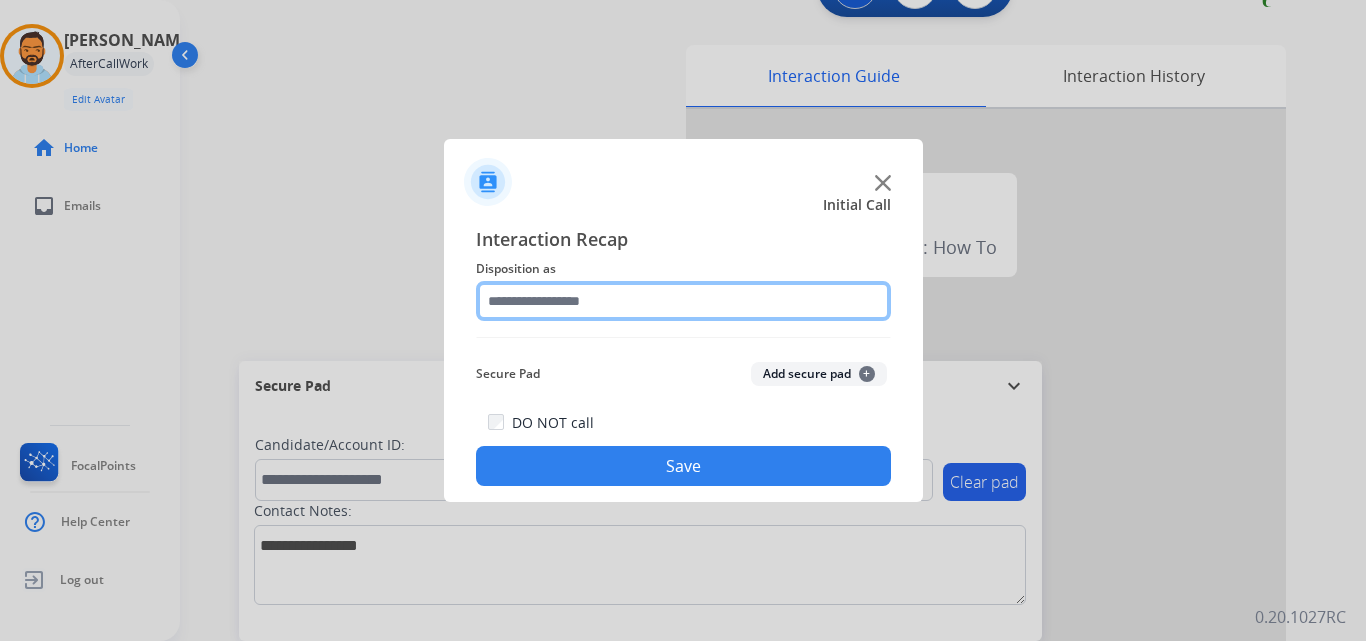 click 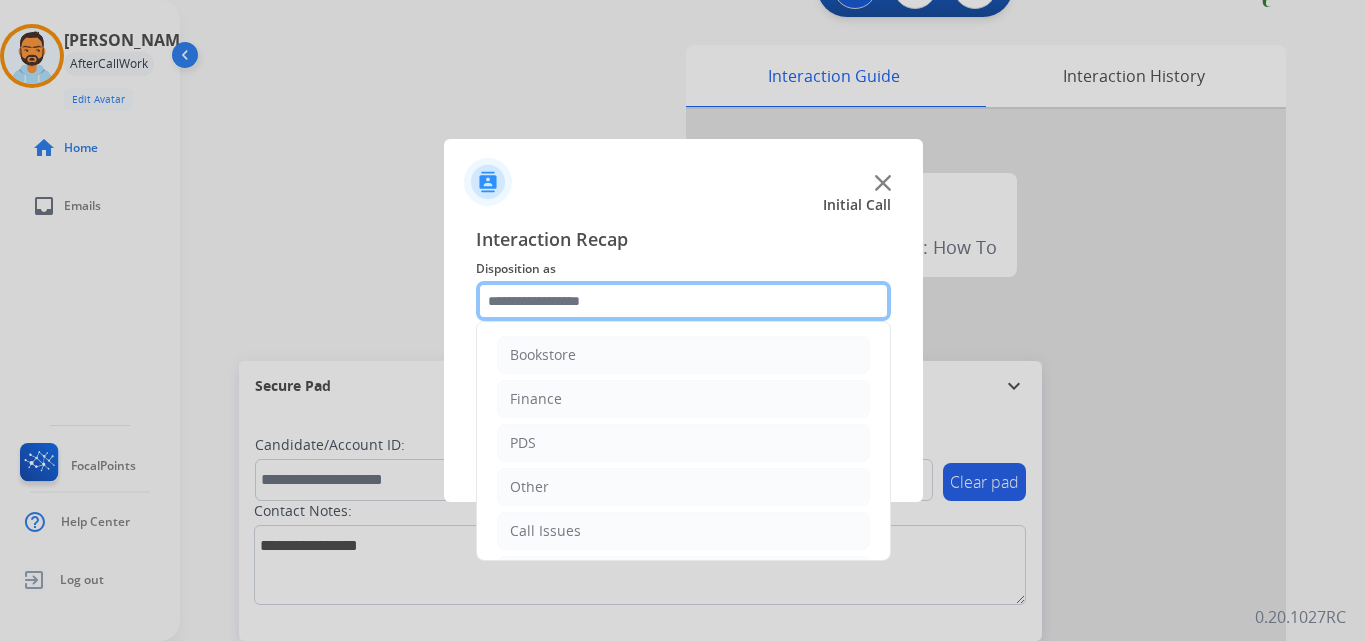 scroll, scrollTop: 136, scrollLeft: 0, axis: vertical 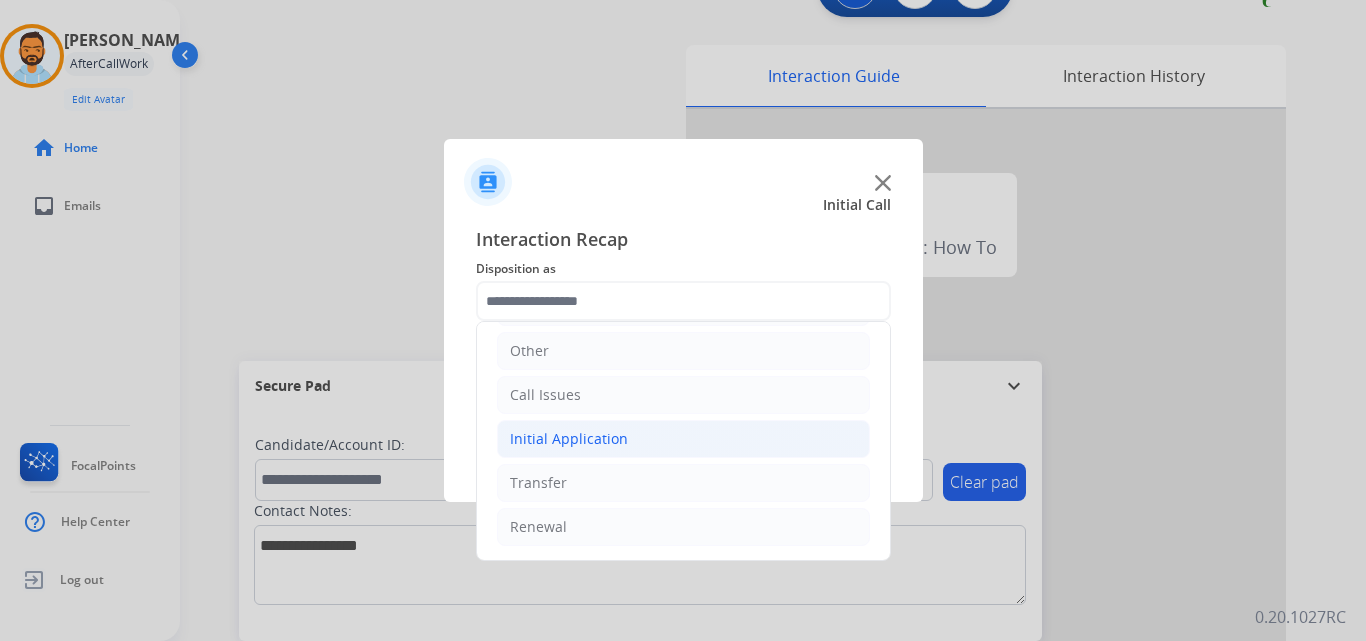 click on "Initial Application" 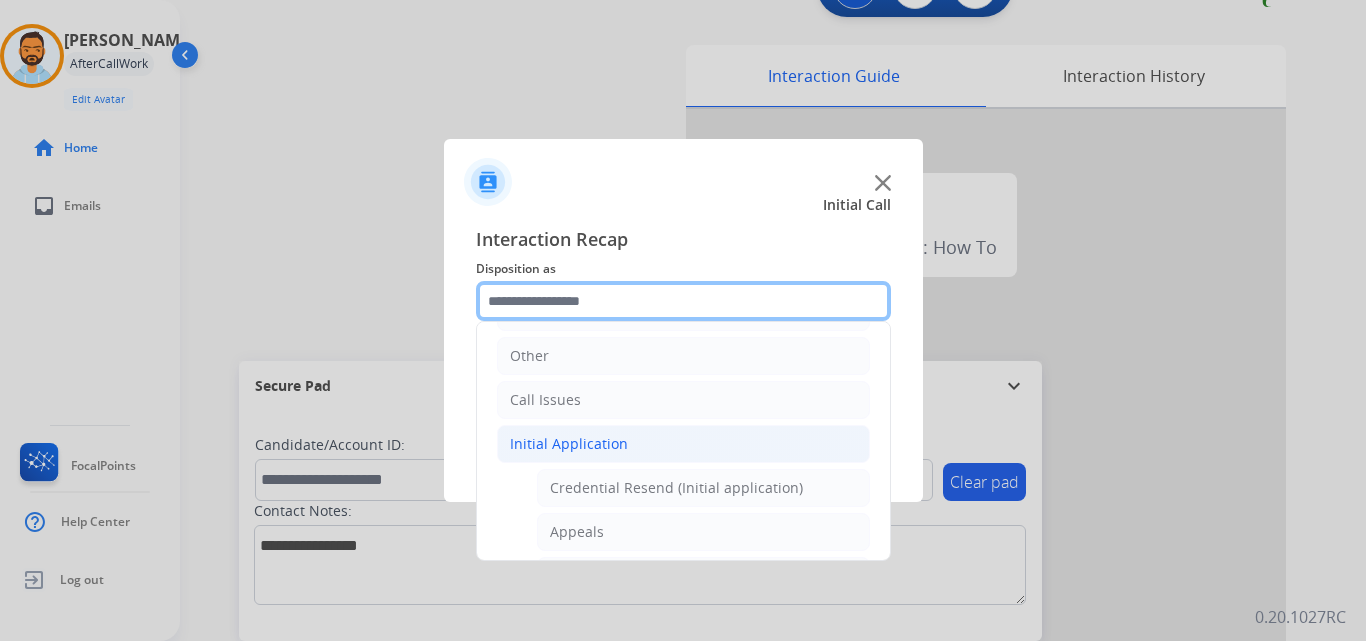 scroll, scrollTop: 171, scrollLeft: 0, axis: vertical 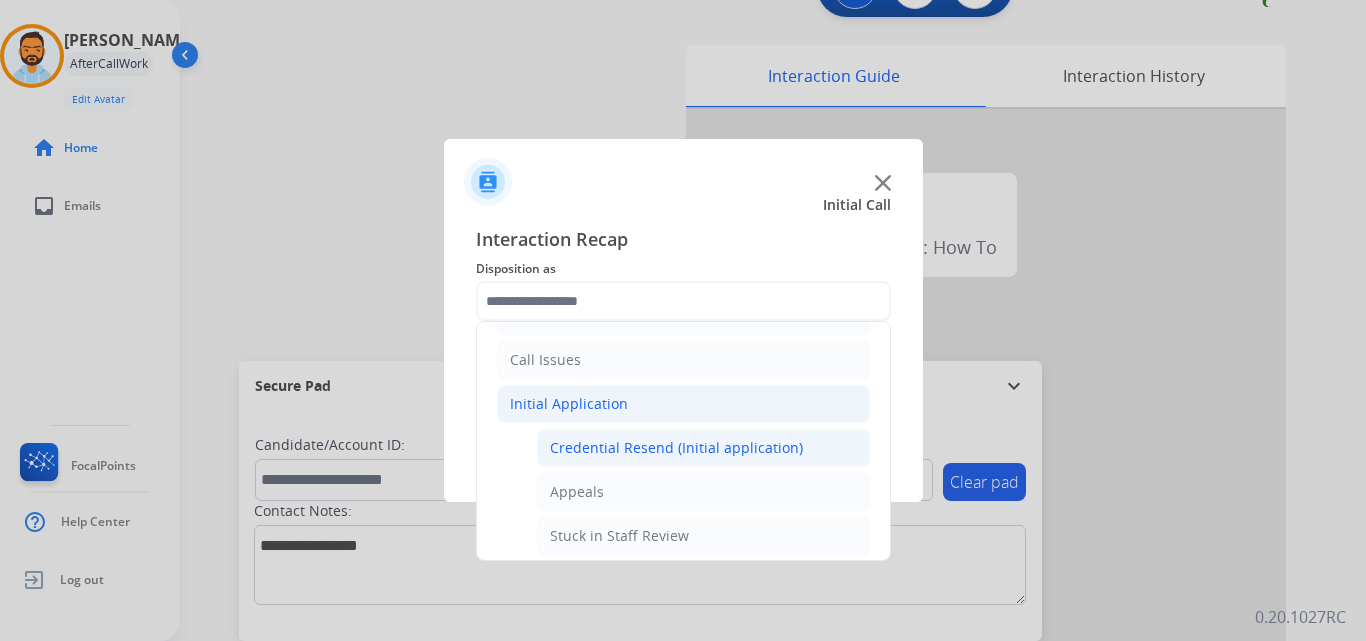 click on "Credential Resend (Initial application)" 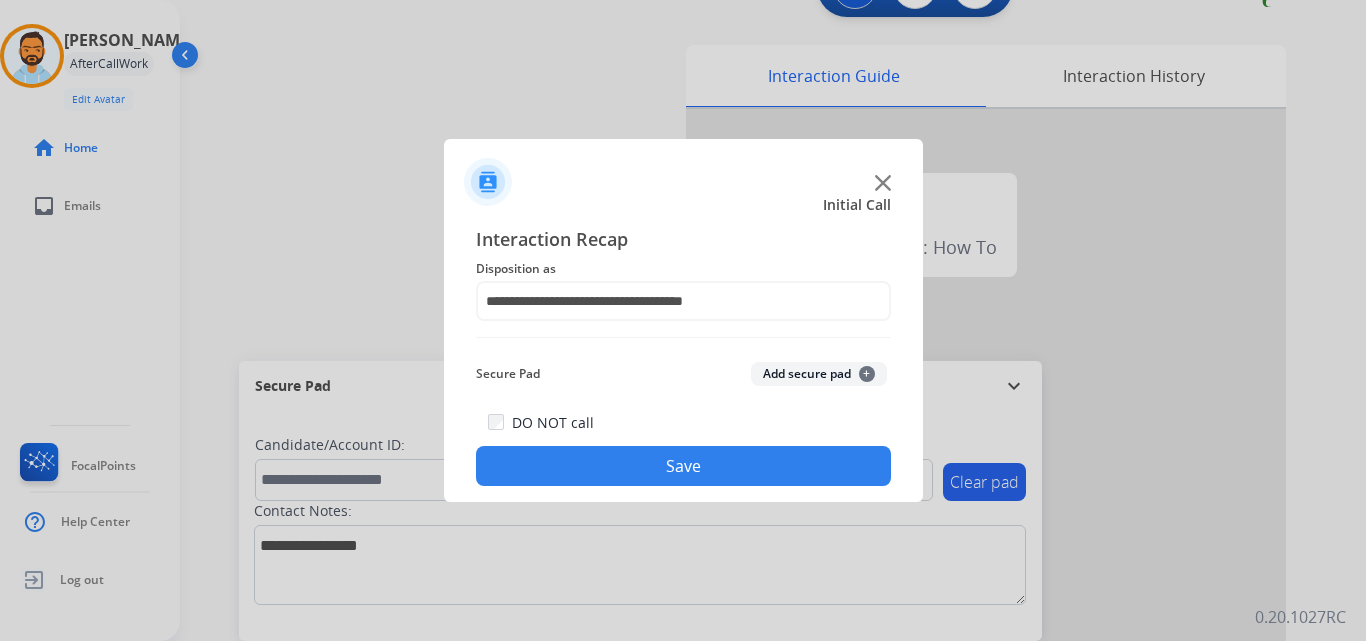click on "Save" 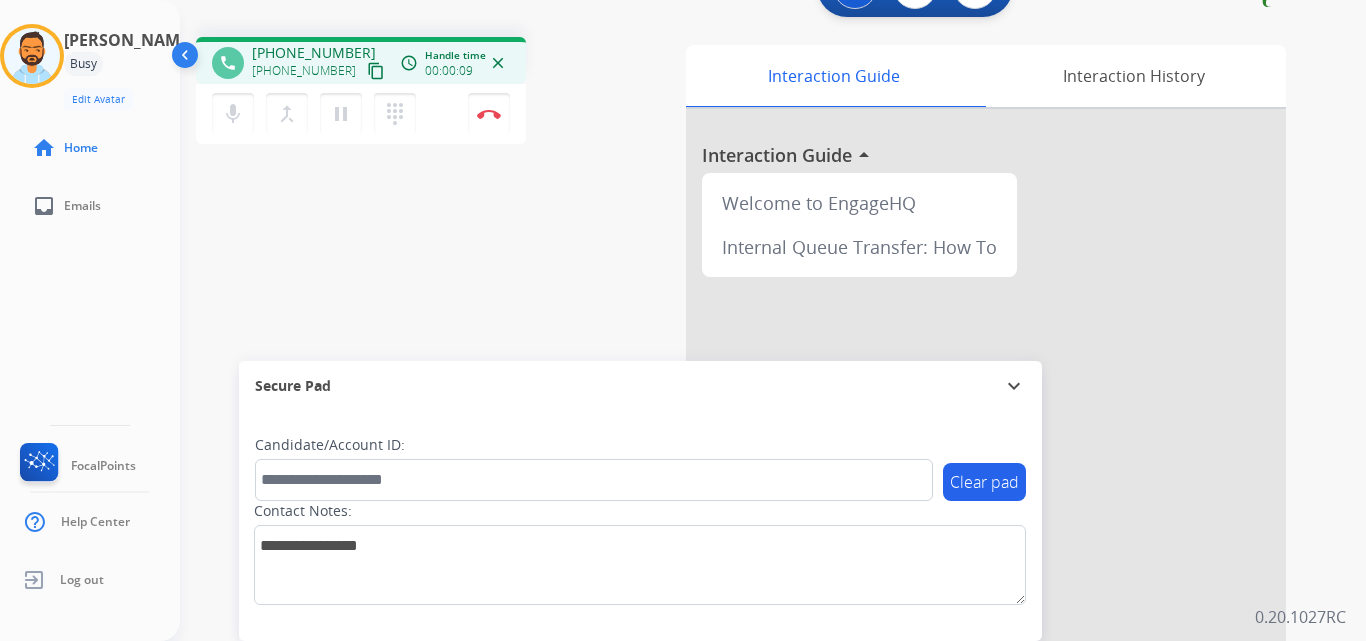 click on "content_copy" at bounding box center [376, 71] 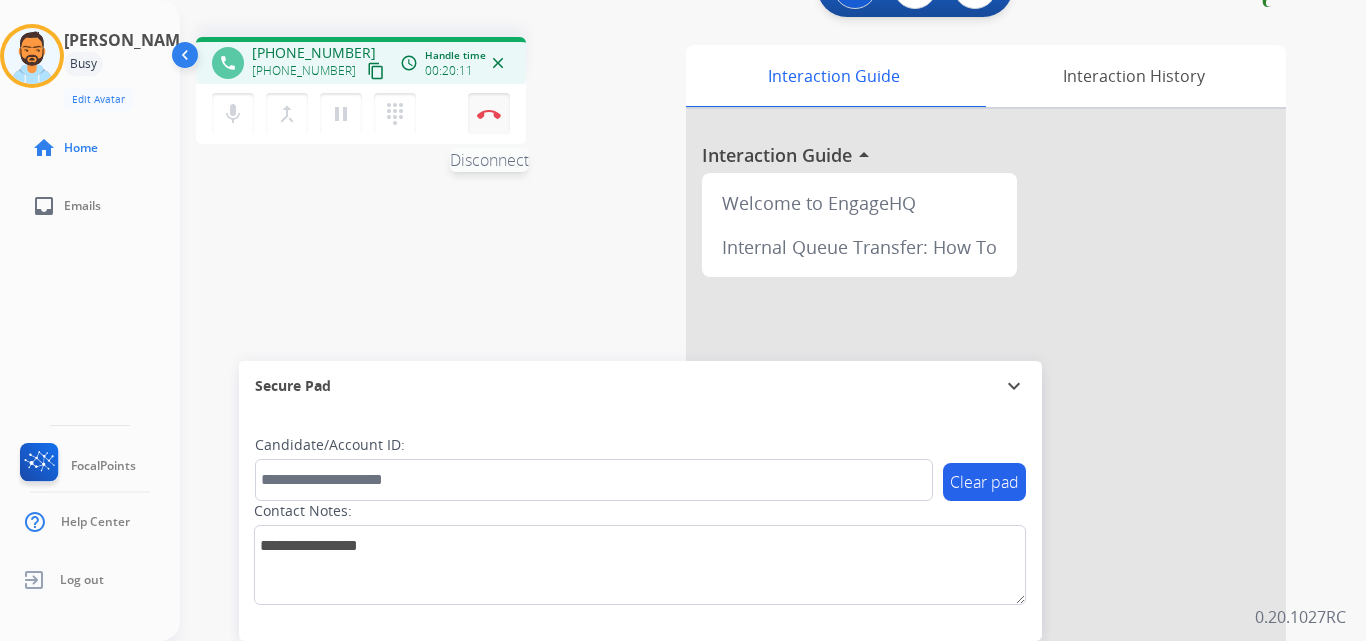 click at bounding box center (489, 114) 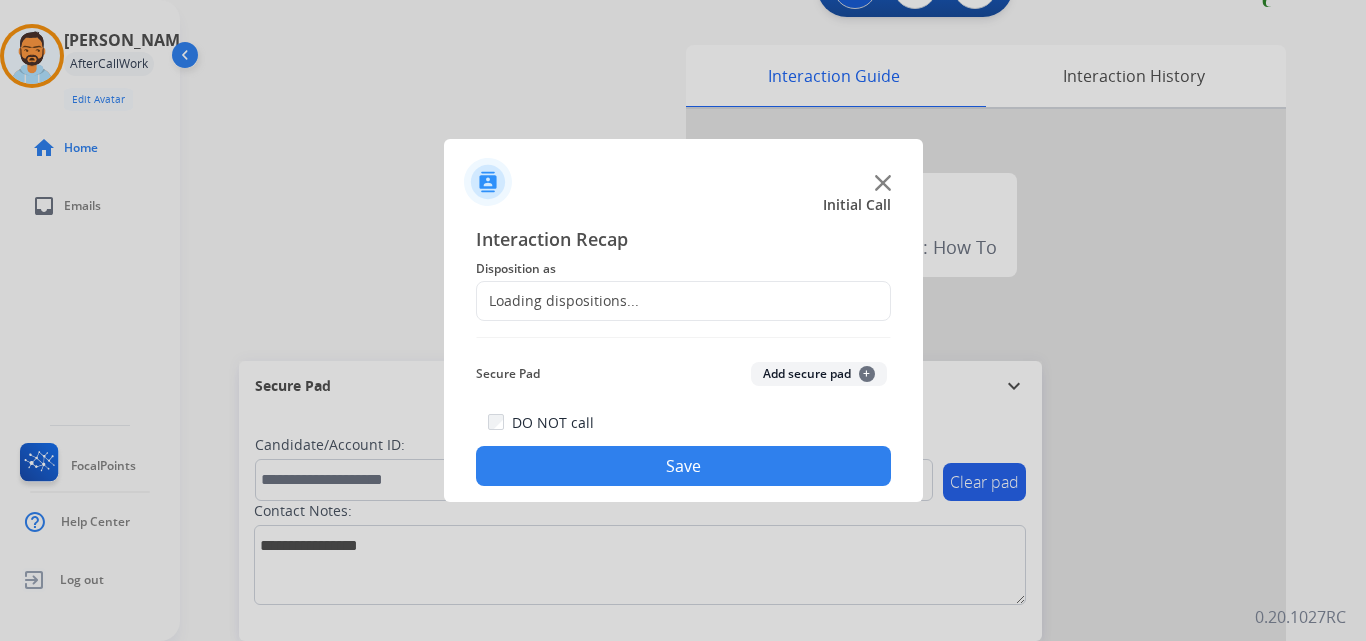 click on "Loading dispositions..." 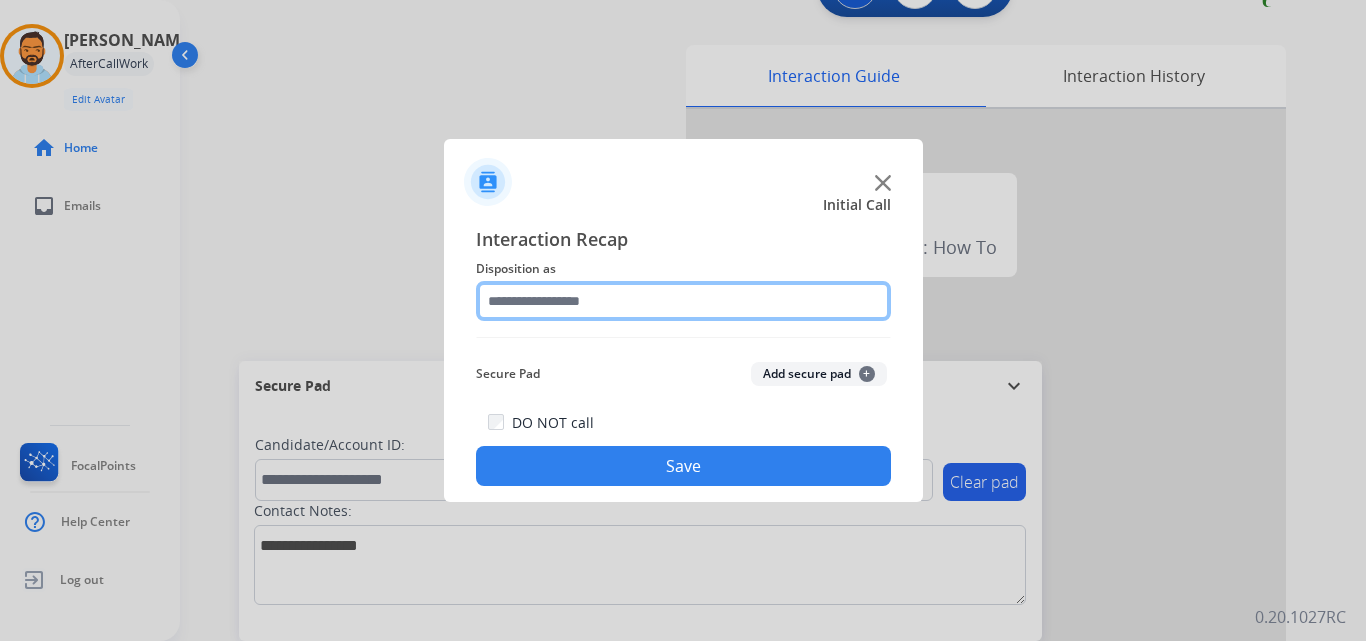 click 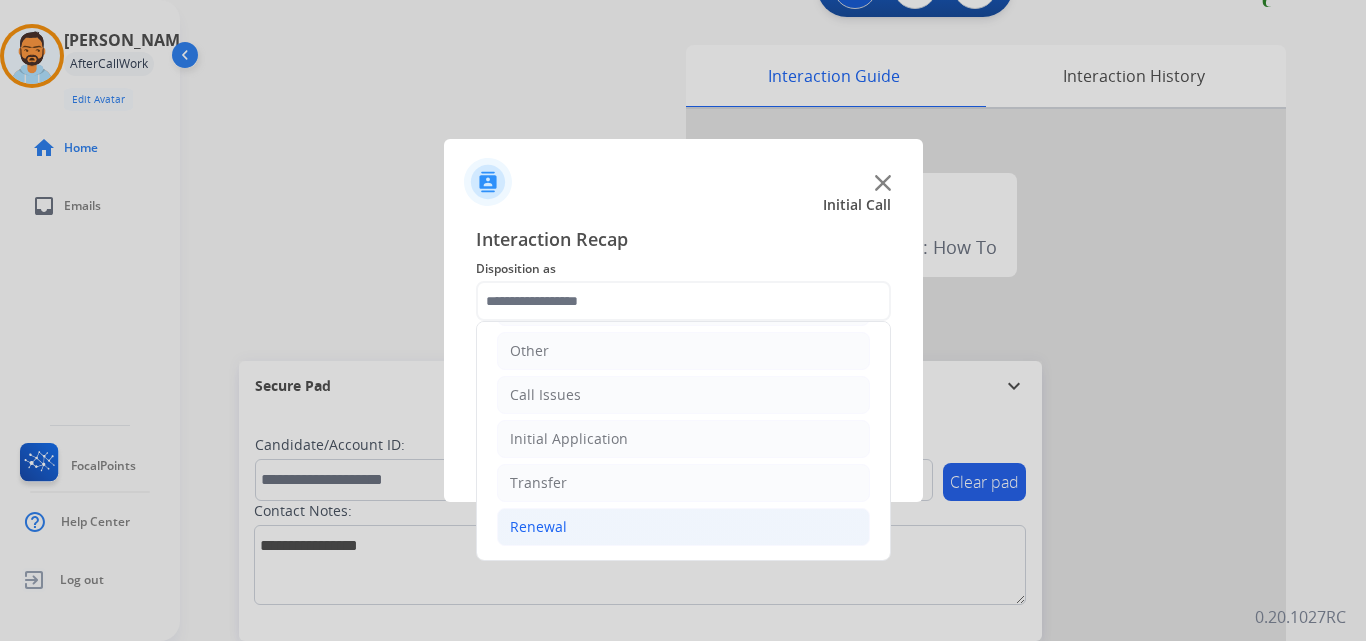 click on "Renewal" 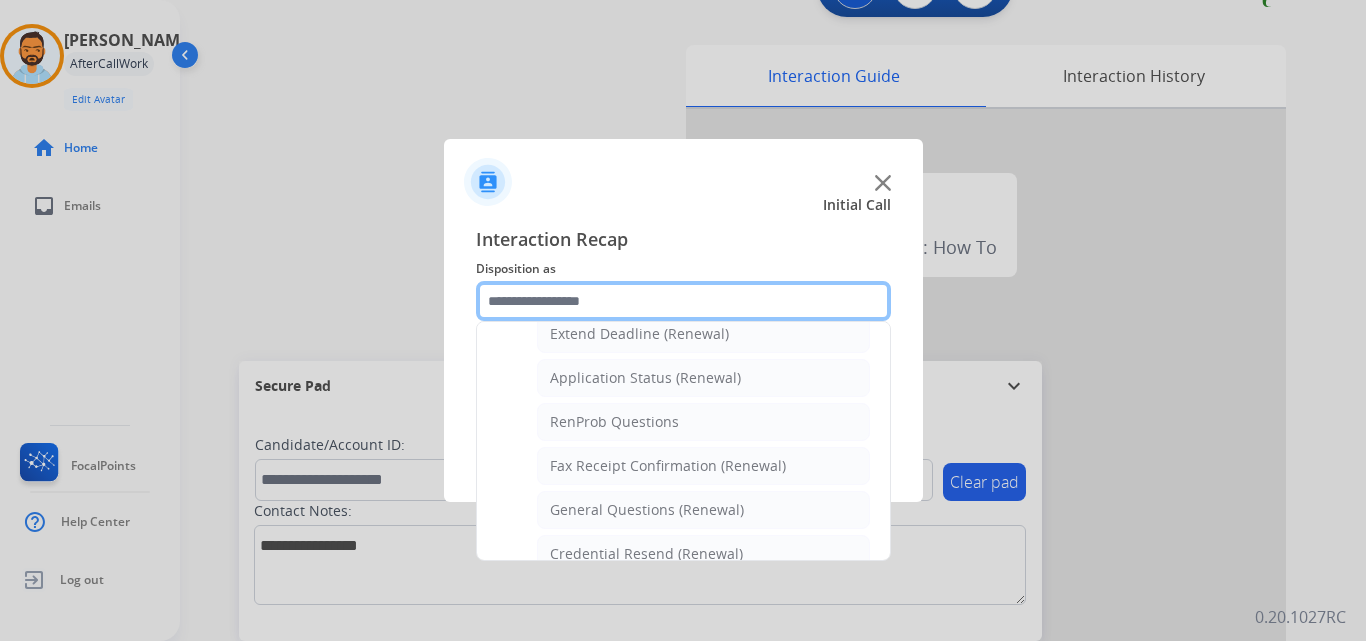 scroll, scrollTop: 772, scrollLeft: 0, axis: vertical 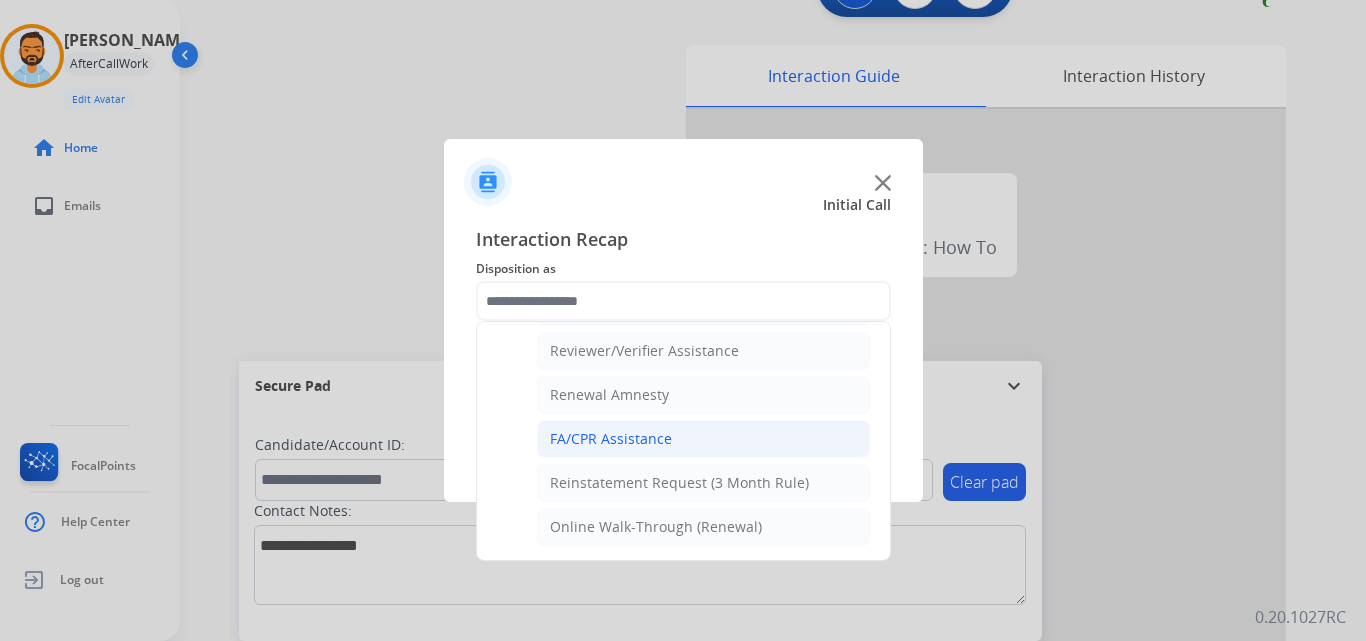 click on "FA/CPR Assistance" 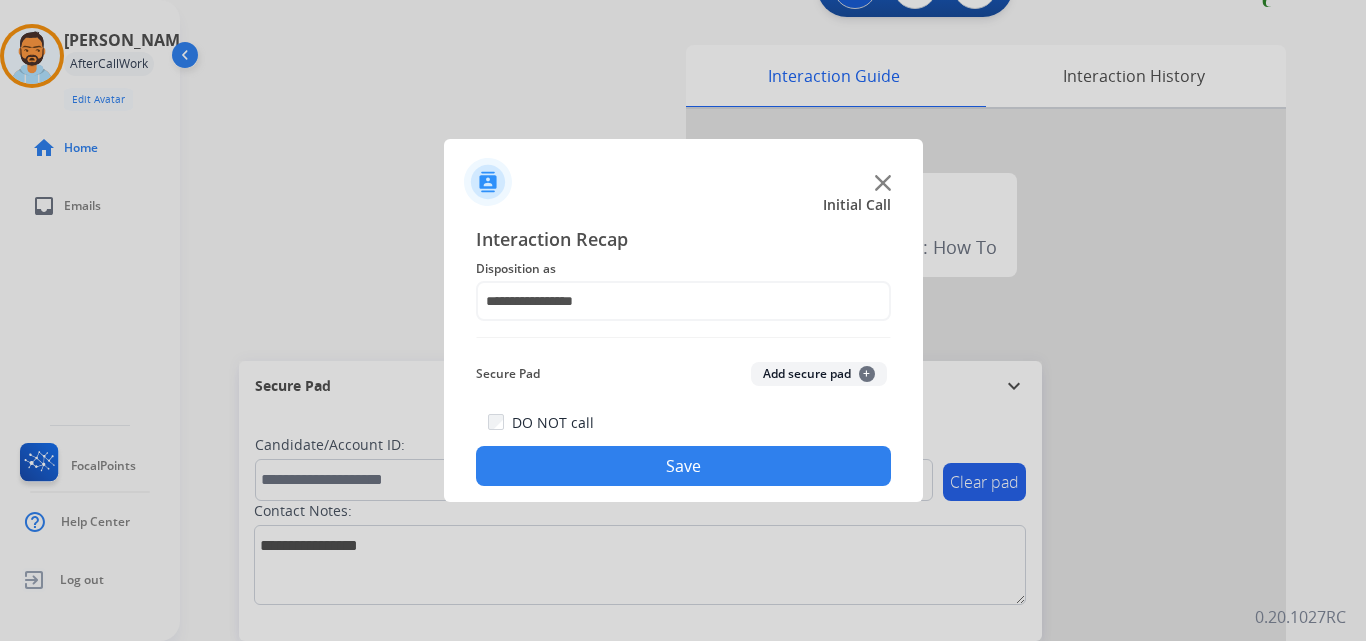 click on "Save" 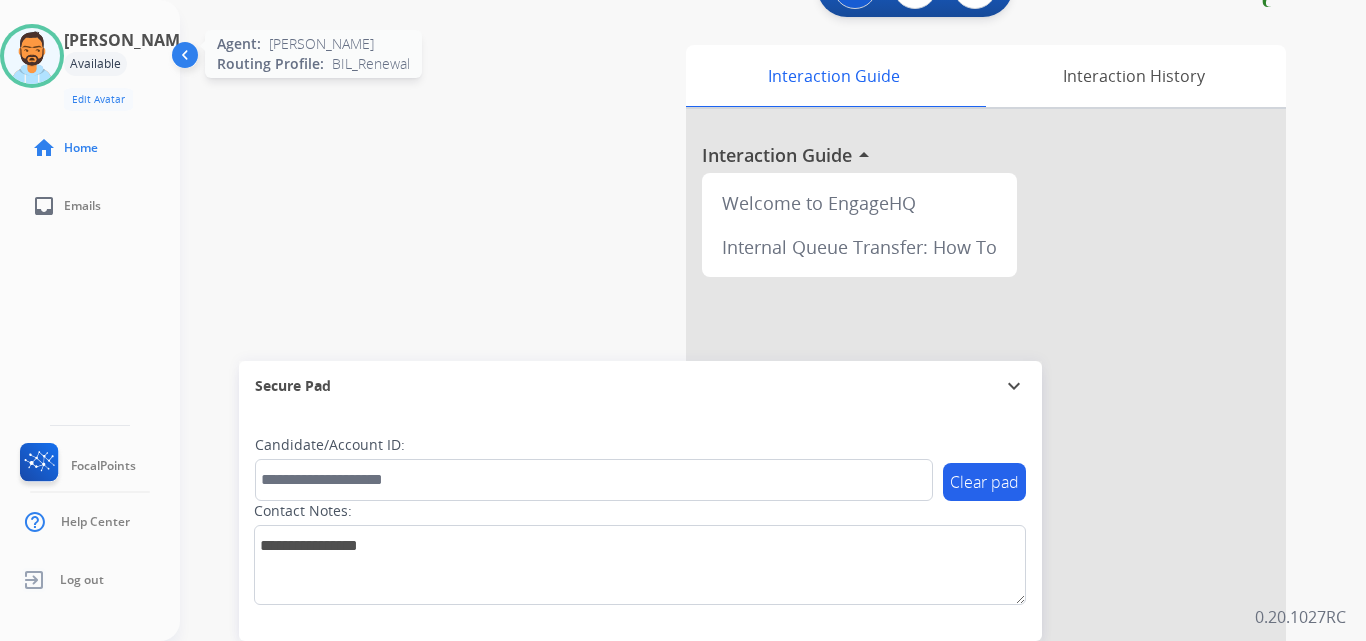 click at bounding box center (32, 56) 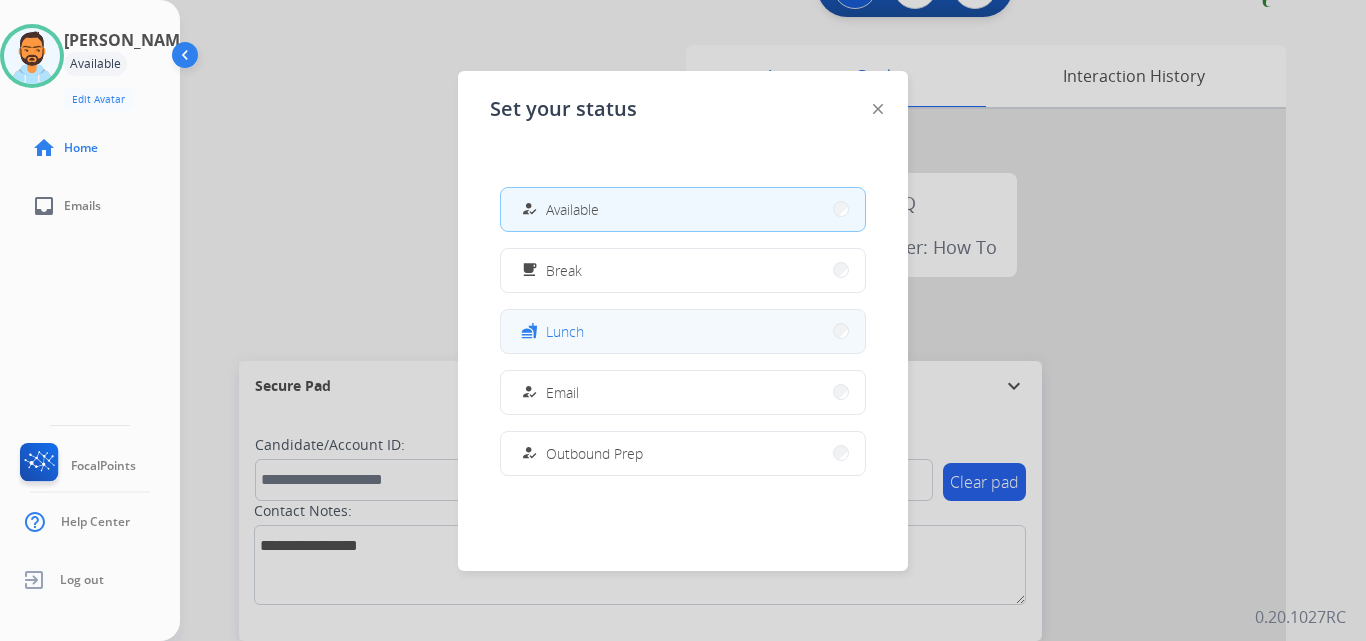 click on "Lunch" at bounding box center [565, 331] 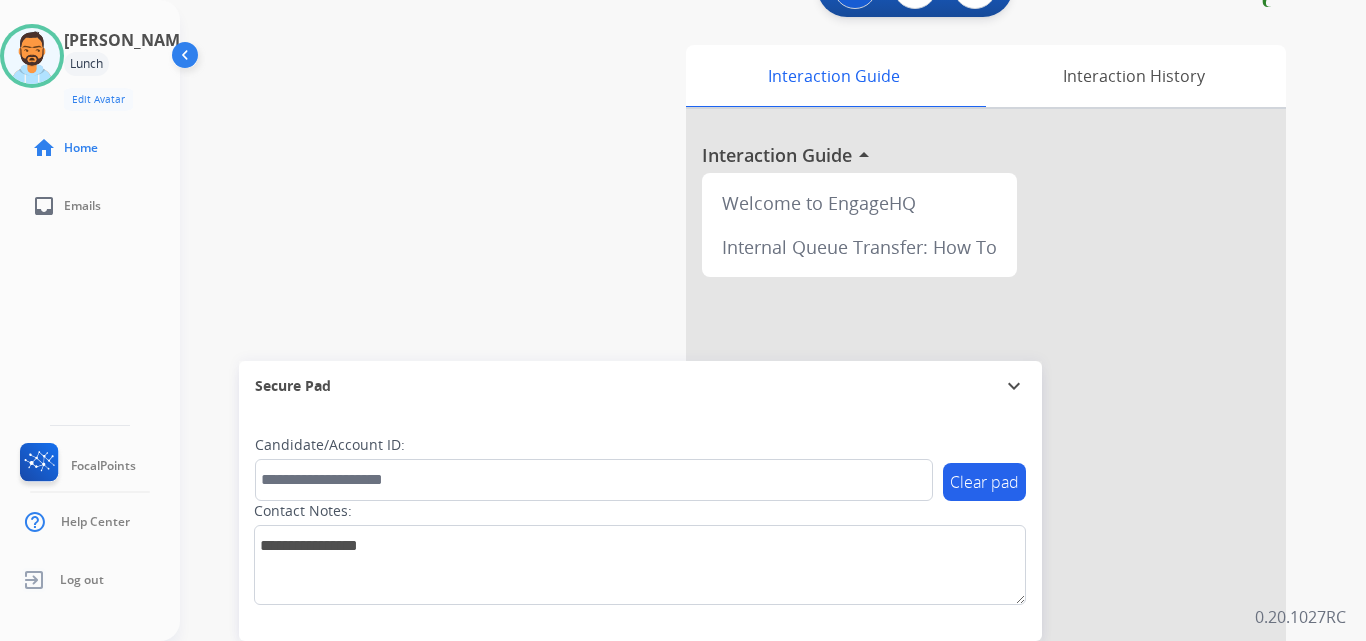 scroll, scrollTop: 0, scrollLeft: 0, axis: both 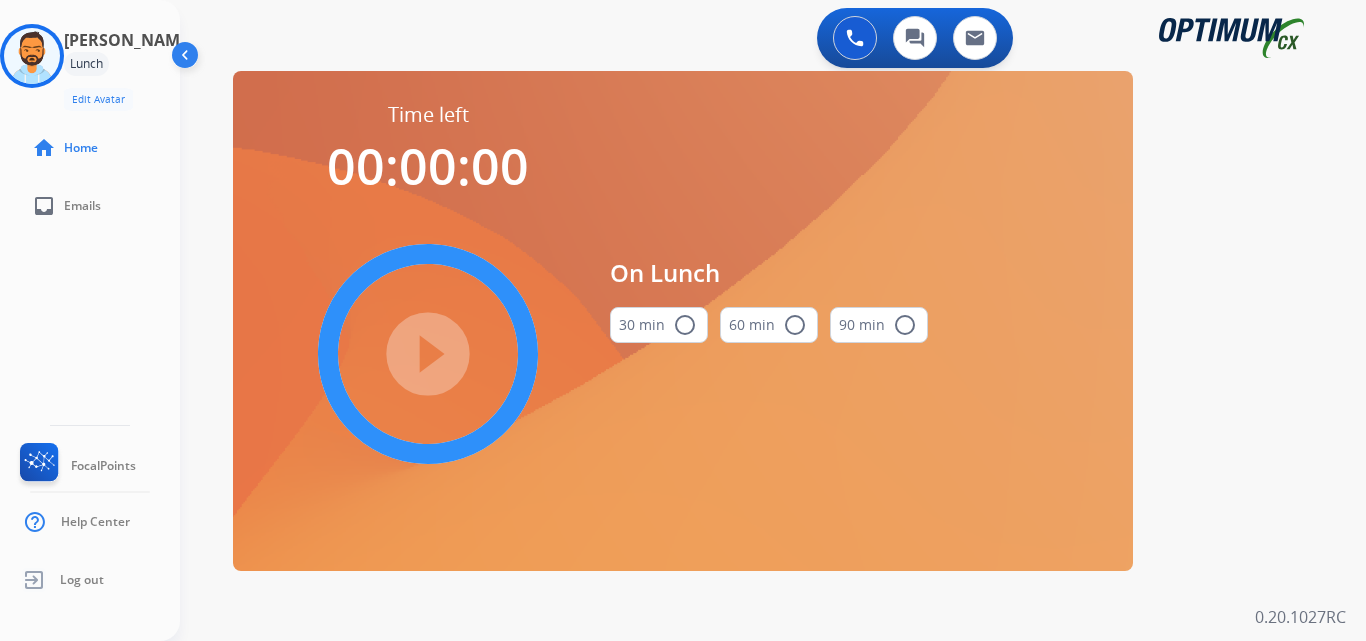 click on "radio_button_unchecked" at bounding box center (685, 325) 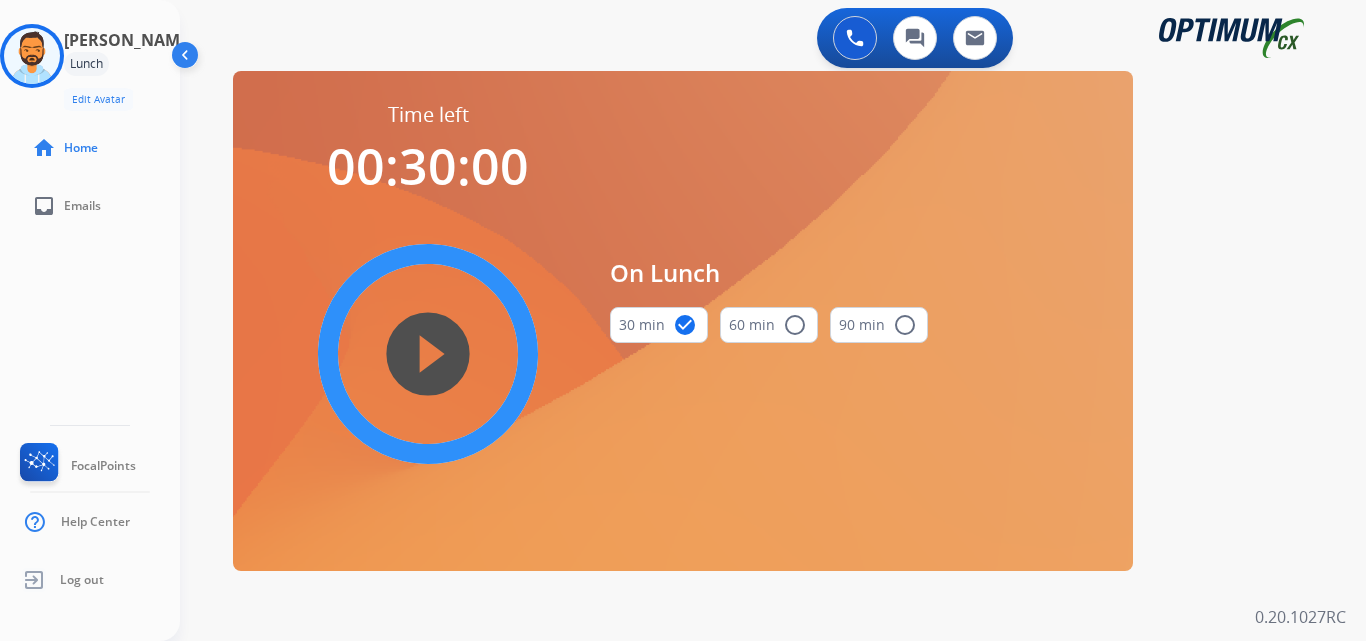 click on "play_circle_filled" at bounding box center (428, 354) 